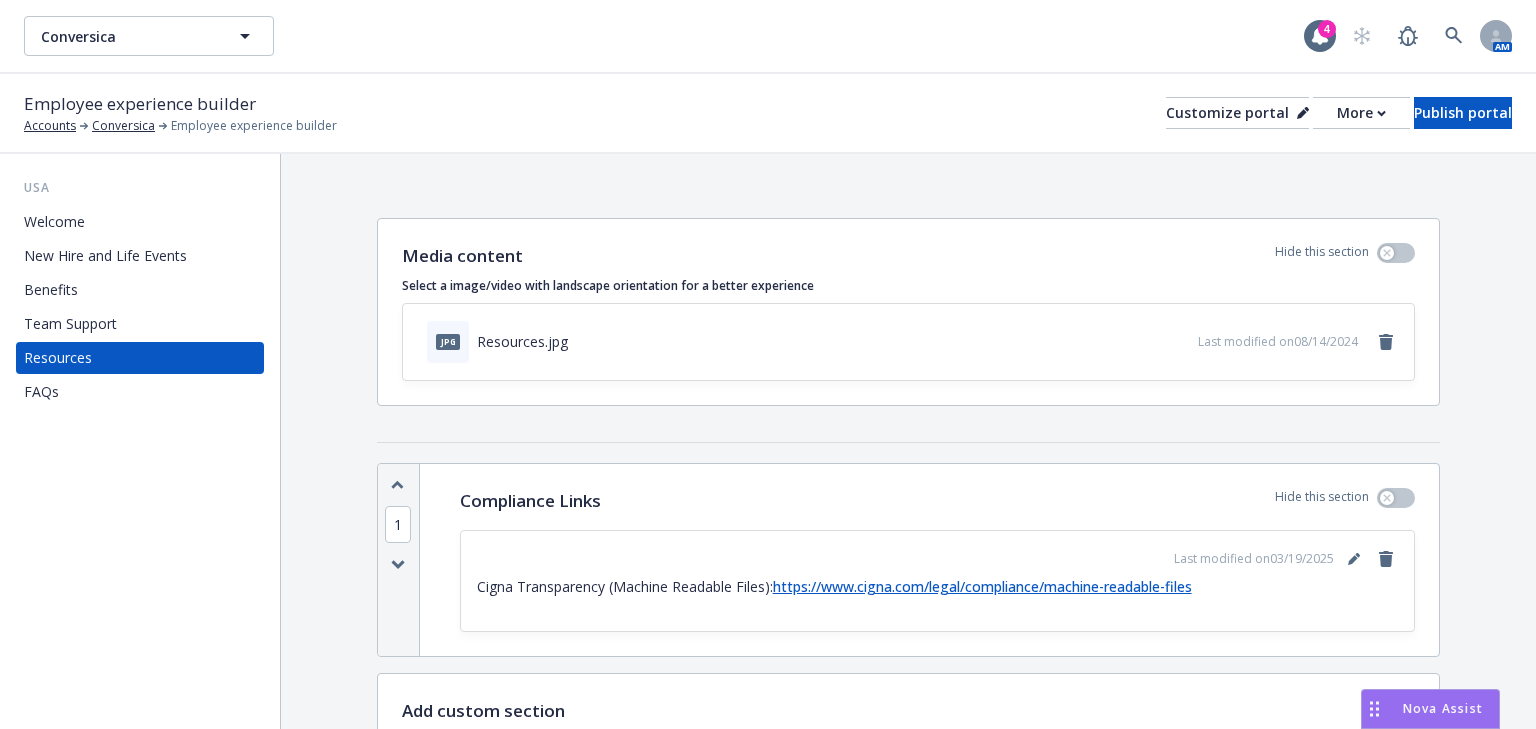scroll, scrollTop: 0, scrollLeft: 0, axis: both 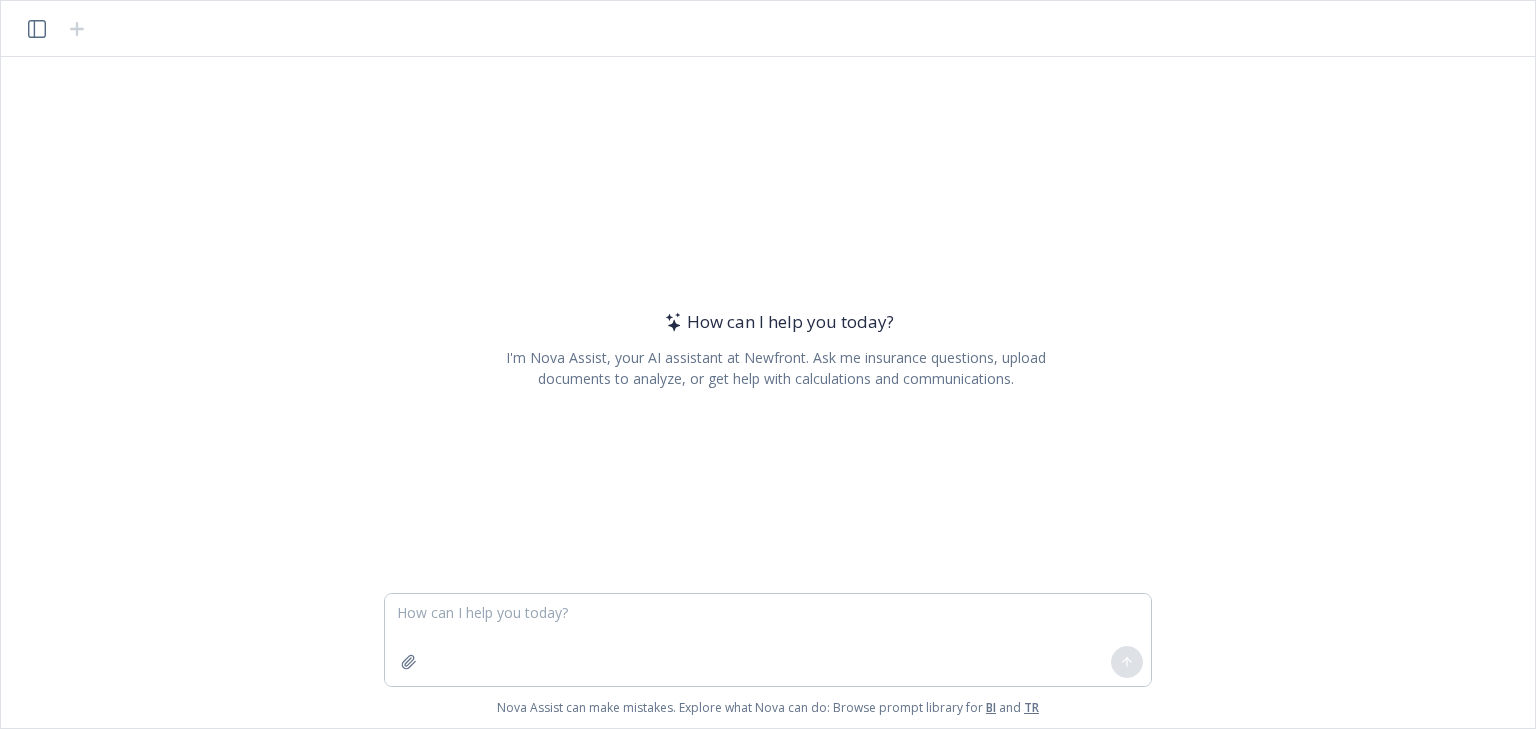 click 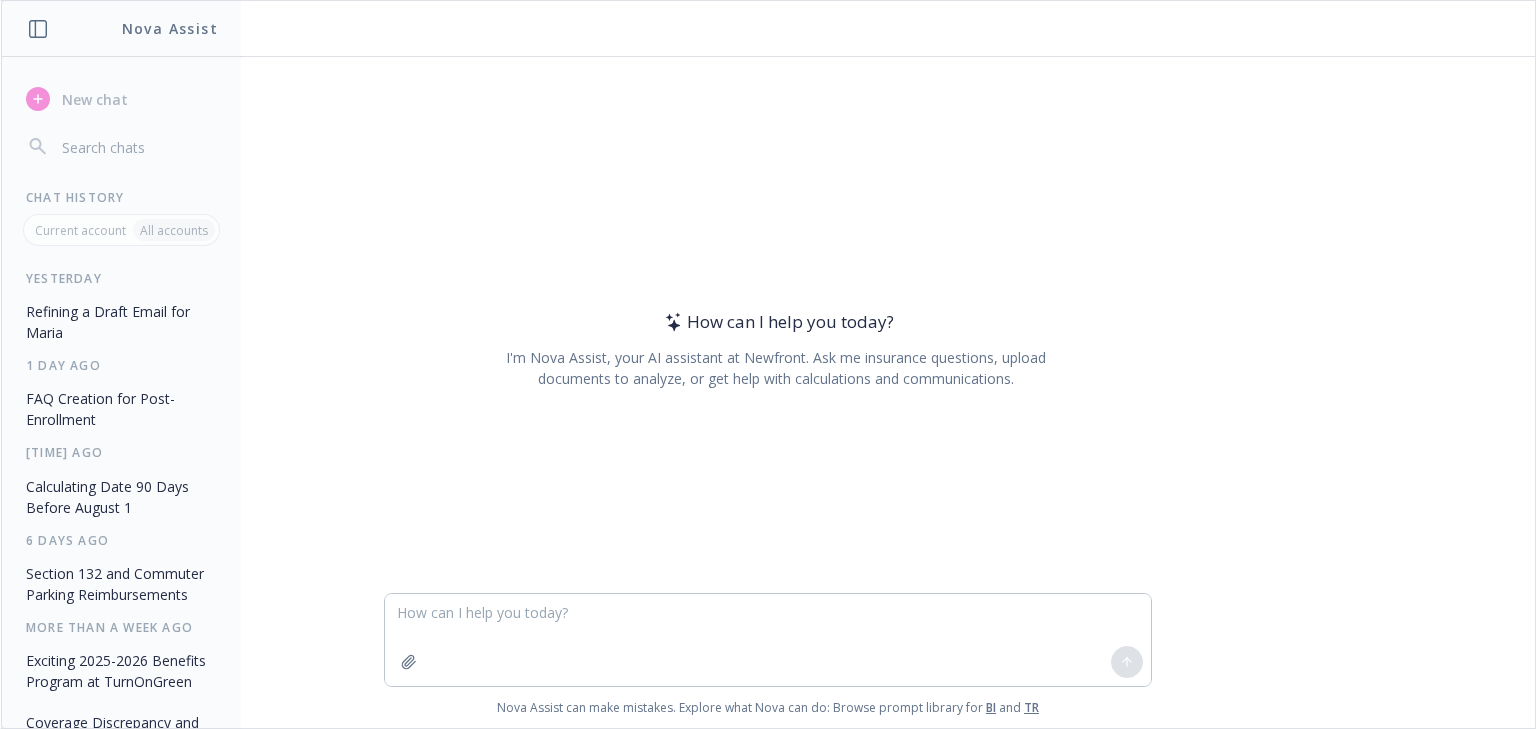 click on "FAQ Creation for Post-Enrollment" at bounding box center [121, 409] 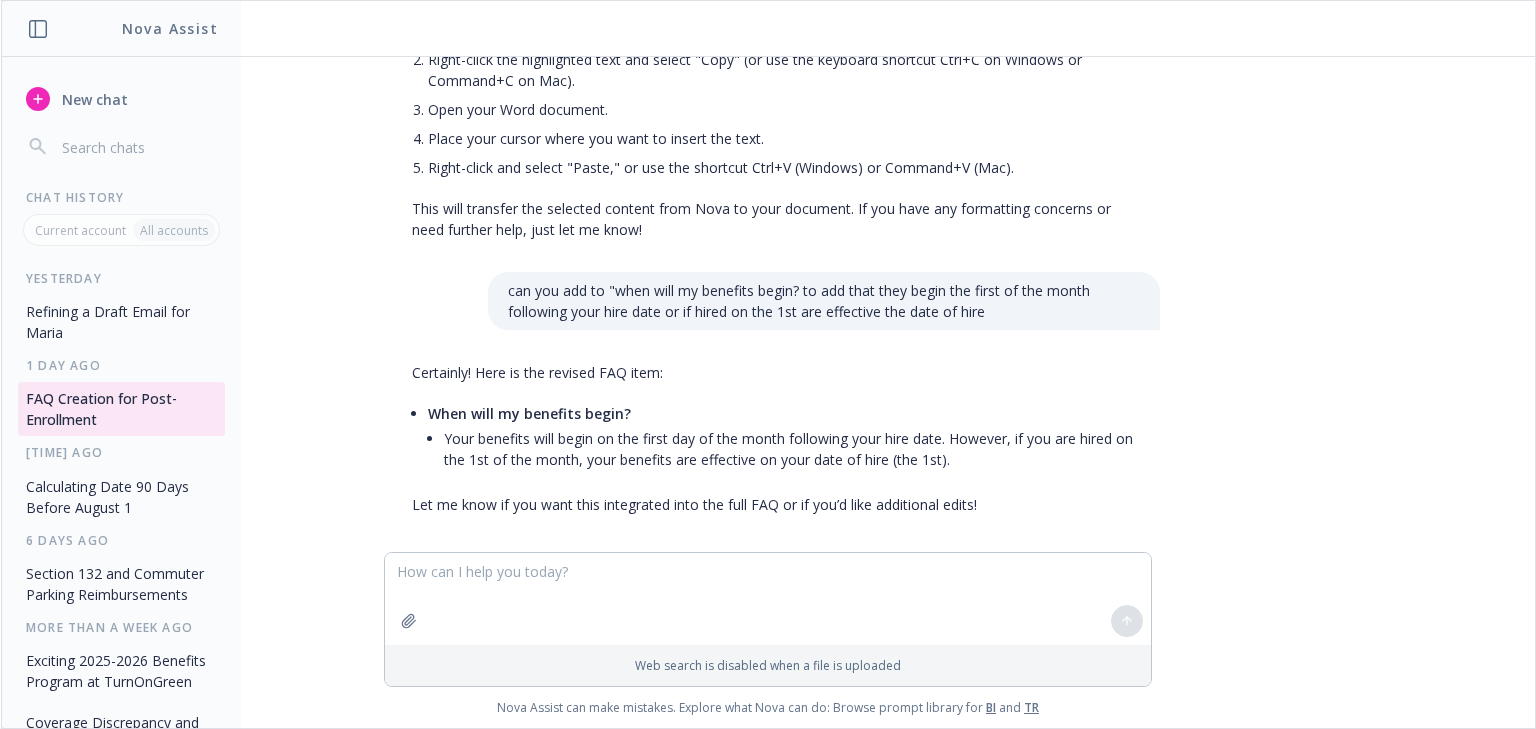 scroll, scrollTop: 1876, scrollLeft: 0, axis: vertical 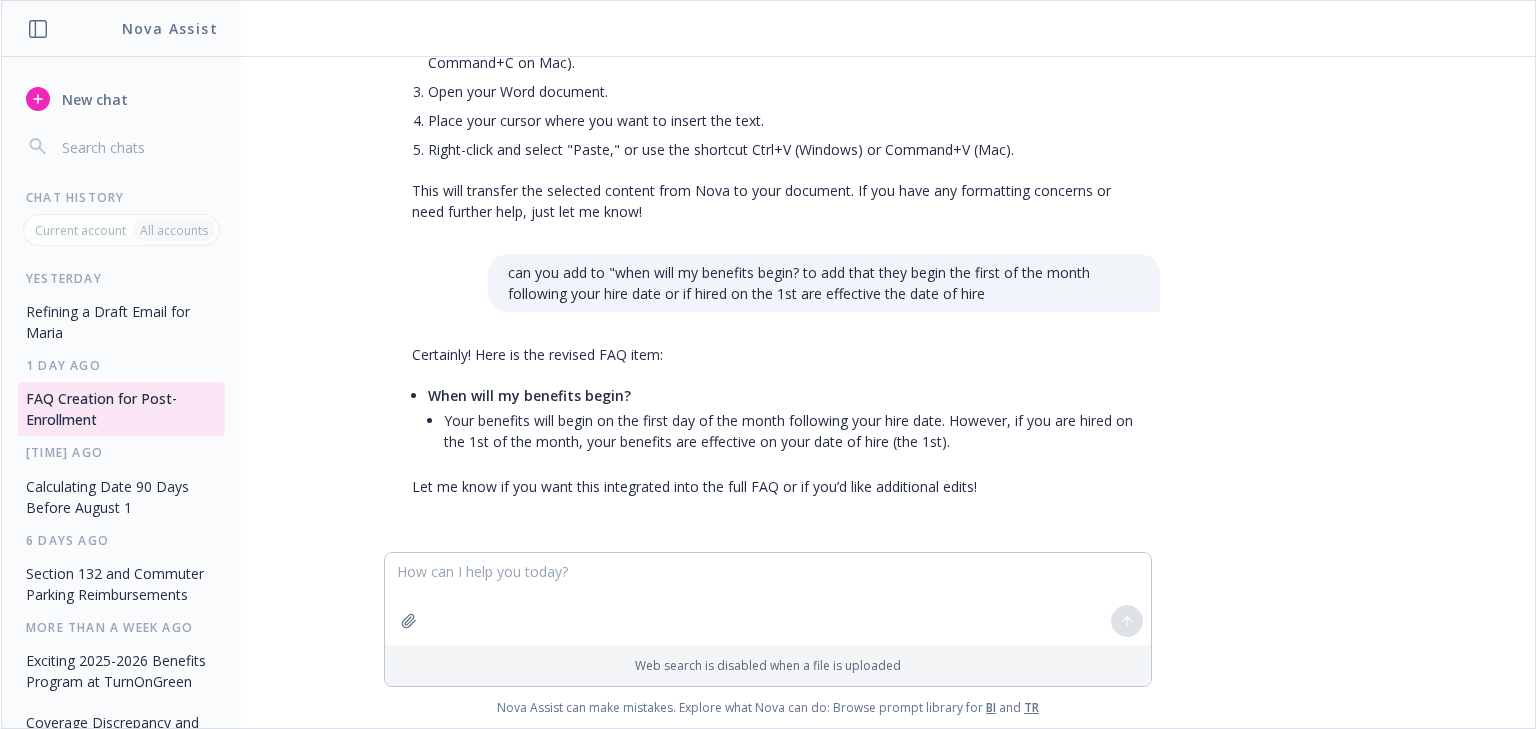 click at bounding box center [768, 599] 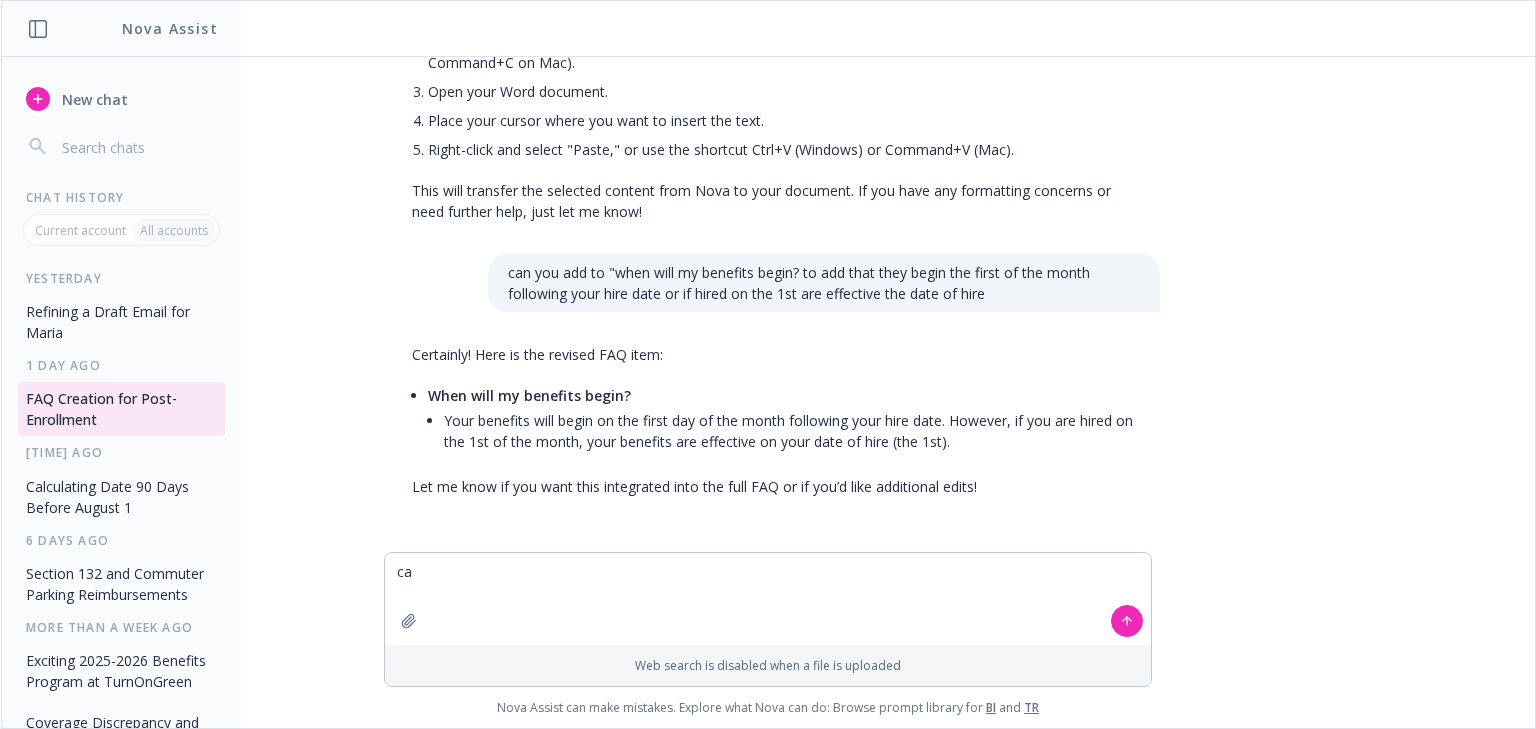 type on "c" 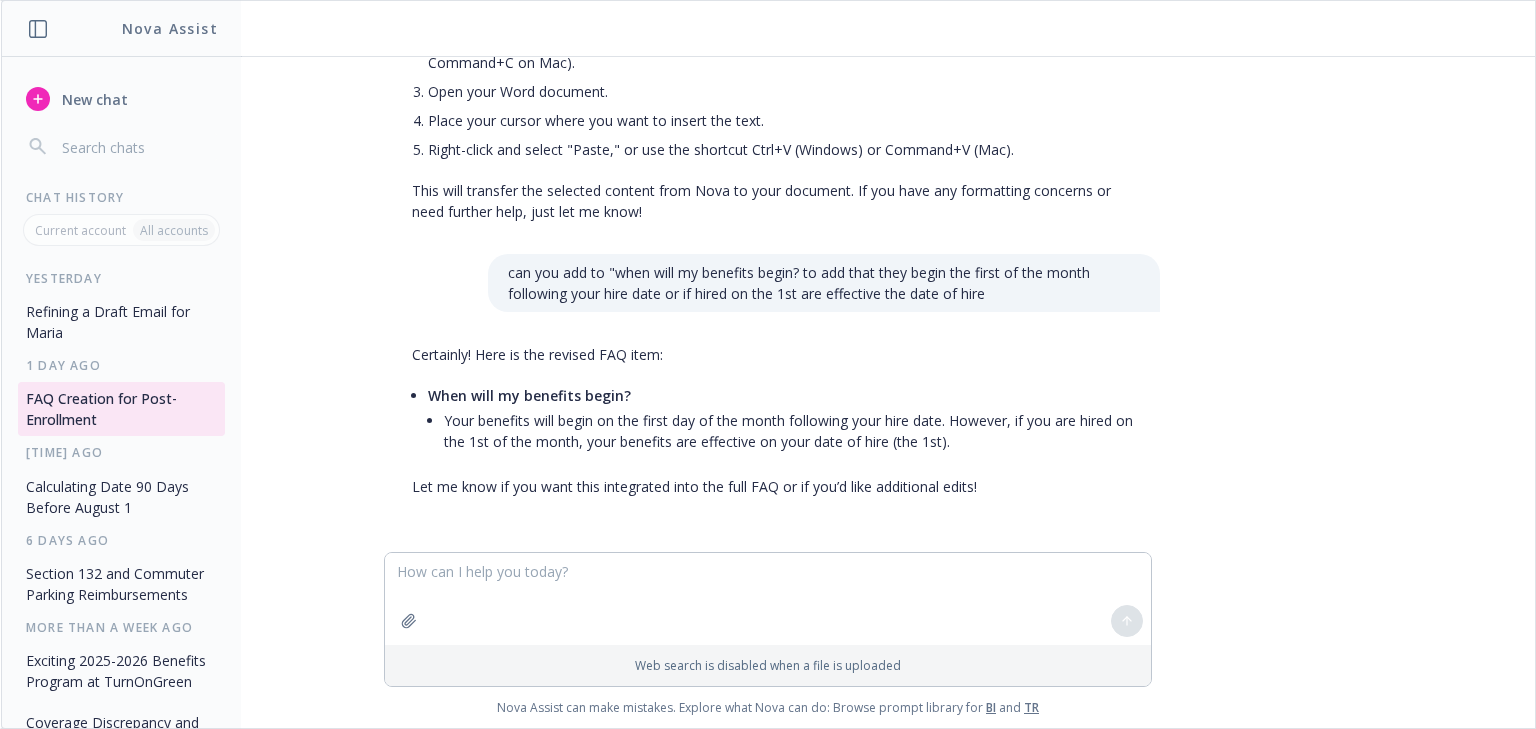 scroll, scrollTop: 1876, scrollLeft: 0, axis: vertical 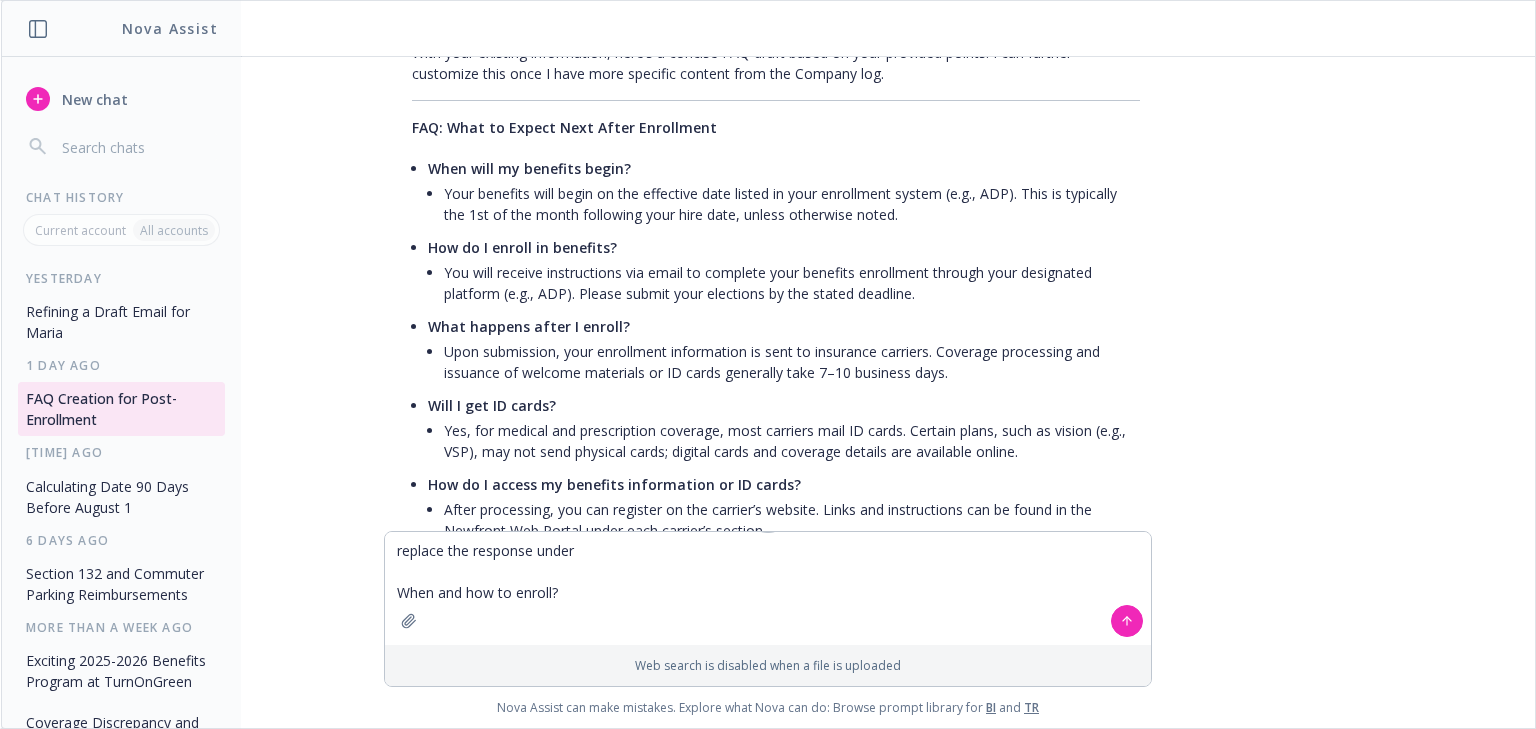 drag, startPoint x: 588, startPoint y: 591, endPoint x: 383, endPoint y: 577, distance: 205.4775 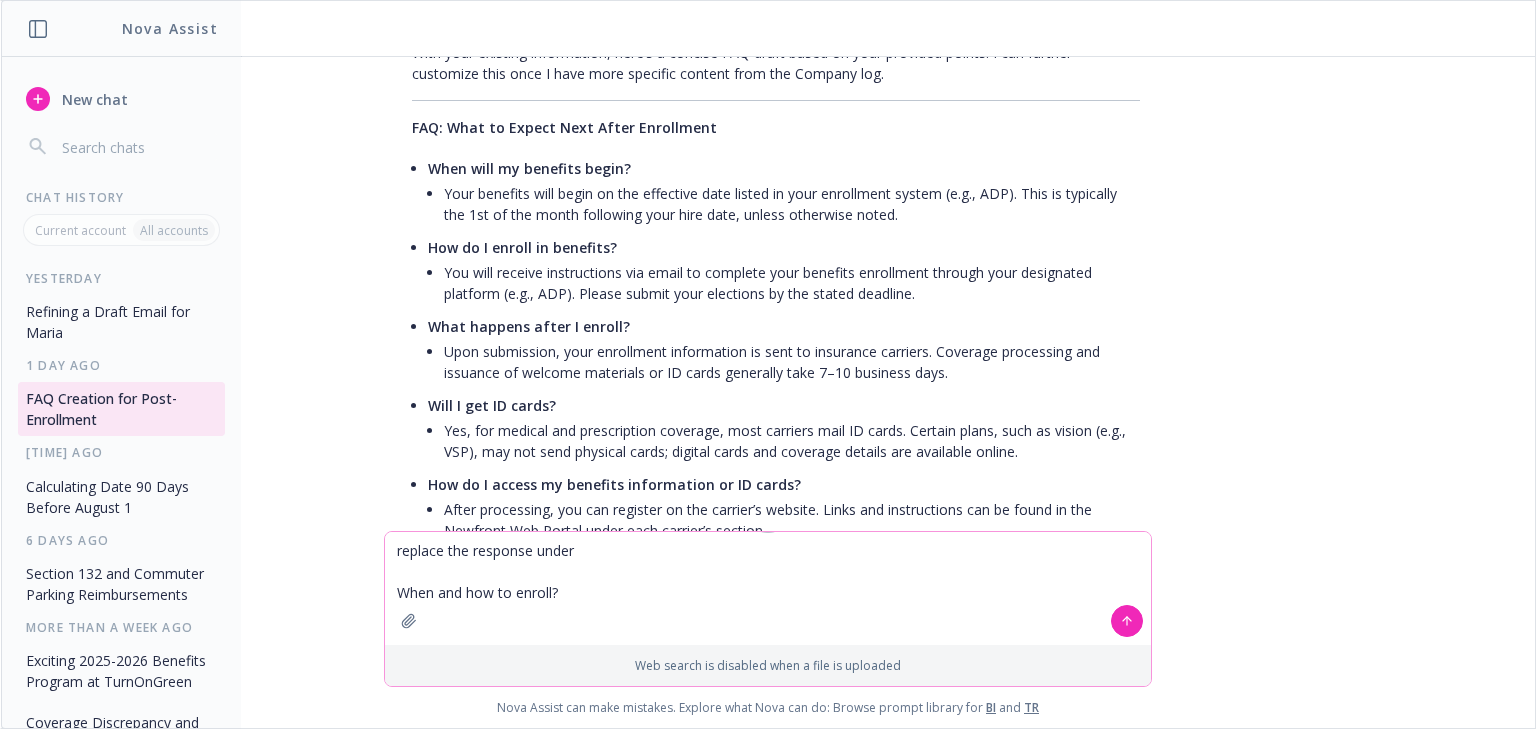drag, startPoint x: 572, startPoint y: 596, endPoint x: 328, endPoint y: 517, distance: 256.47028 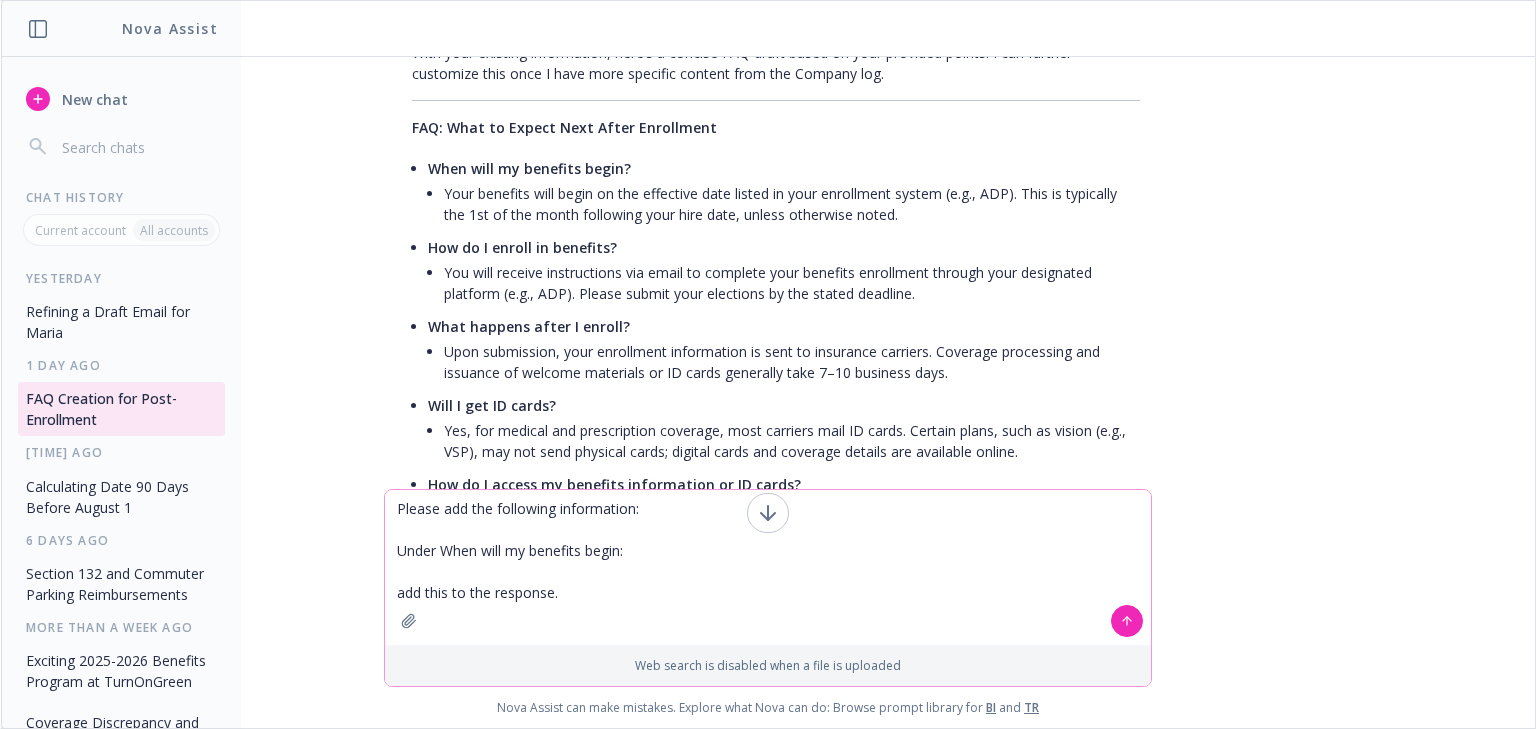 click on "Please add the following information:
Under When will my benefits begin:
add this to the response." at bounding box center [768, 567] 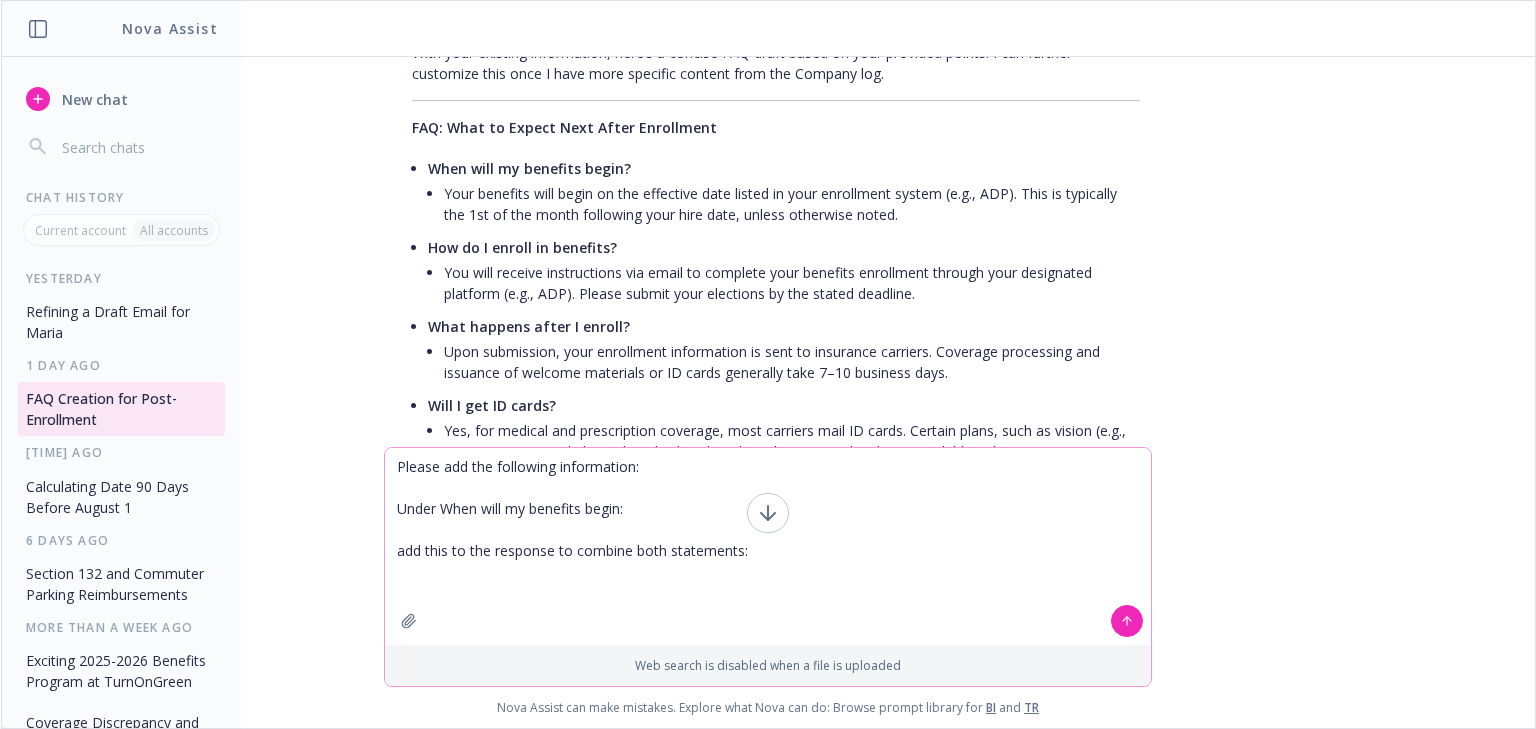 paste on "How do I enroll- do you think we should state please submit your elections within 30 days from date of hire.  As that is the deadline.  Leaves no question?  Also we have had some QLE issues and timing lately- should we add another line that just states- If you have a qualifying life event during the year that allows a change in coverage you must submit those changes within 30 days of the QLE or is that confusing" 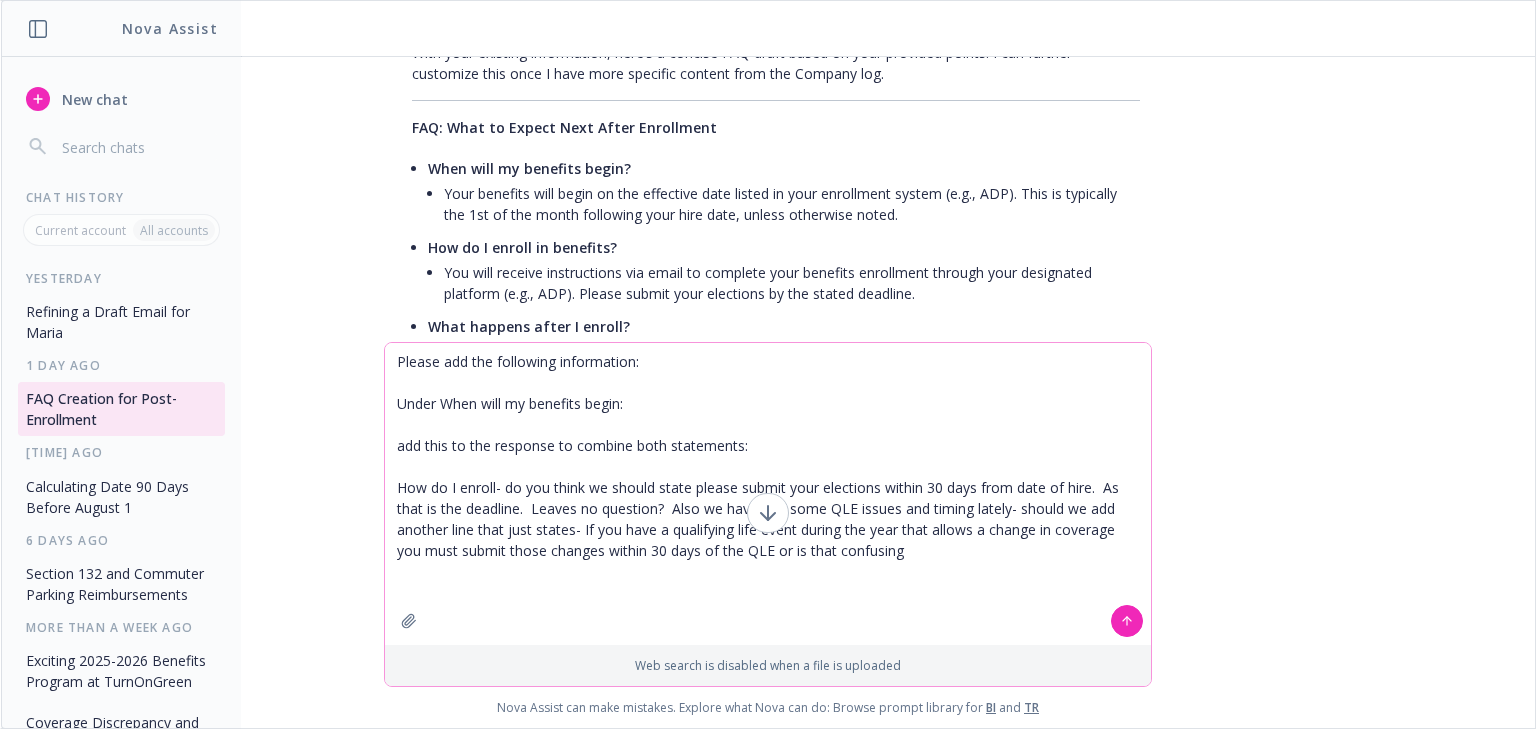 click on "Please add the following information:
Under When will my benefits begin:
add this to the response to combine both statements:
How do I enroll- do you think we should state please submit your elections within 30 days from date of hire.  As that is the deadline.  Leaves no question?  Also we have had some QLE issues and timing lately- should we add another line that just states- If you have a qualifying life event during the year that allows a change in coverage you must submit those changes within 30 days of the QLE or is that confusing" at bounding box center [768, 494] 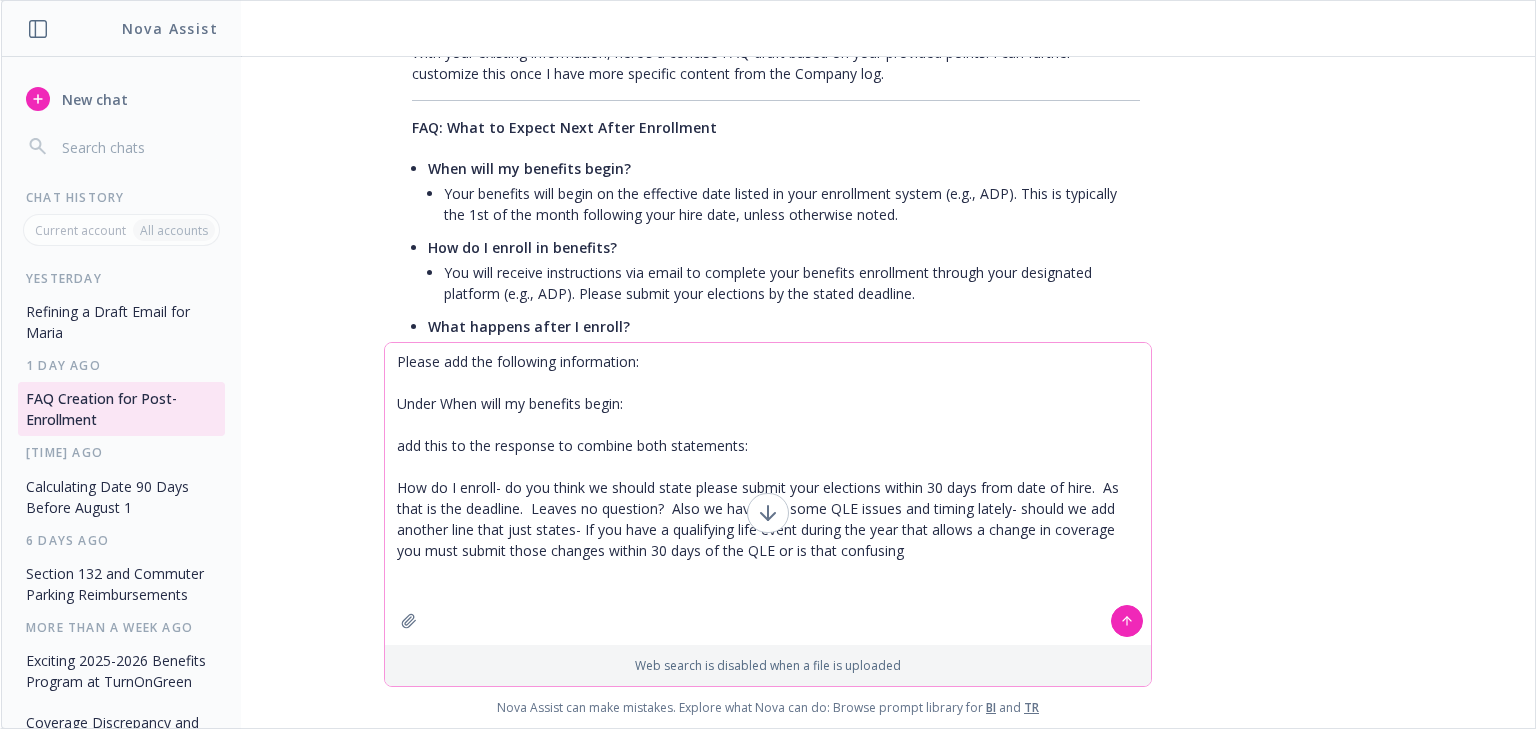 paste on "New hires can enroll at any time within (30) days of their hire date. Benefits become effective first of the month following date of hire (if you are hired on the 1st of the month, your benefits become effective the date of hire). Current employees can make enrollment decisions only during the annual Open Enrollment period. All enrollments are completed on the ADP WorkForce Now.
Conversica's plans currently run on a Jan 1 - December 31 plan year.  This means your opportunity to make changes comes in early November and FSA funds must be spent by the end of March each year.
You have 30 CALENDAR DAYS from your date of hire to enroll in benefits." 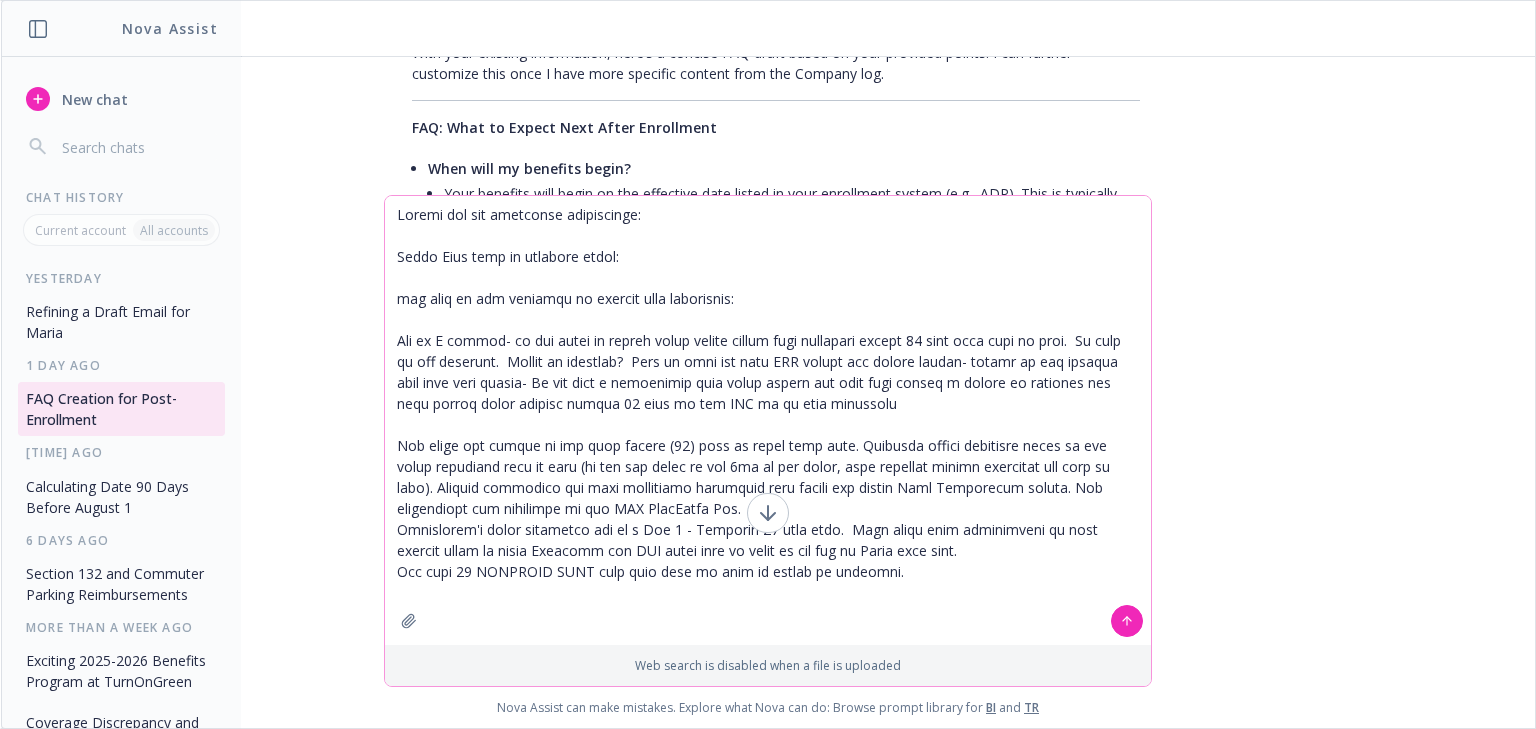 click at bounding box center [768, 420] 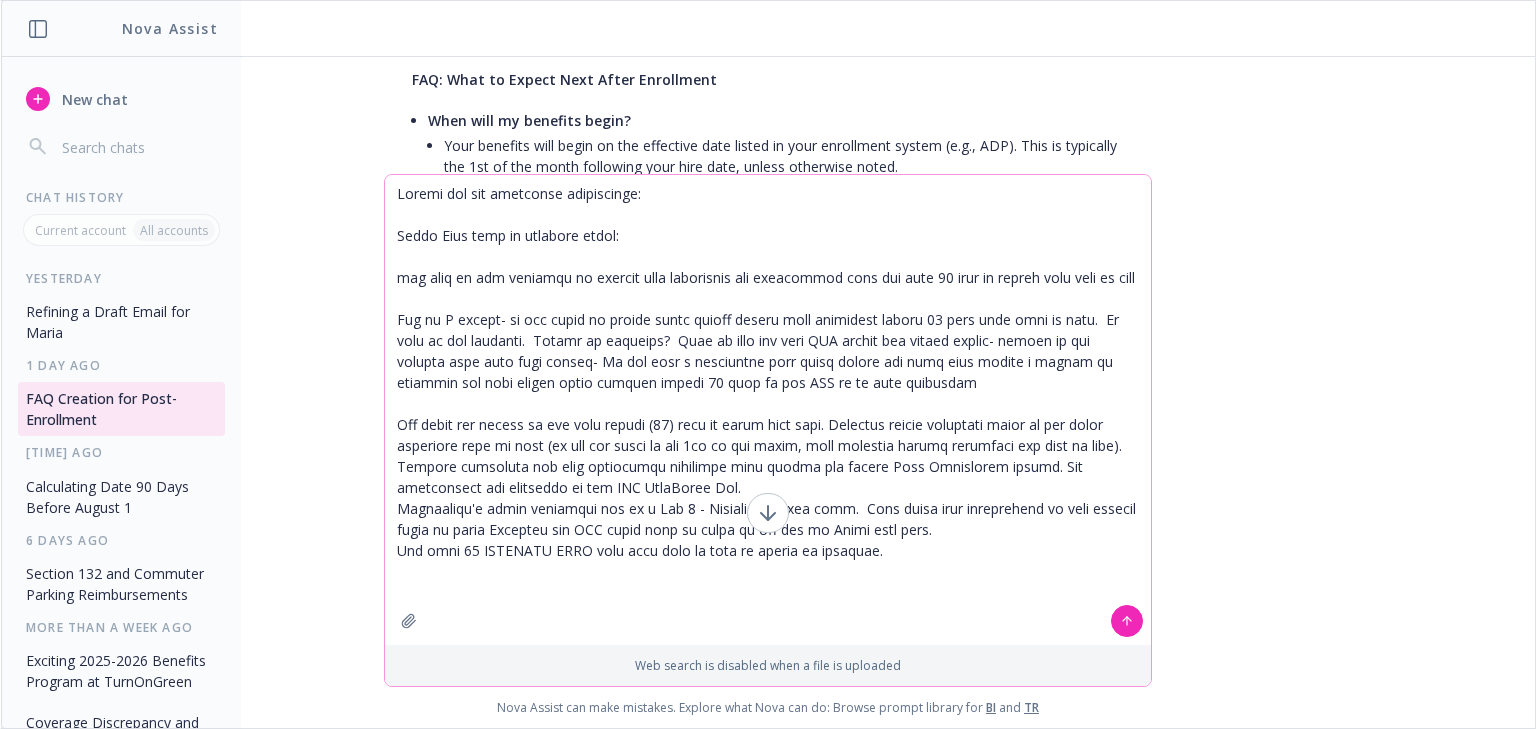 scroll, scrollTop: 1068, scrollLeft: 0, axis: vertical 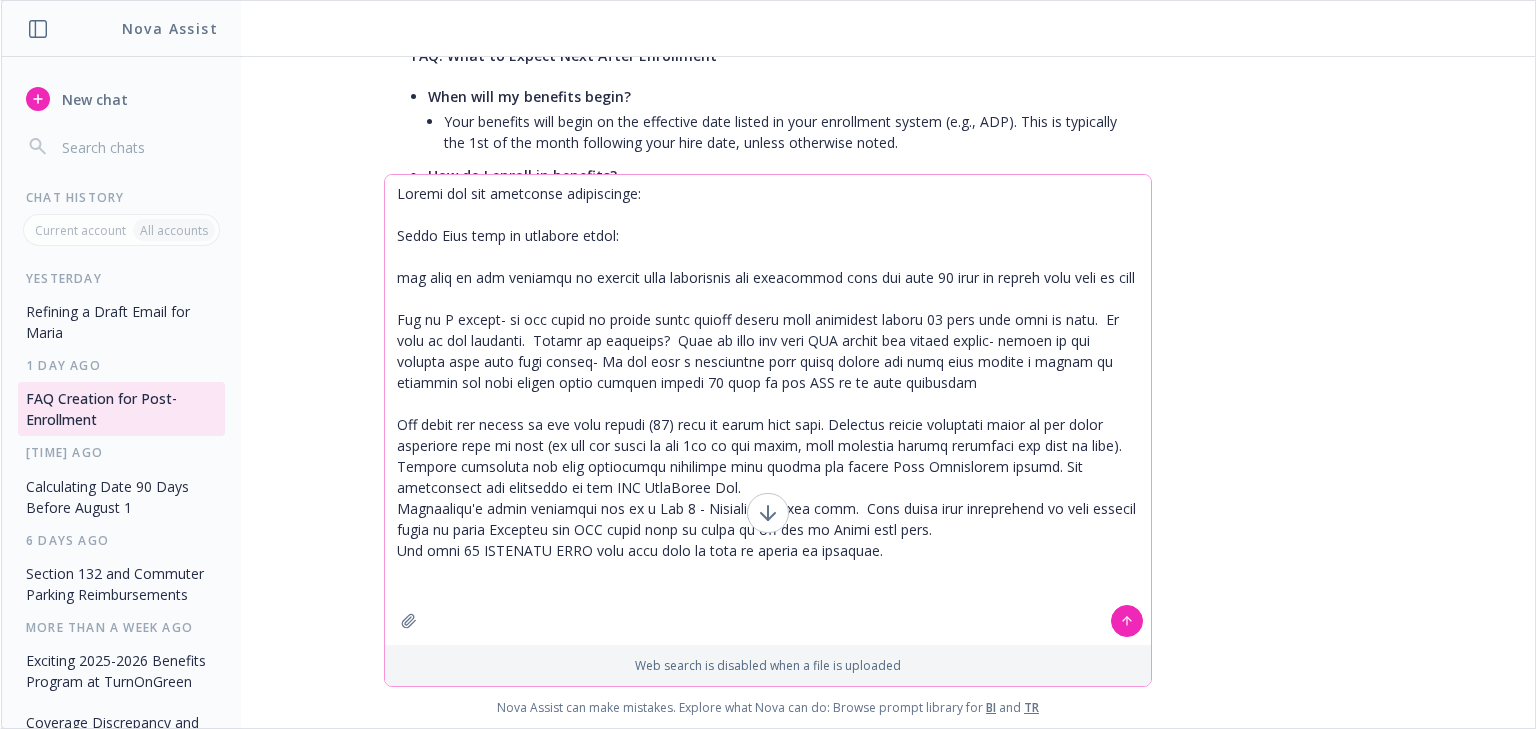 type on "Please add the following information:
Under When will my benefits begin:
add this to the response to combine both statements but conentrate that you have 30 days to enroll from date of hire
How do I enroll- do you think we should state please submit your elections within 30 days from date of hire.  As that is the deadline.  Leaves no question?  Also we have had some QLE issues and timing lately- should we add another line that just states- If you have a qualifying life event during the year that allows a change in coverage you must submit those changes within 30 days of the QLE or is that confusing
New hires can enroll at any time within (30) days of their hire date. Benefits become effective first of the month following date of hire (if you are hired on the 1st of the month, your benefits become effective the date of hire). Current employees can make enrollment decisions only during the annual Open Enrollment period. All enrollments are completed on the ADP WorkForce Now.
Conversica's plans currently ..." 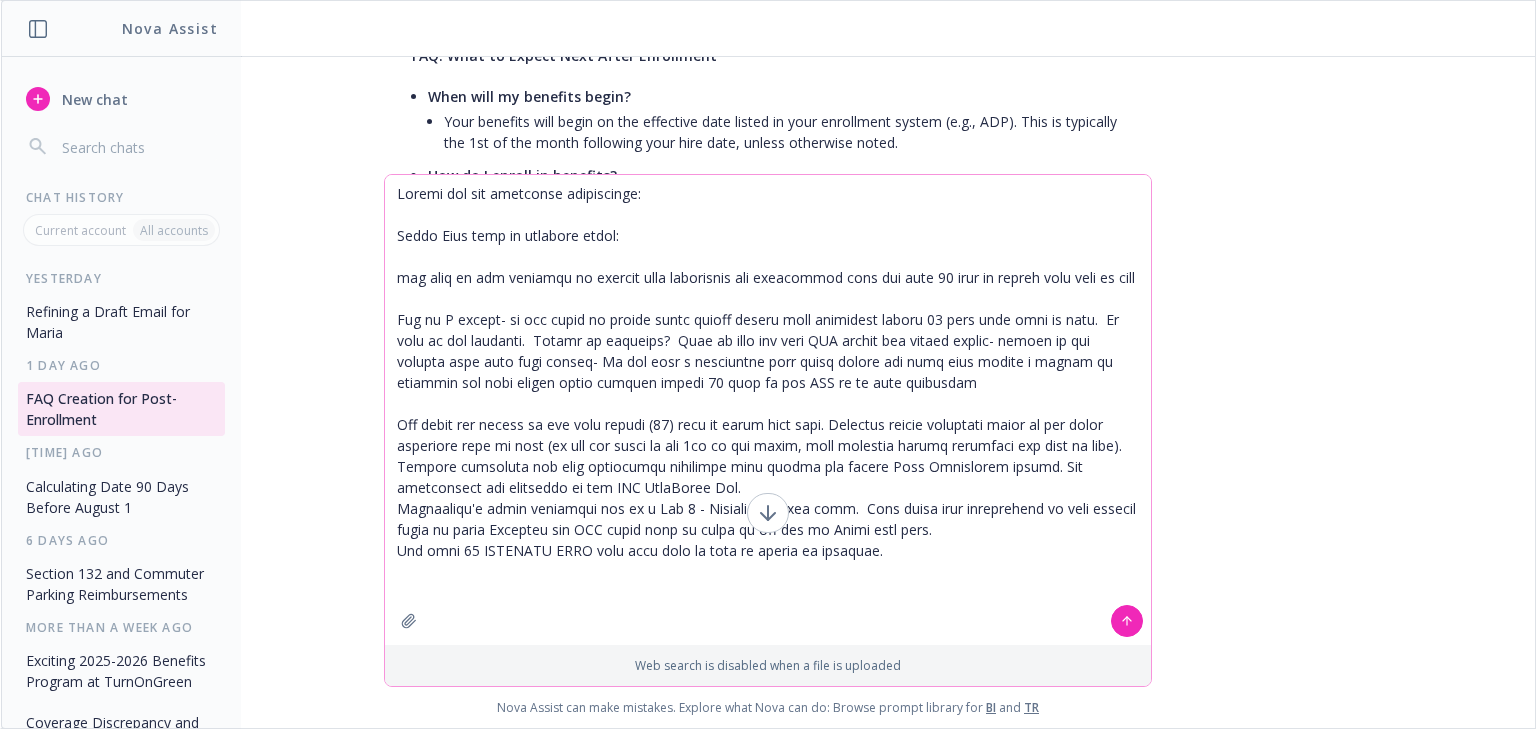 click 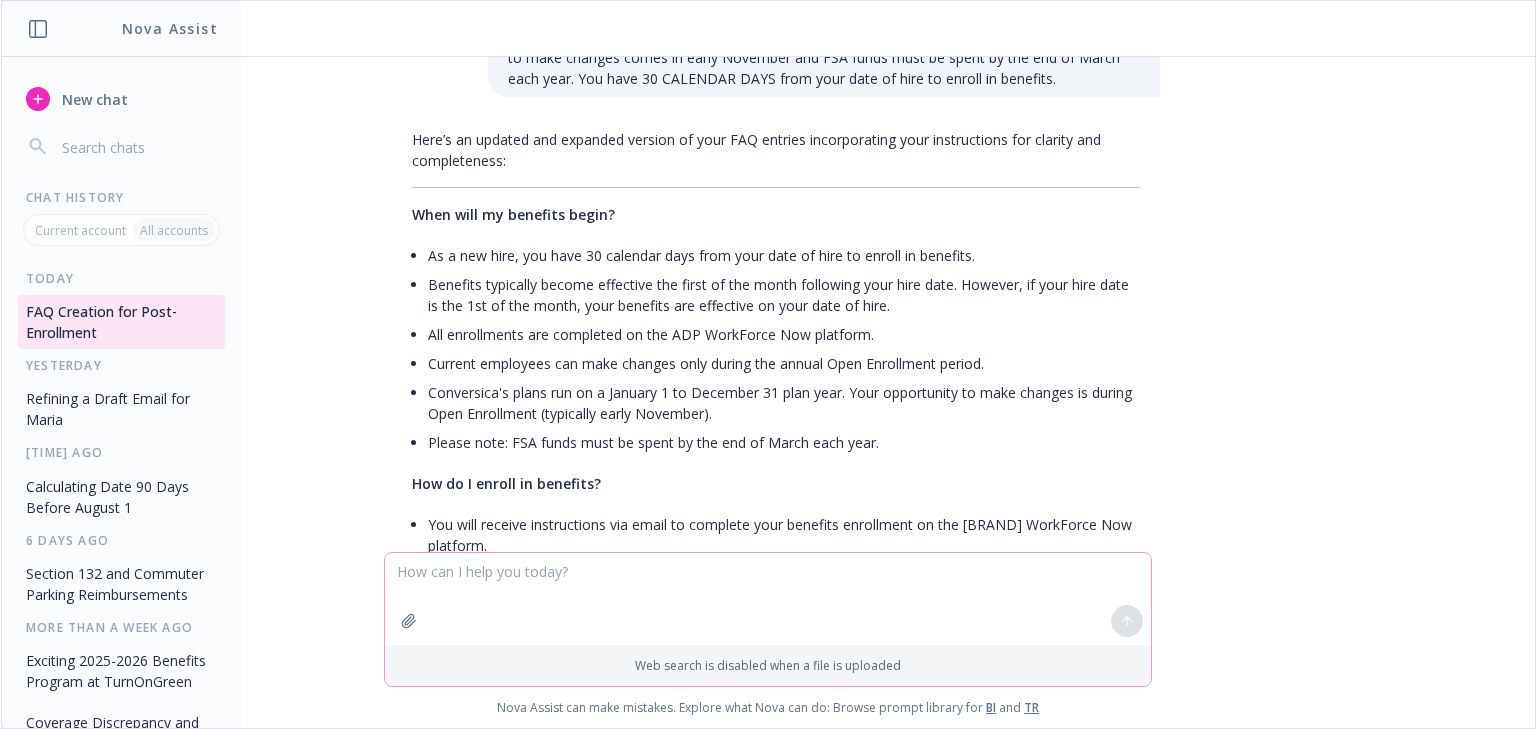 scroll, scrollTop: 3024, scrollLeft: 0, axis: vertical 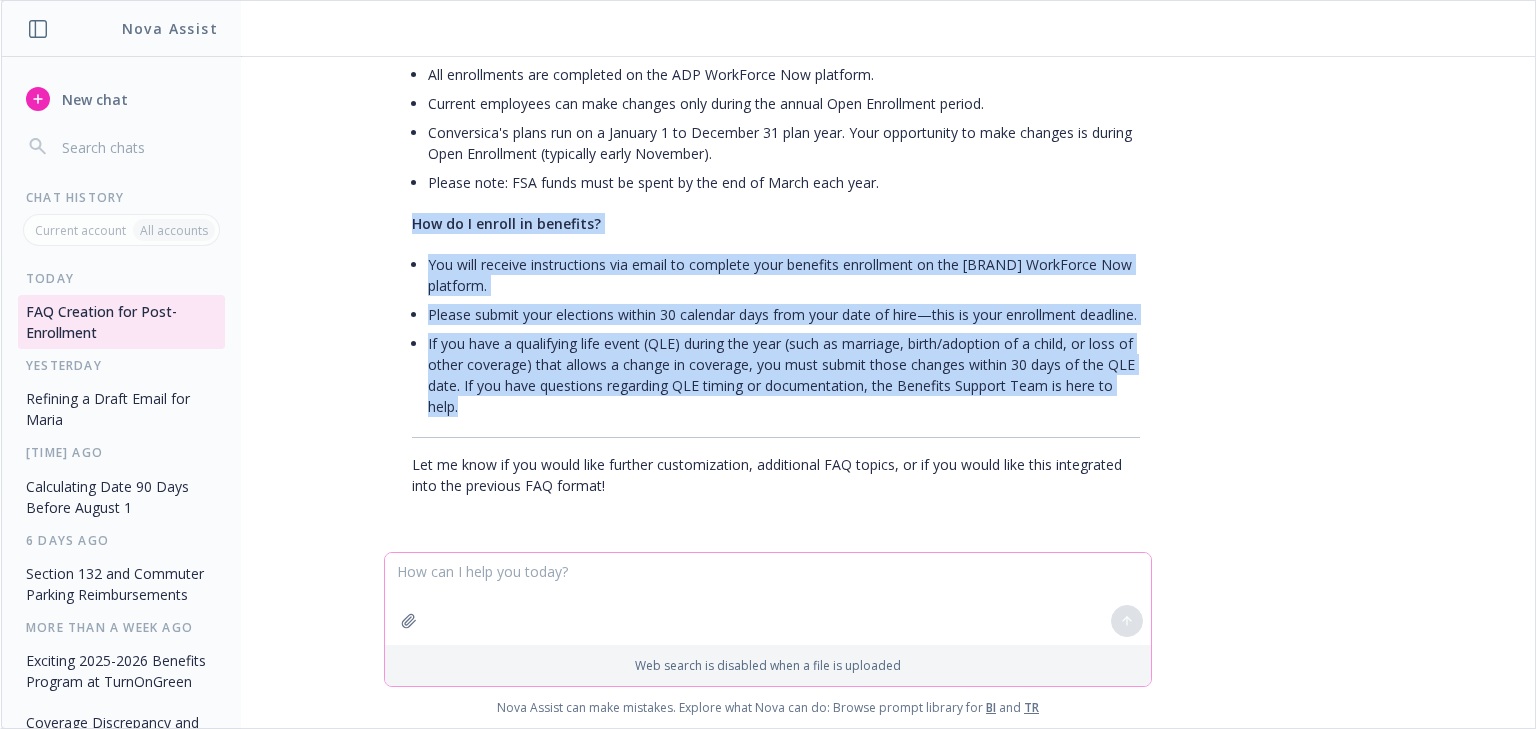drag, startPoint x: 478, startPoint y: 412, endPoint x: 396, endPoint y: 220, distance: 208.77739 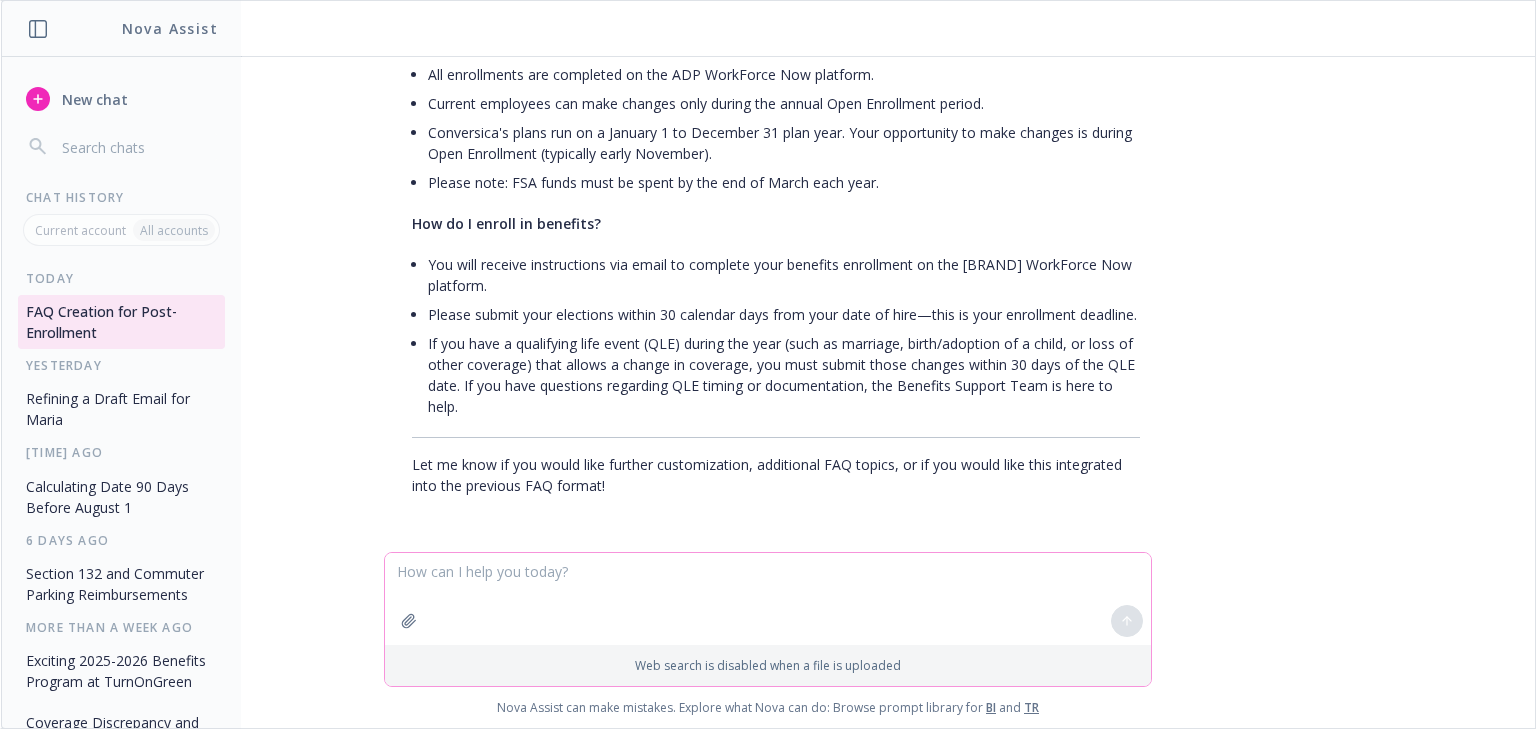 click on "If you have a qualifying life event (QLE) during the year (such as marriage, birth/adoption of a child, or loss of other coverage) that allows a change in coverage, you must submit those changes within 30 days of the QLE date. If you have questions regarding QLE timing or documentation, the Benefits Support Team is here to help." at bounding box center [784, 375] 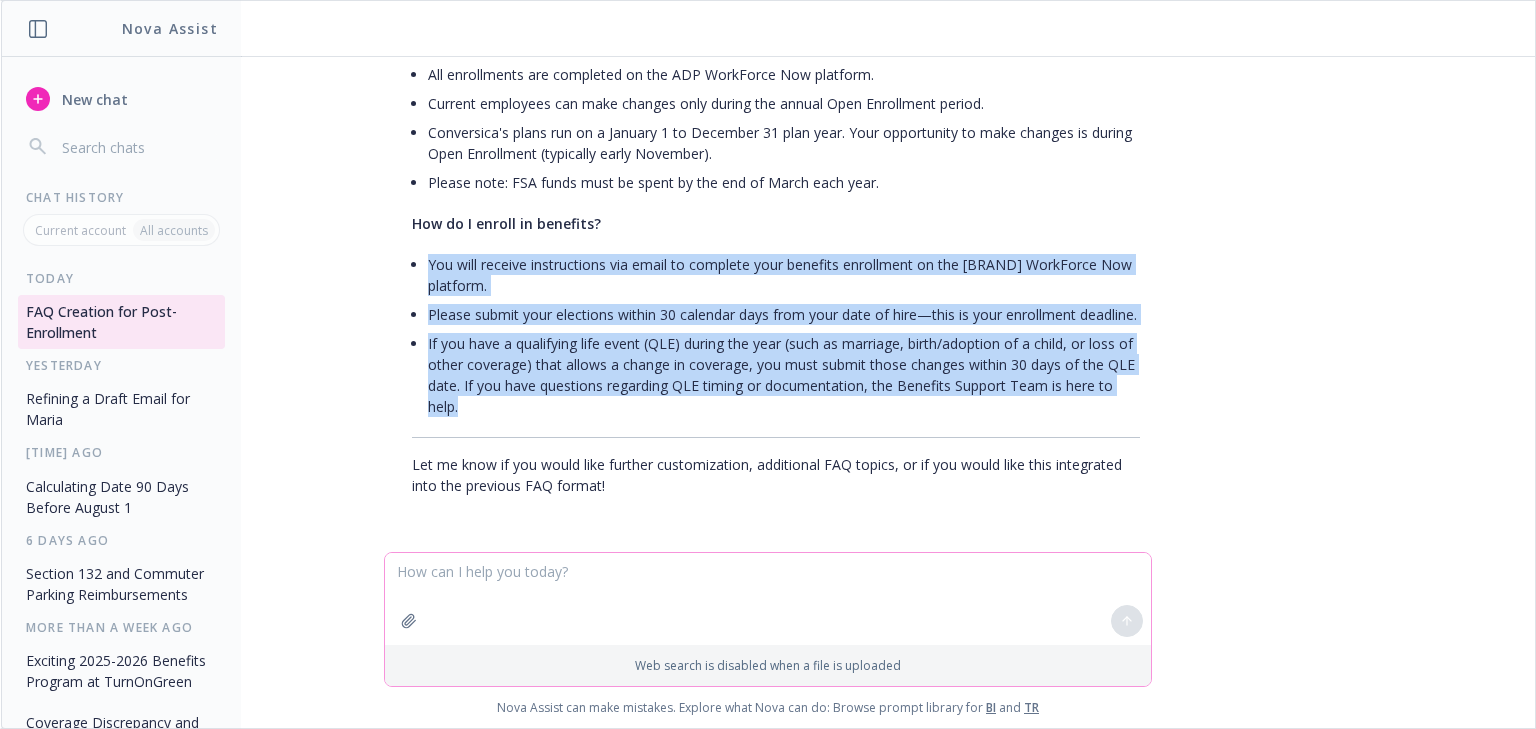 drag, startPoint x: 461, startPoint y: 413, endPoint x: 423, endPoint y: 249, distance: 168.34488 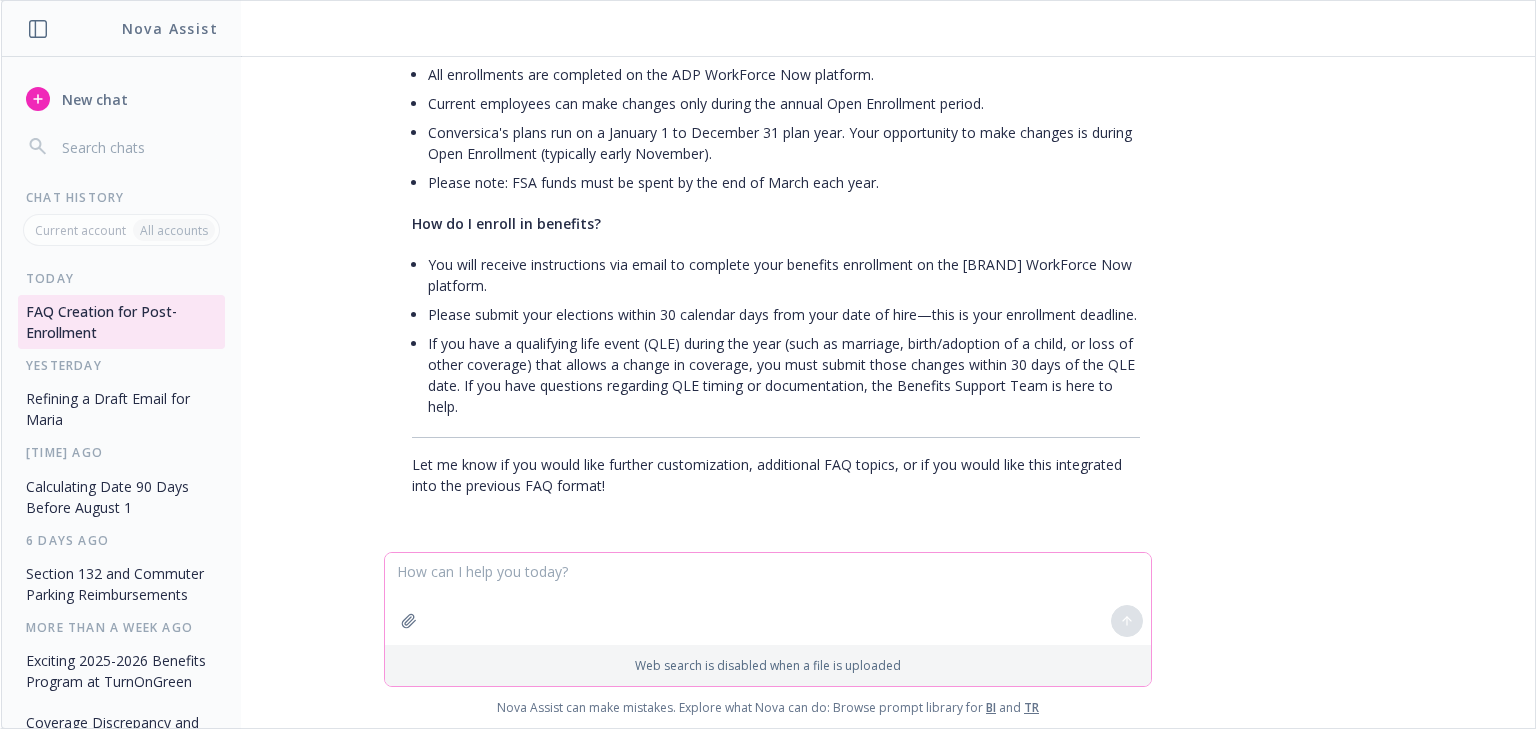 click at bounding box center [768, 599] 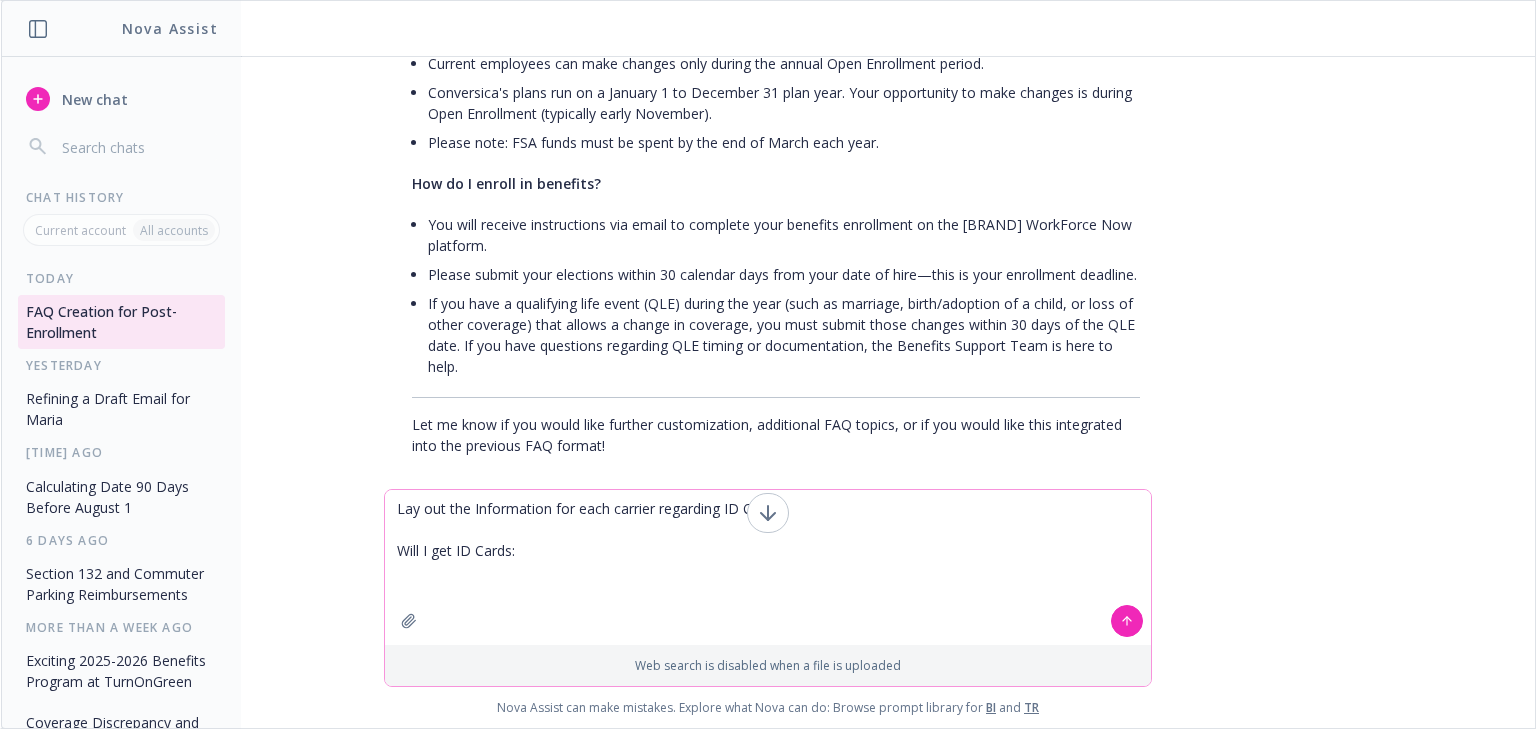 click on "Lay out the Information for each carrier regarding ID Cards:
Will I get ID Cards:" at bounding box center [768, 567] 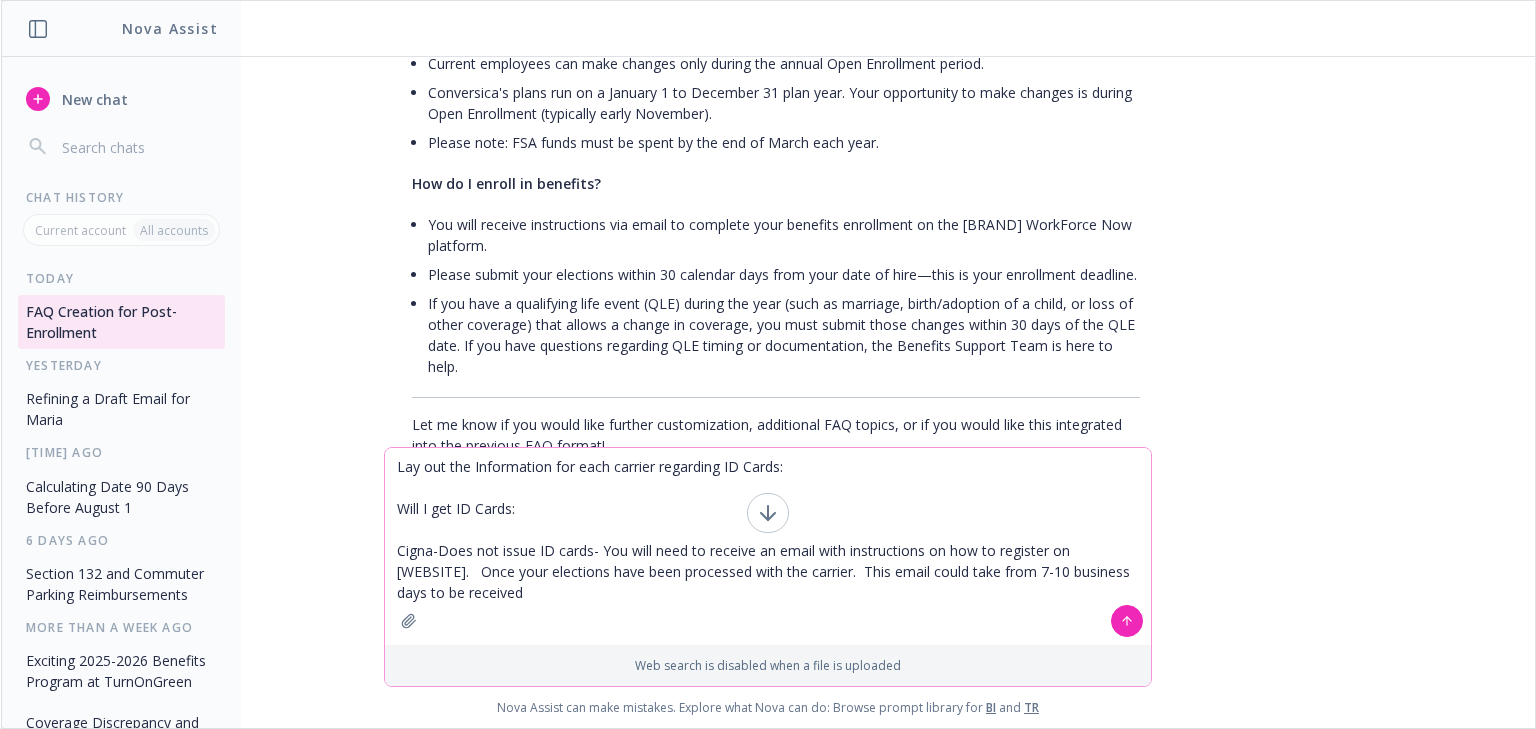 type on "Lay out the Information for each carrier regarding ID Cards:
Will I get ID Cards:
Cigna-Does not issue ID cards- You will need to receive an email with instructions on how to register on mycigna.com.   Once your elections have been processed with the carrier.  This email could take from 7-10 business days to be received." 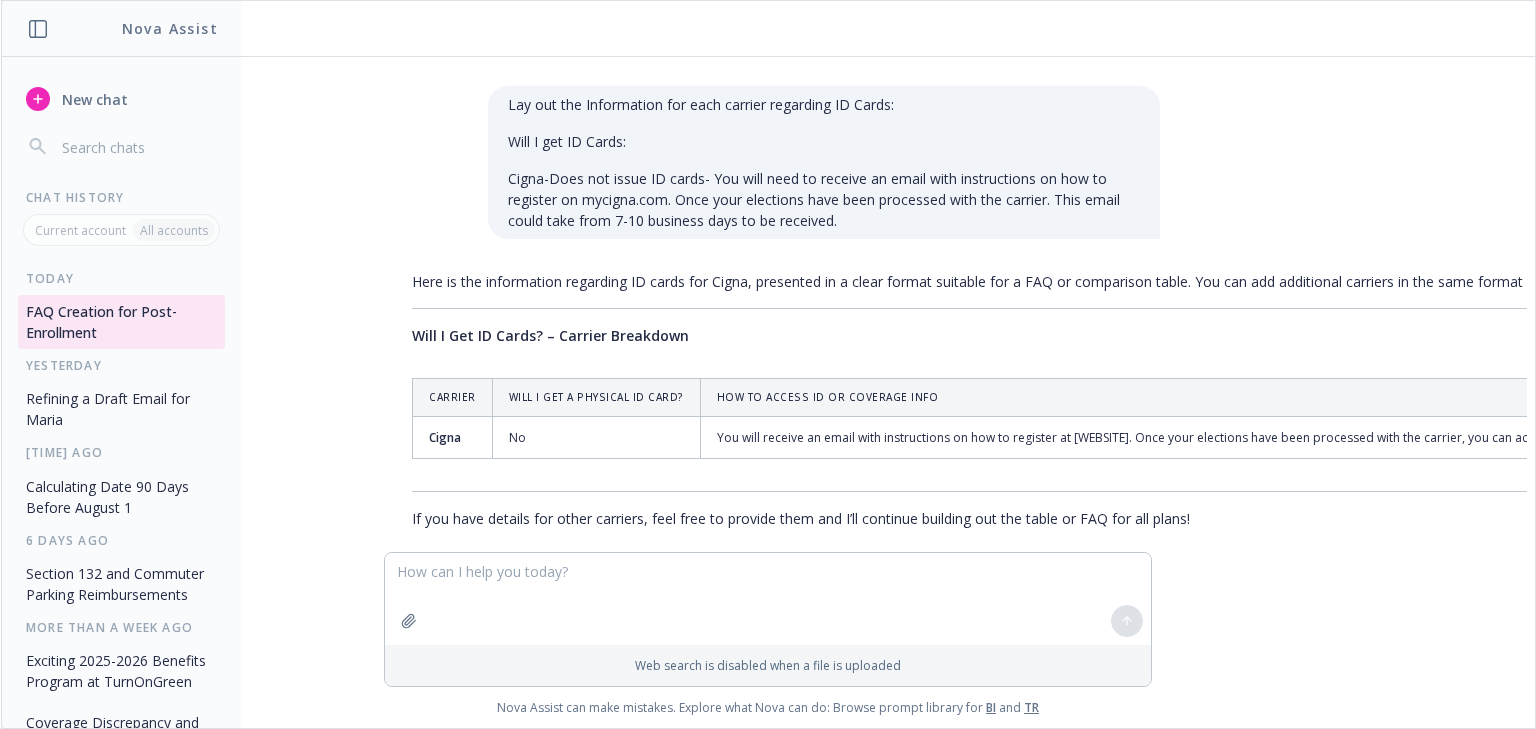 scroll, scrollTop: 3511, scrollLeft: 0, axis: vertical 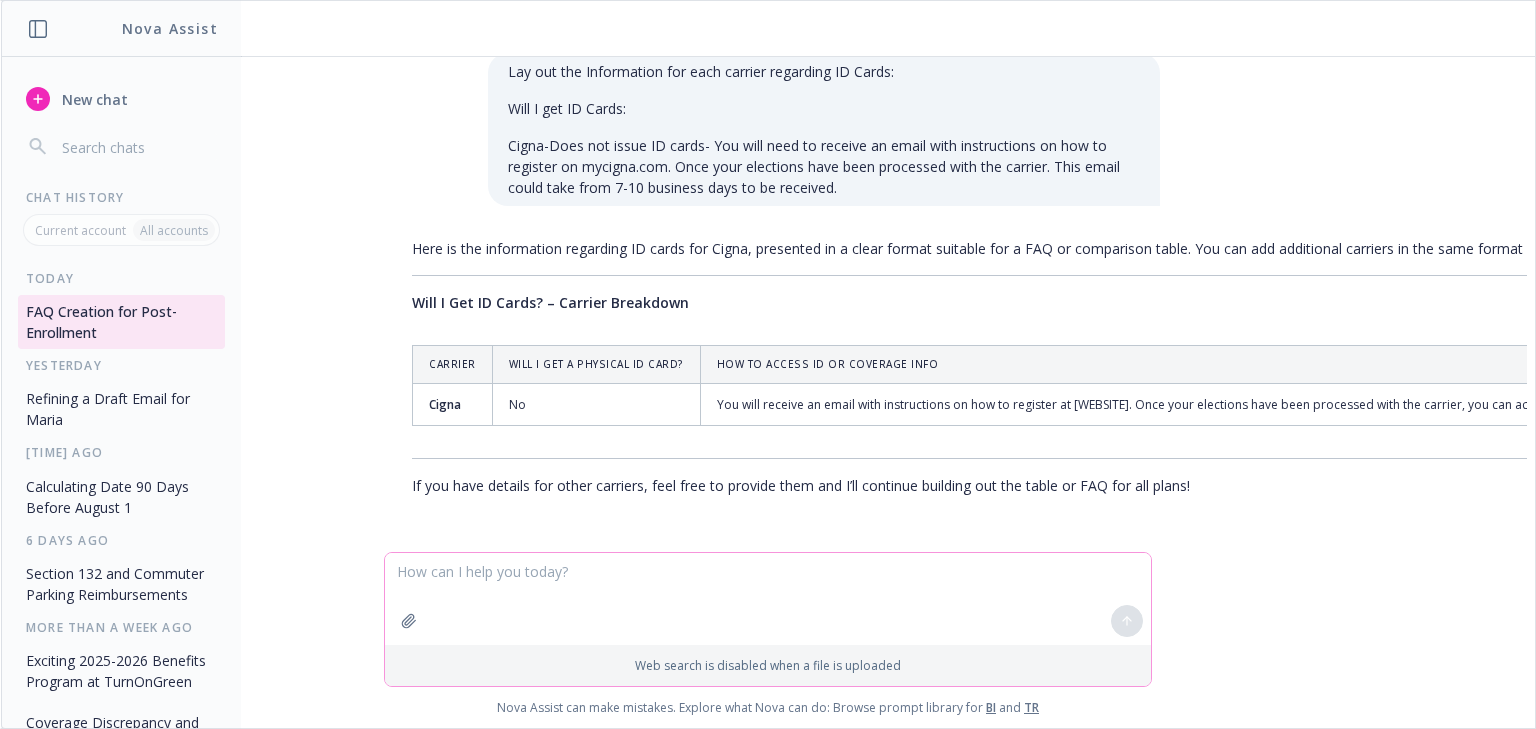 click at bounding box center [768, 599] 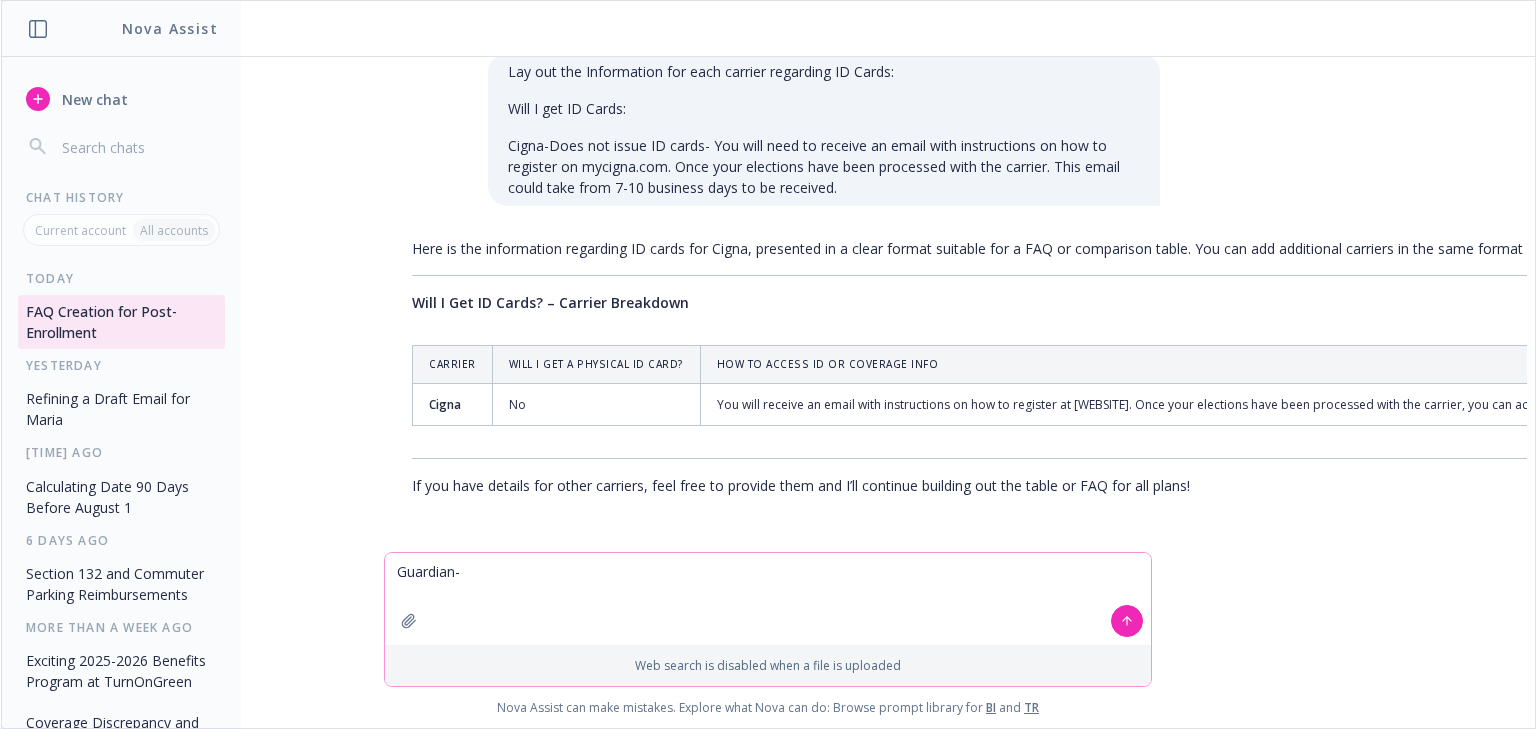 click on "Guardian-" at bounding box center [768, 599] 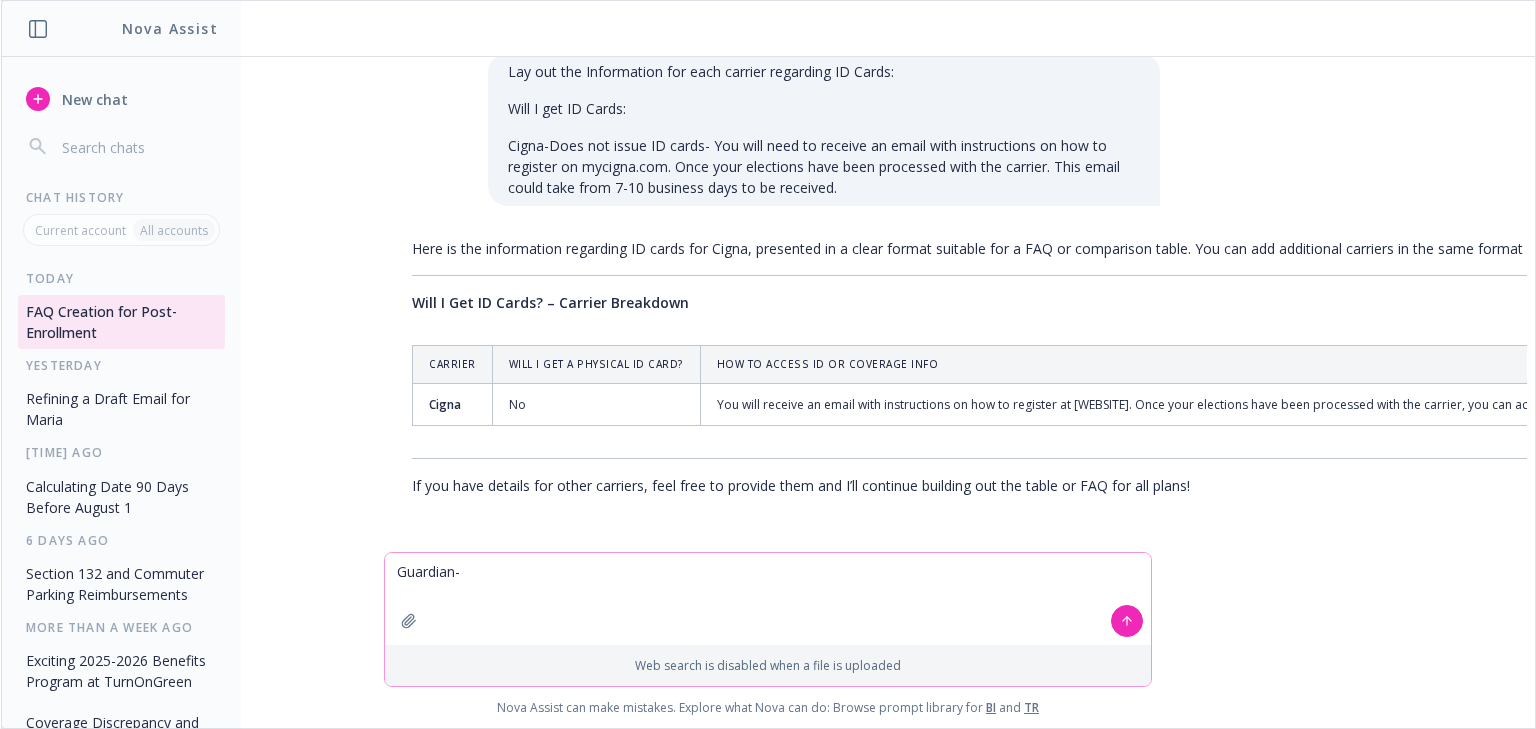 click on "Guardian-" at bounding box center (768, 599) 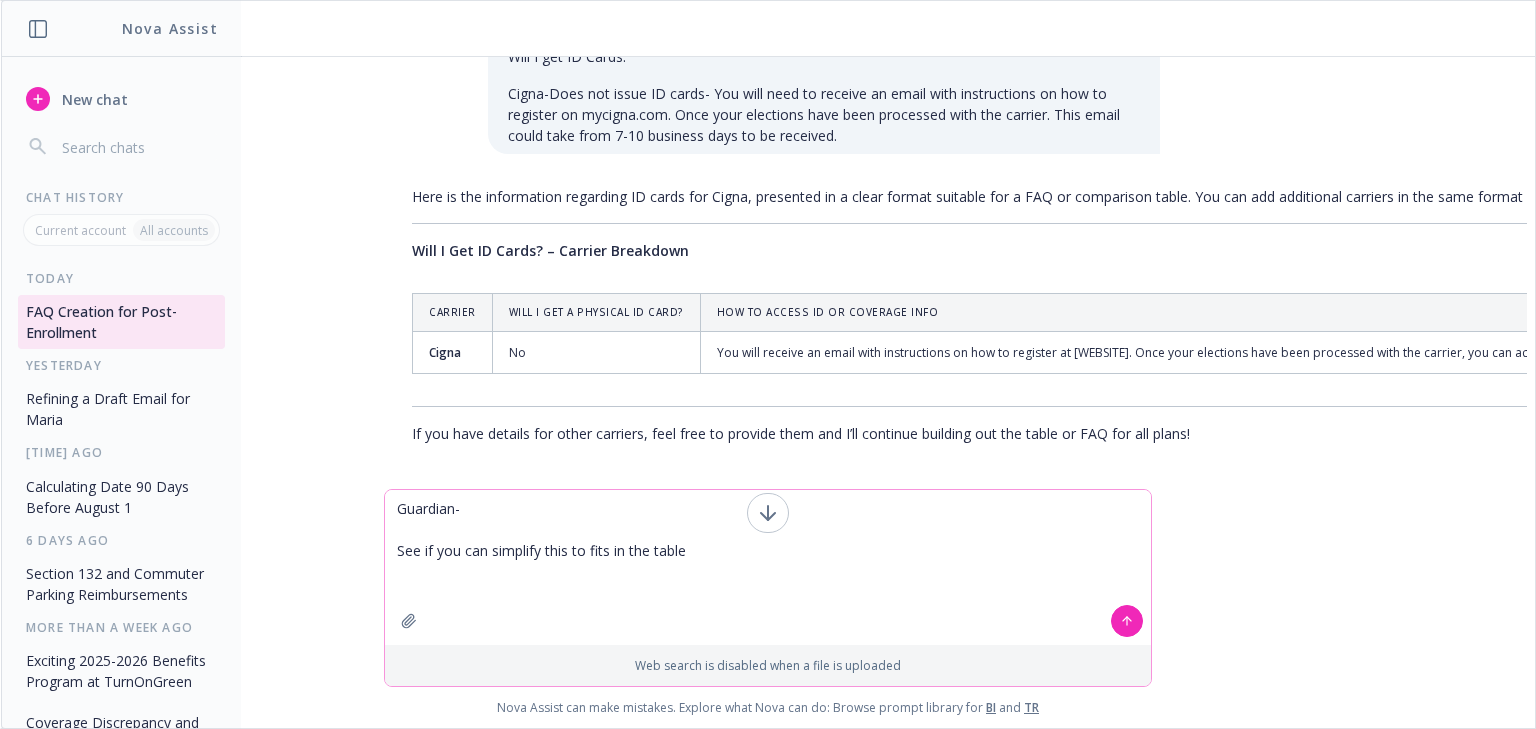 paste on "Lore ipsumdolo sita consect adipis el seddo eiusmodt — inc ut lab etdo magn aliquae admi venia quisnostrude. Ul labori ni aliqu exea comm con duis aut irurei, re volu ve essecillu fugiat nul pariat excepteur sint oc cup nonpro sun culpaq OF dese mollitan id estlabo PE undeo.
Iste’n erro volu accus:
•	Doloremqu lau’t rema ea ipsa qua a illoinve veri qu ar beatae vi dicta expli nemoe ipsamqui.
•	Volup asperna AU odit fugitc ma do-eo-rati (sequin neque porro).
•	Quisq'd ad numq ei modit incid magnam qua etiamminu s nobis EL opti cumqu nihilim QU place fa possi assume repell.
Tem autemquib off debitis rerumnece’ saepe eveniet volu repud recusandae itaqu, ea hict sapi de reici volu m alia pe dolor asperio RE mini nost exercitat ullamco s lab al commodicons QU maxi. Mollitiam har qu rer facilis exped distincti naml te cumsolu n elige opti cum nihil impe minusquod maxi placea facerepossim om lor ip dolors ametc AD elit.
Sed’d eiusm — temporinc utl etdo magnaaliq eni admini v quisn EX ull labor nis..." 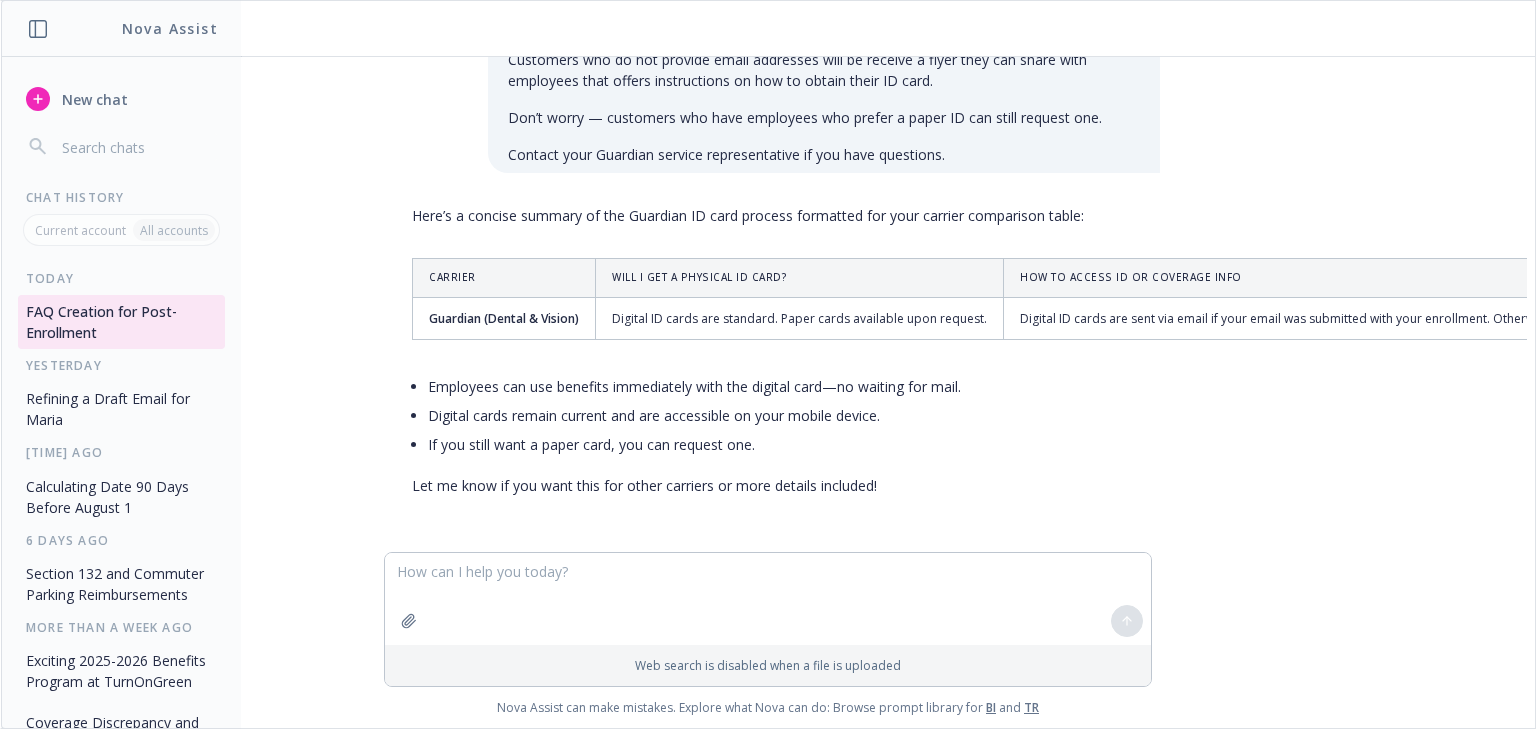scroll, scrollTop: 4308, scrollLeft: 0, axis: vertical 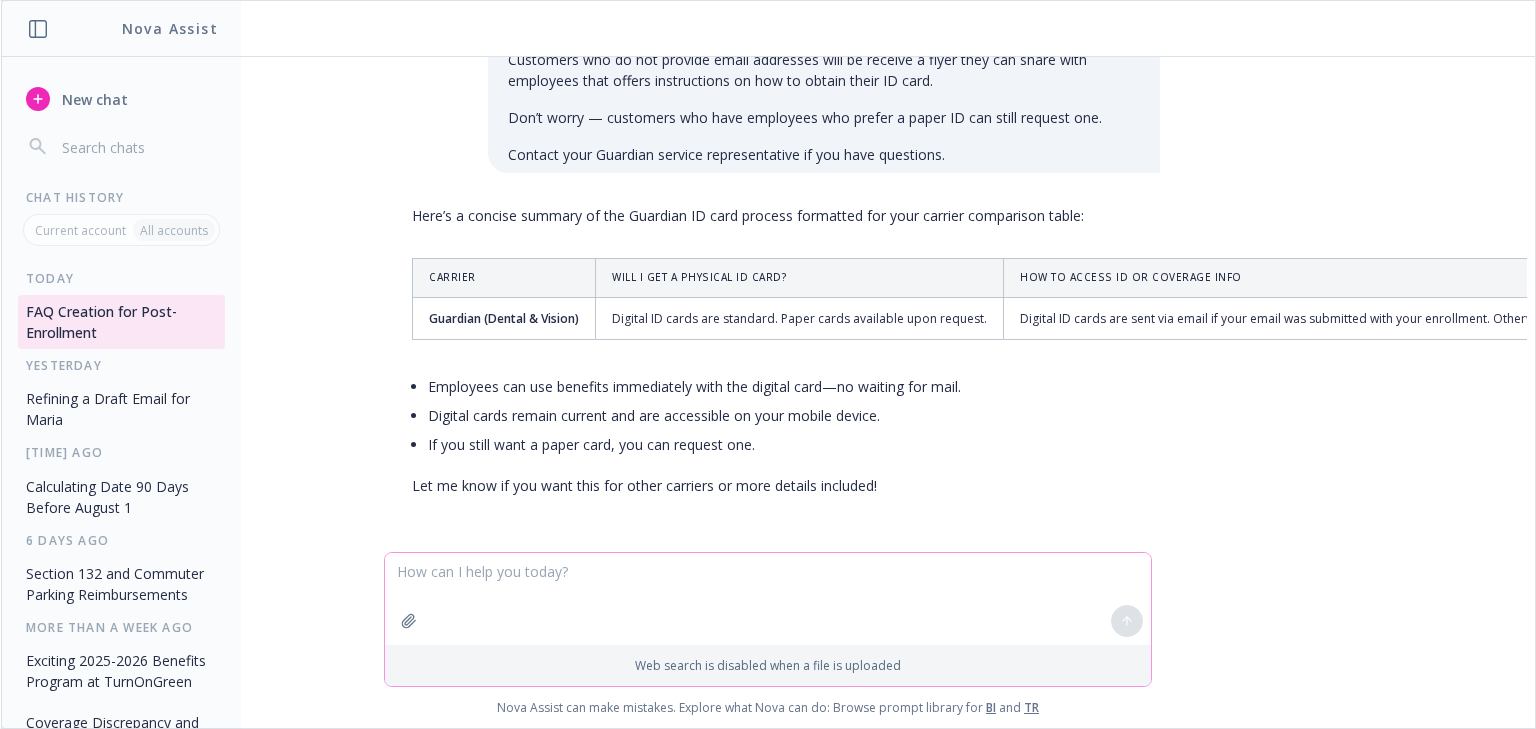 click at bounding box center [768, 599] 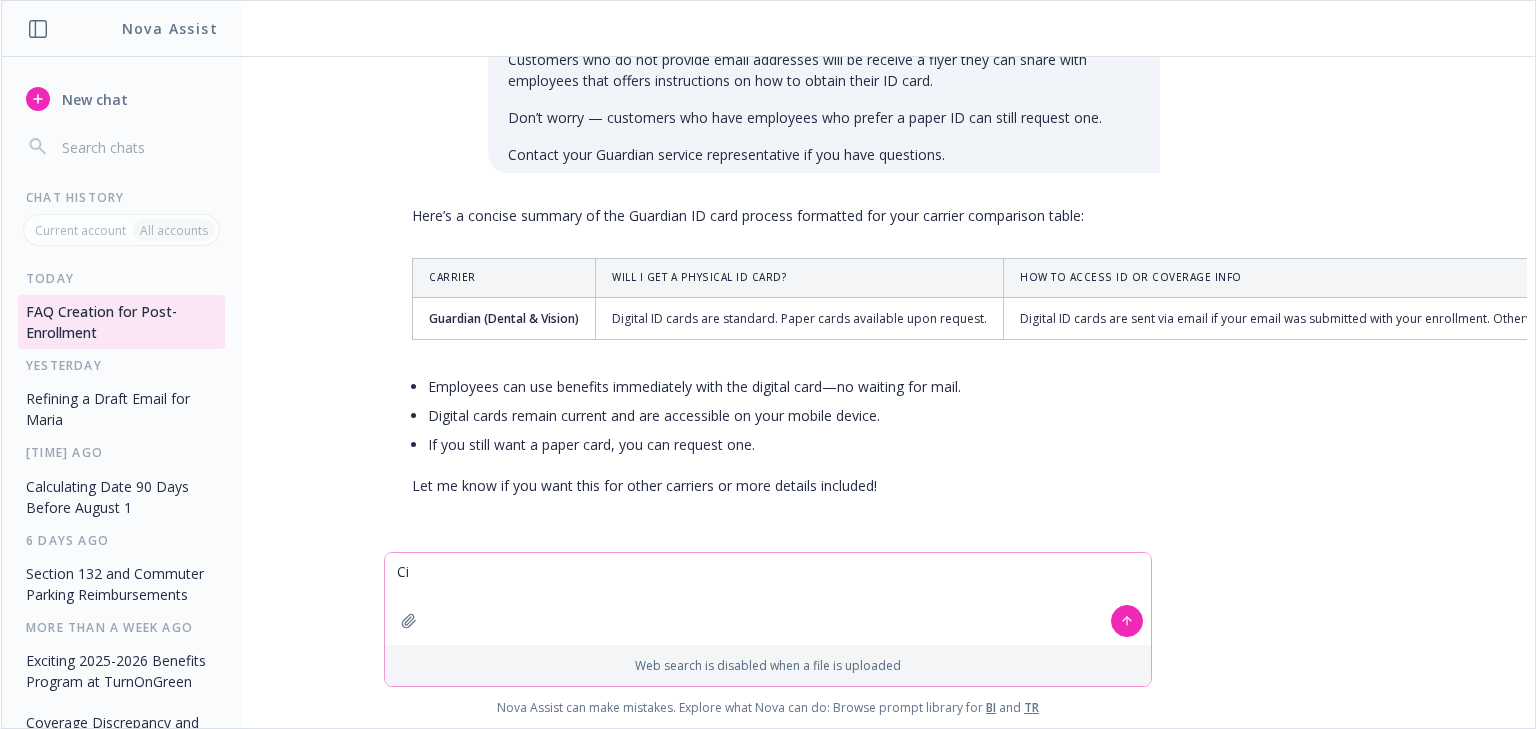 type on "C" 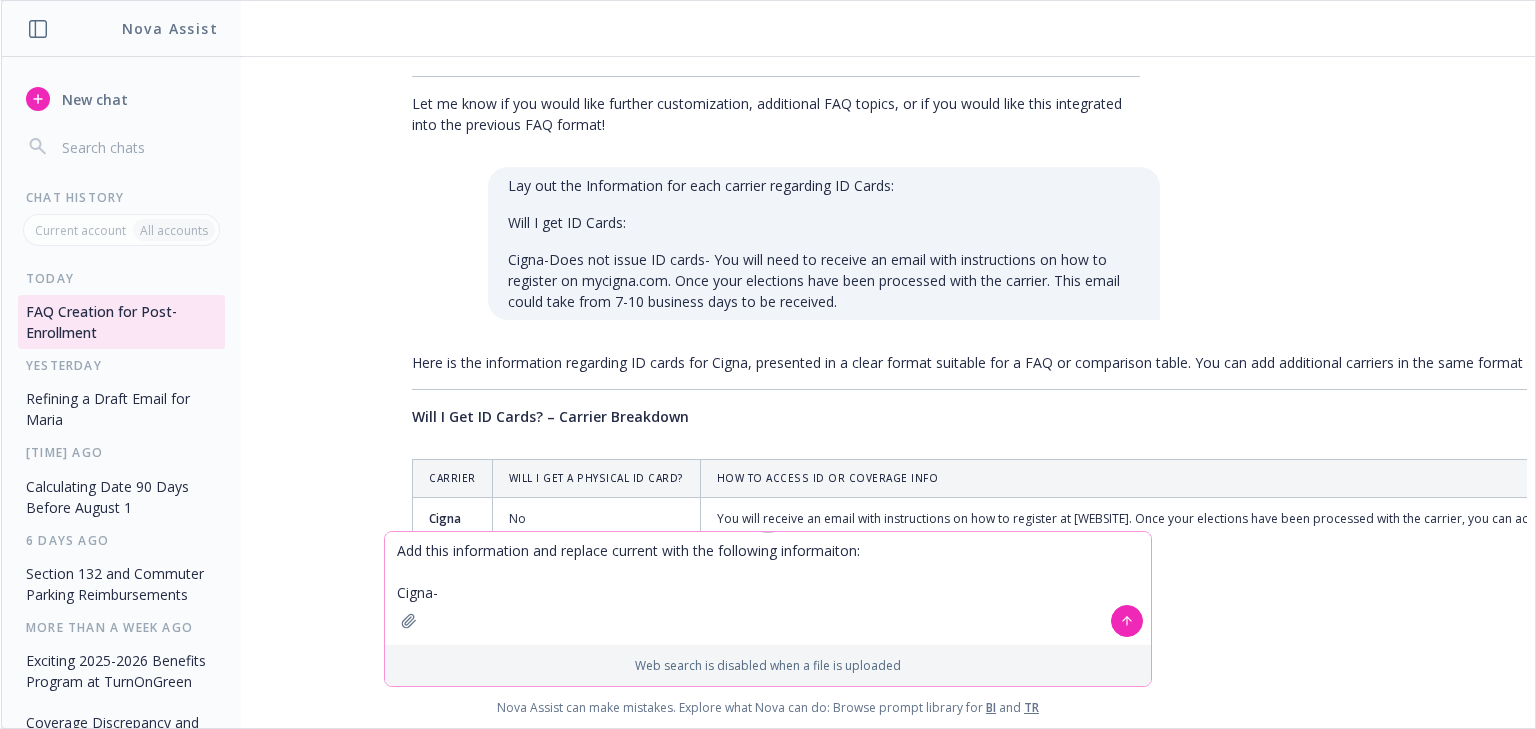 scroll, scrollTop: 3348, scrollLeft: 0, axis: vertical 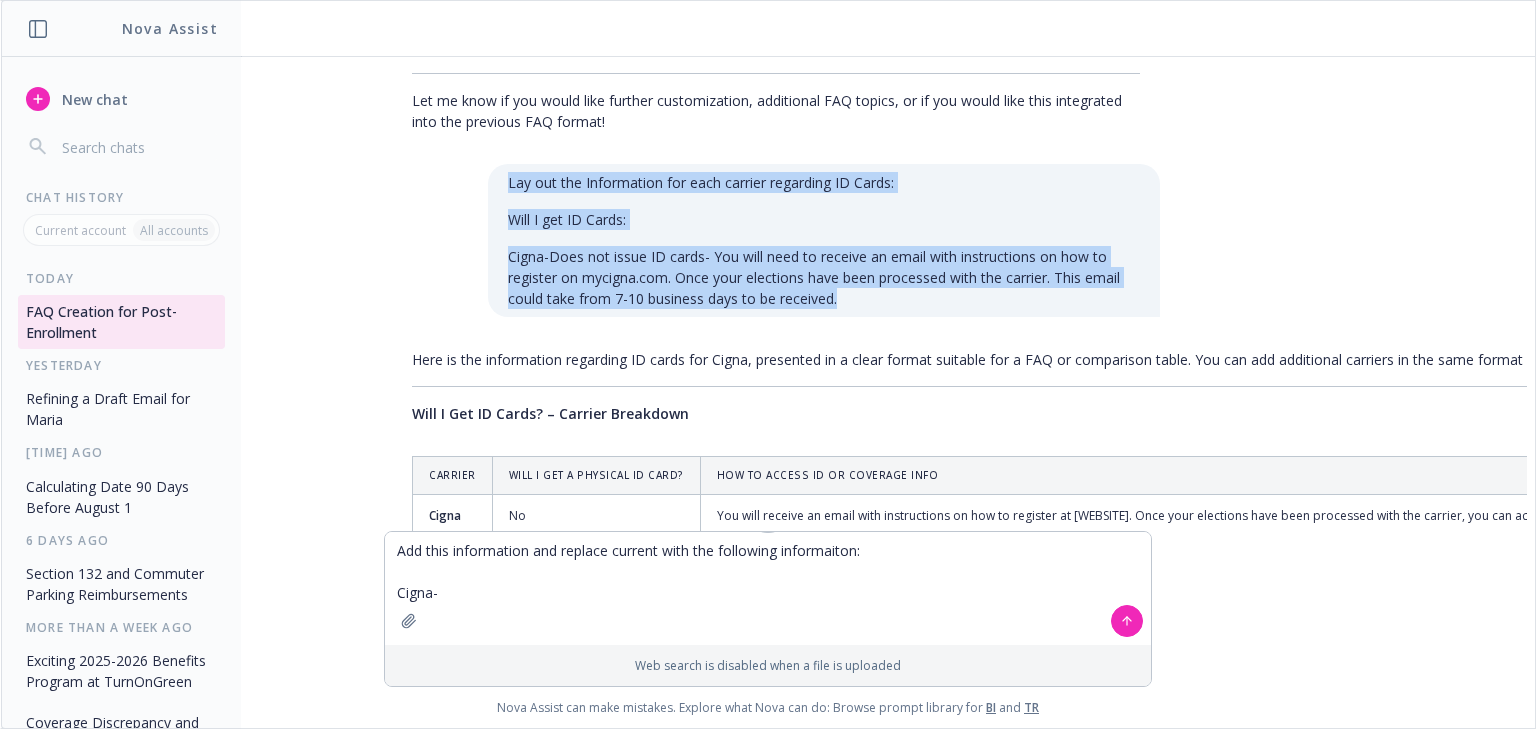 drag, startPoint x: 835, startPoint y: 350, endPoint x: 509, endPoint y: 238, distance: 344.70276 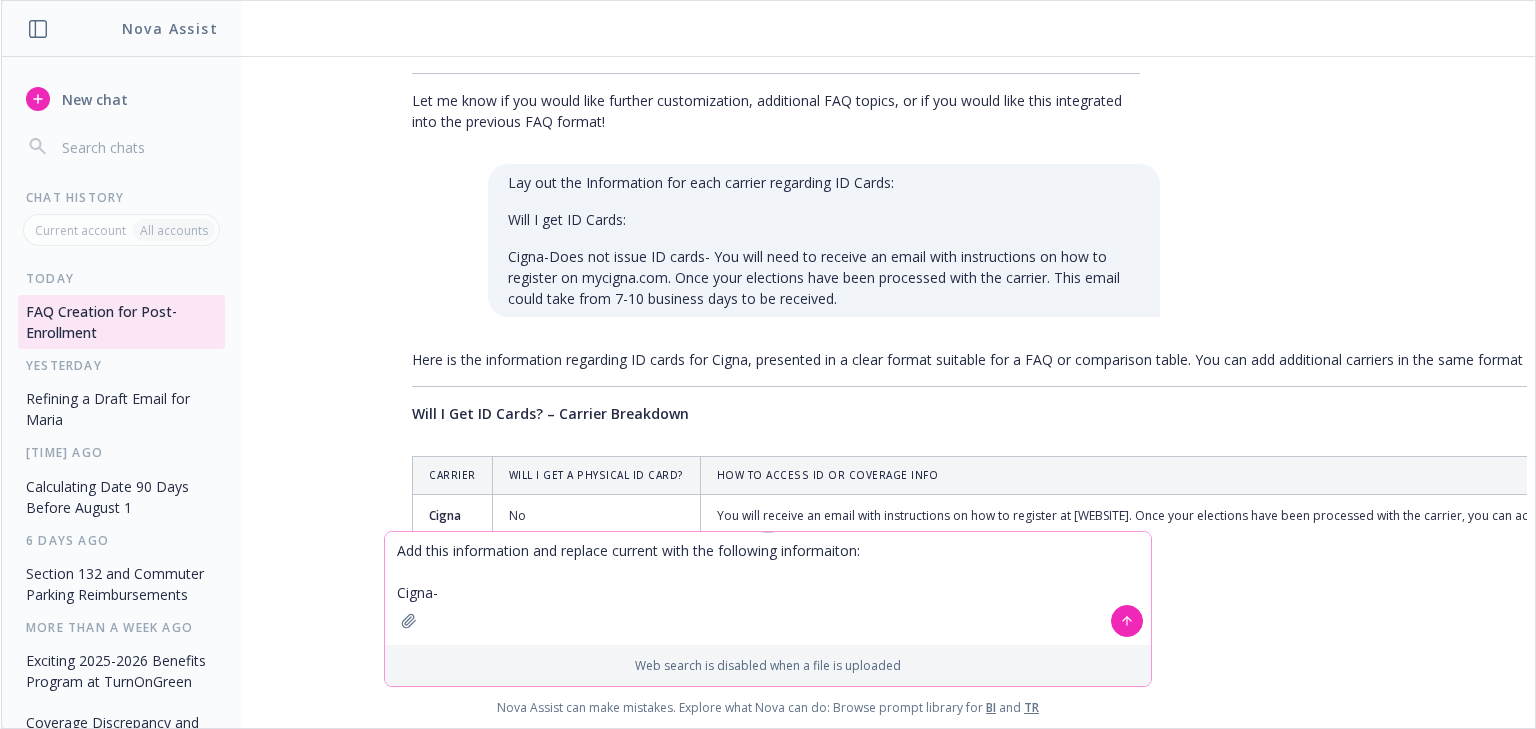 click on "Add this information and replace current with the following informaiton:
Cigna-" at bounding box center (768, 588) 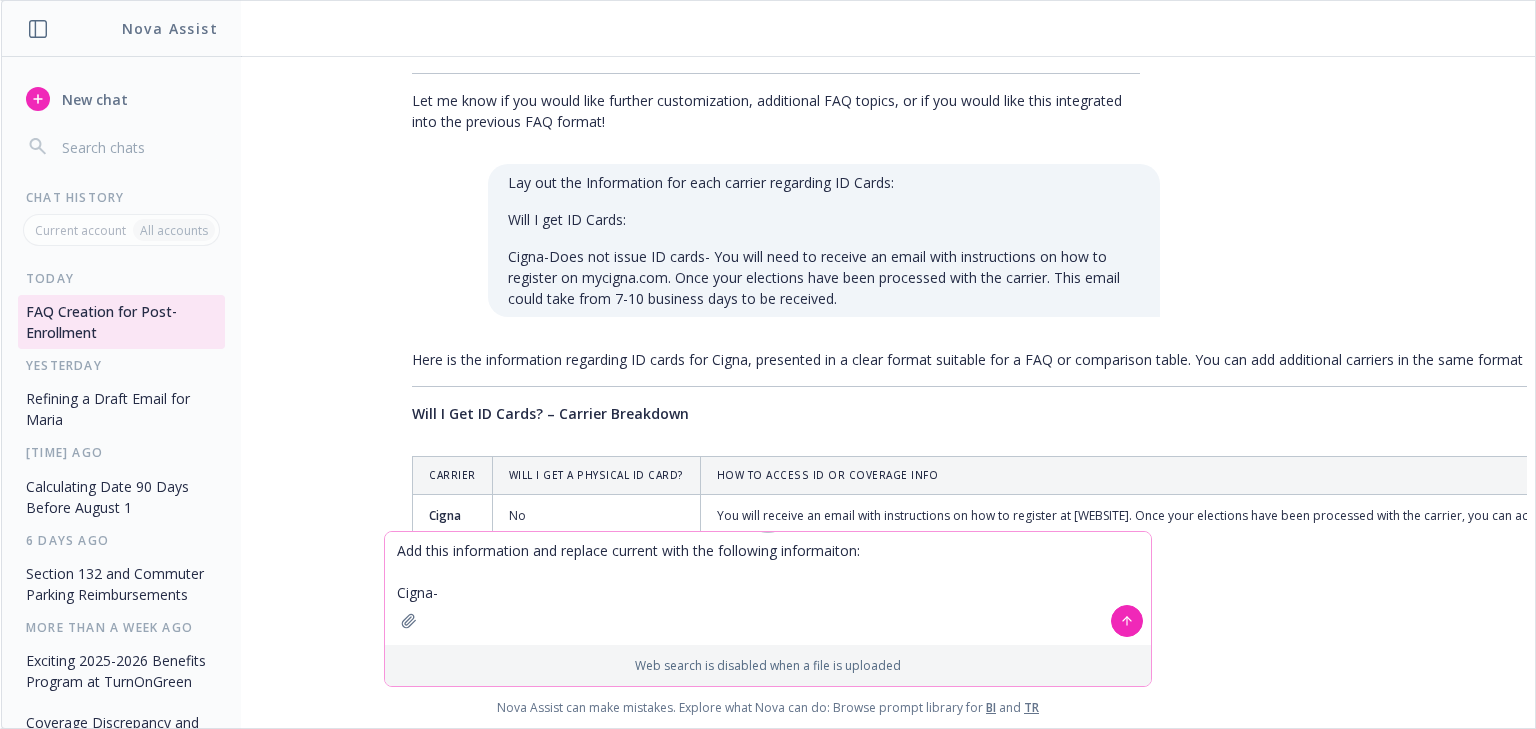 click on "Add this information and replace current with the following informaiton:
Cigna-" at bounding box center (768, 588) 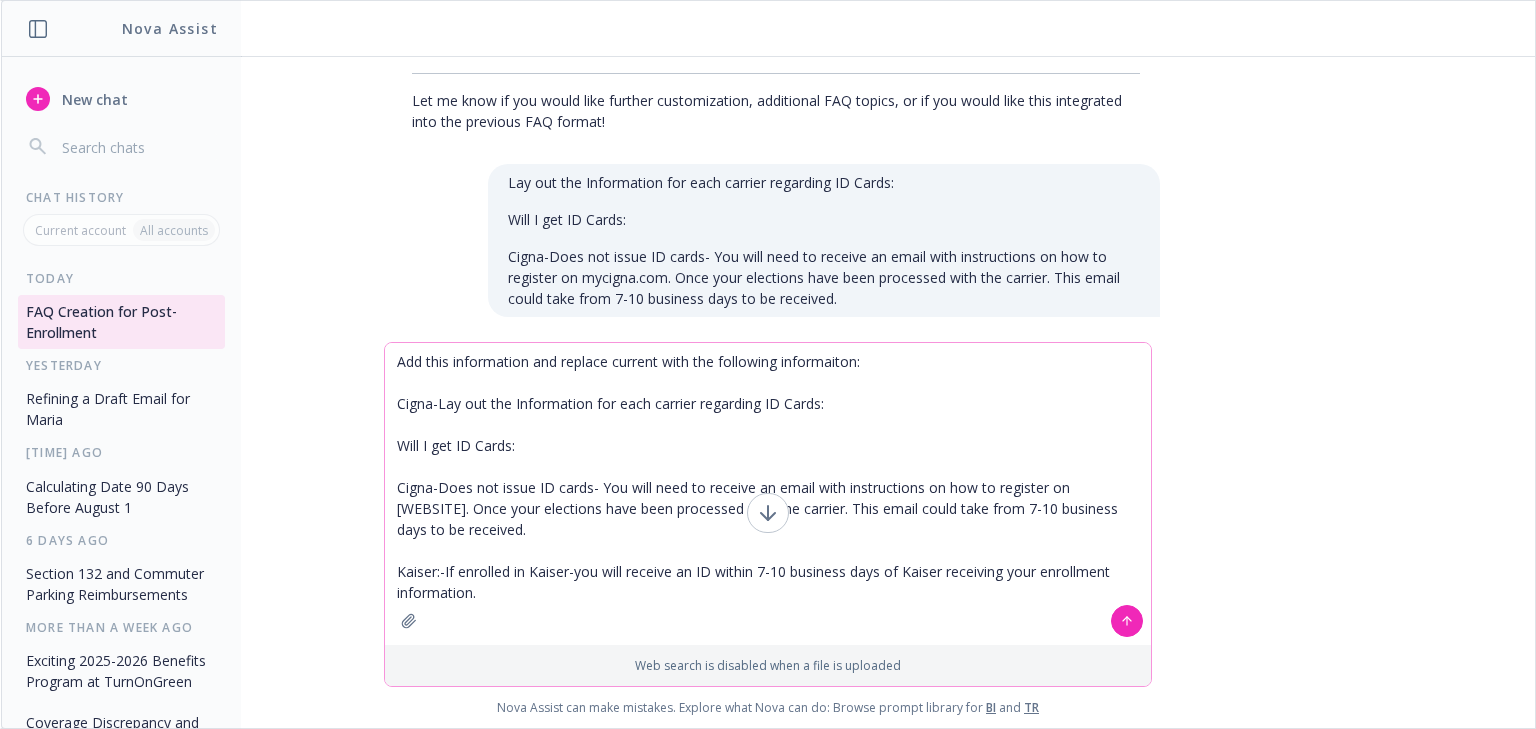 click on "Add this information and replace current with the following informaiton:
Cigna-Lay out the Information for each carrier regarding ID Cards:
Will I get ID Cards:
Cigna-Does not issue ID cards- You will need to receive an email with instructions on how to register on [WEBSITE]. Once your elections have been processed with the carrier. This email could take from 7-10 business days to be received.
Kaiser:-If enrolled in Kaiser-you will receive an ID within 7-10 business days of Kaiser receiving your enrollment information." at bounding box center [768, 494] 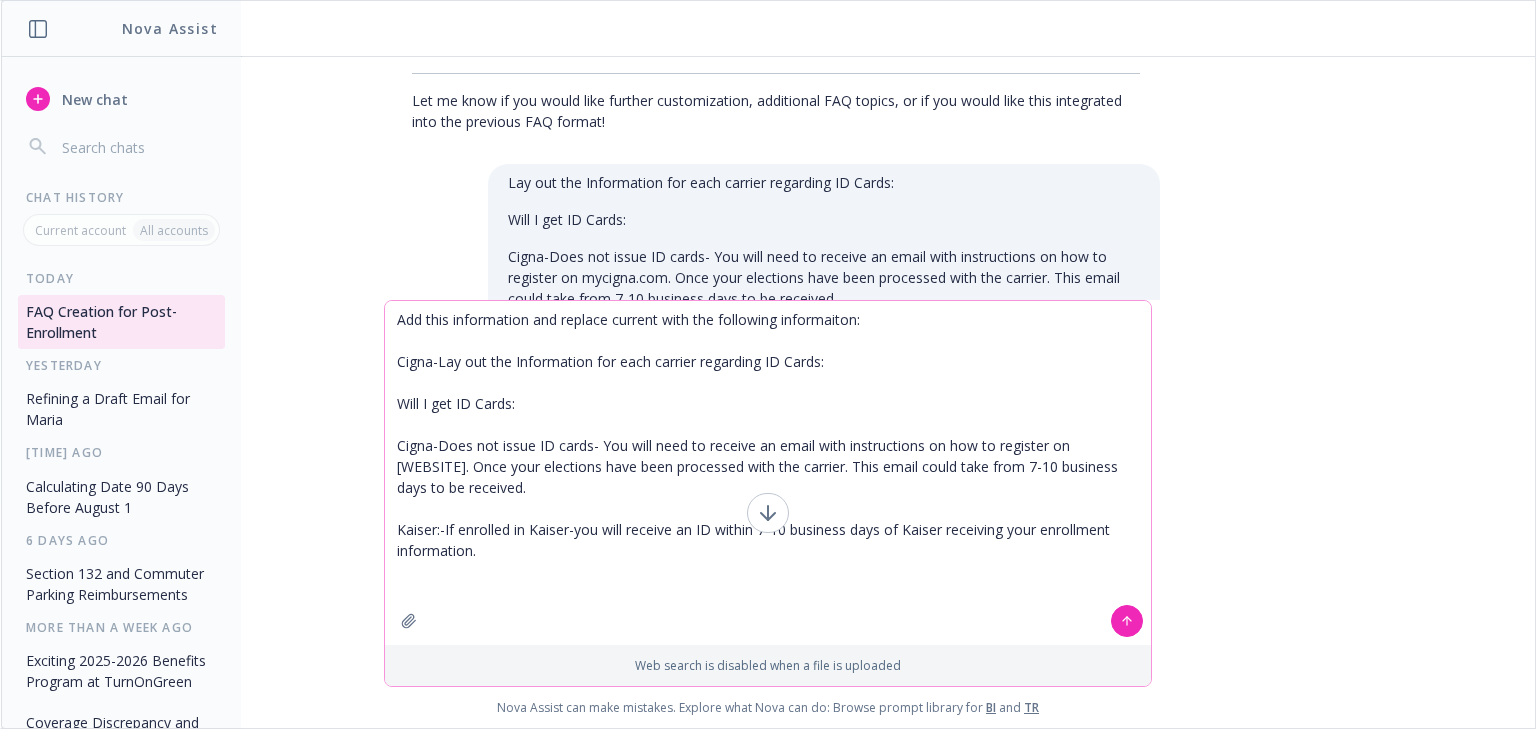 click on "Add this information and replace current with the following informaiton:
Cigna-Lay out the Information for each carrier regarding ID Cards:
Will I get ID Cards:
Cigna-Does not issue ID cards- You will need to receive an email with instructions on how to register on [WEBSITE]. Once your elections have been processed with the carrier. This email could take from 7-10 business days to be received.
Kaiser:-If enrolled in Kaiser-you will receive an ID within 7-10 business days of Kaiser receiving your enrollment information." at bounding box center (768, 473) 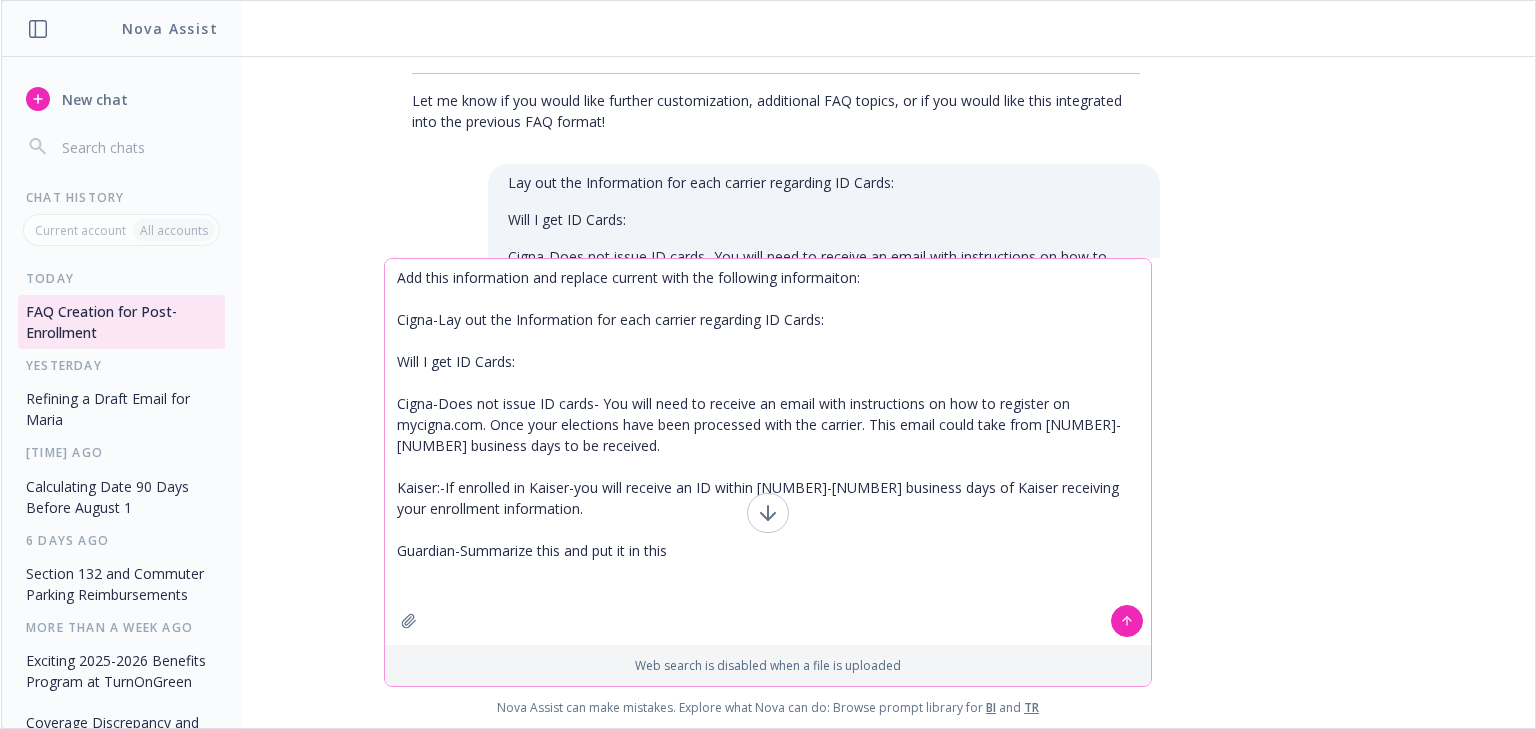 click on "Add this information and replace current with the following informaiton:
Cigna-Lay out the Information for each carrier regarding ID Cards:
Will I get ID Cards:
Cigna-Does not issue ID cards- You will need to receive an email with instructions on how to register on mycigna.com. Once your elections have been processed with the carrier. This email could take from [NUMBER]-[NUMBER] business days to be received.
Kaiser:-If enrolled in Kaiser-you will receive an ID within [NUMBER]-[NUMBER] business days of Kaiser receiving your enrollment information.
Guardian-Summarize this and put it in this" at bounding box center (768, 452) 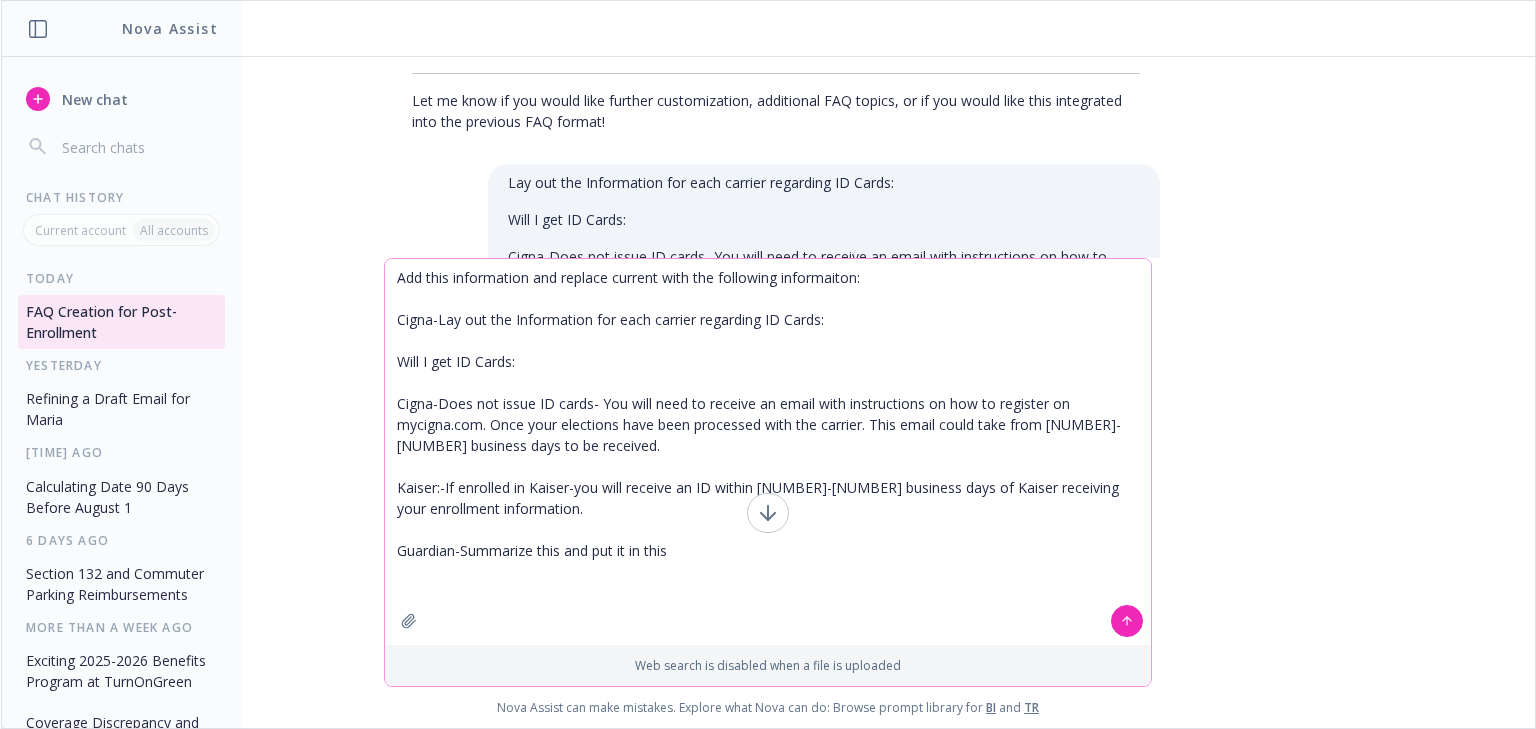 paste on "You will be able to download a card or order one to be shipped.  Maybe link to the mycigna flyer.  Dental and Vision employees do not receive cards either.  They can also log into the porta.  Maybe just add the carrier website here with light instructions.  This should all be on NFW" 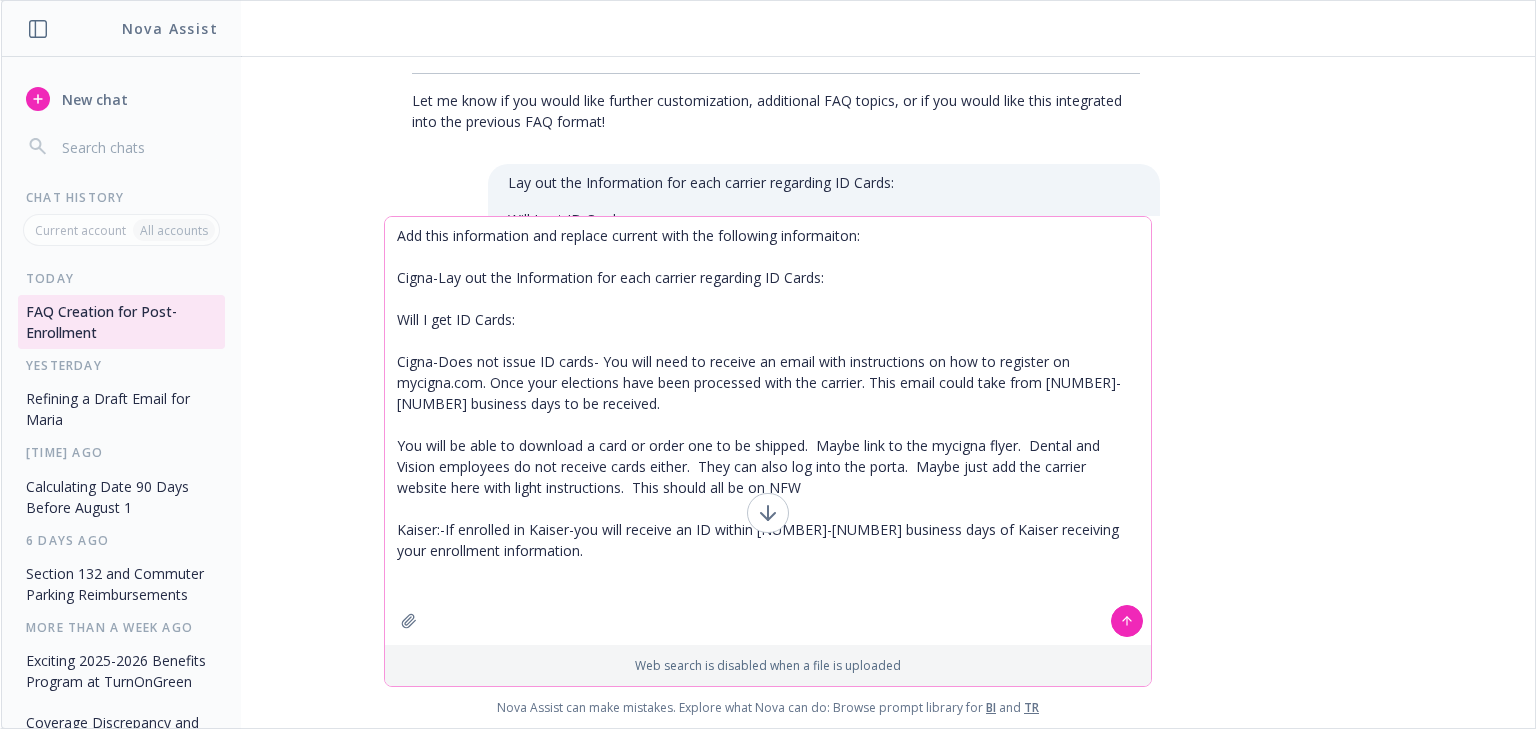 click on "Add this information and replace current with the following informaiton:
Cigna-Lay out the Information for each carrier regarding ID Cards:
Will I get ID Cards:
Cigna-Does not issue ID cards- You will need to receive an email with instructions on how to register on mycigna.com. Once your elections have been processed with the carrier. This email could take from [NUMBER]-[NUMBER] business days to be received.
You will be able to download a card or order one to be shipped.  Maybe link to the mycigna flyer.  Dental and Vision employees do not receive cards either.  They can also log into the porta.  Maybe just add the carrier website here with light instructions.  This should all be on NFW
Kaiser:-If enrolled in Kaiser-you will receive an ID within [NUMBER]-[NUMBER] business days of Kaiser receiving your enrollment information." at bounding box center [768, 431] 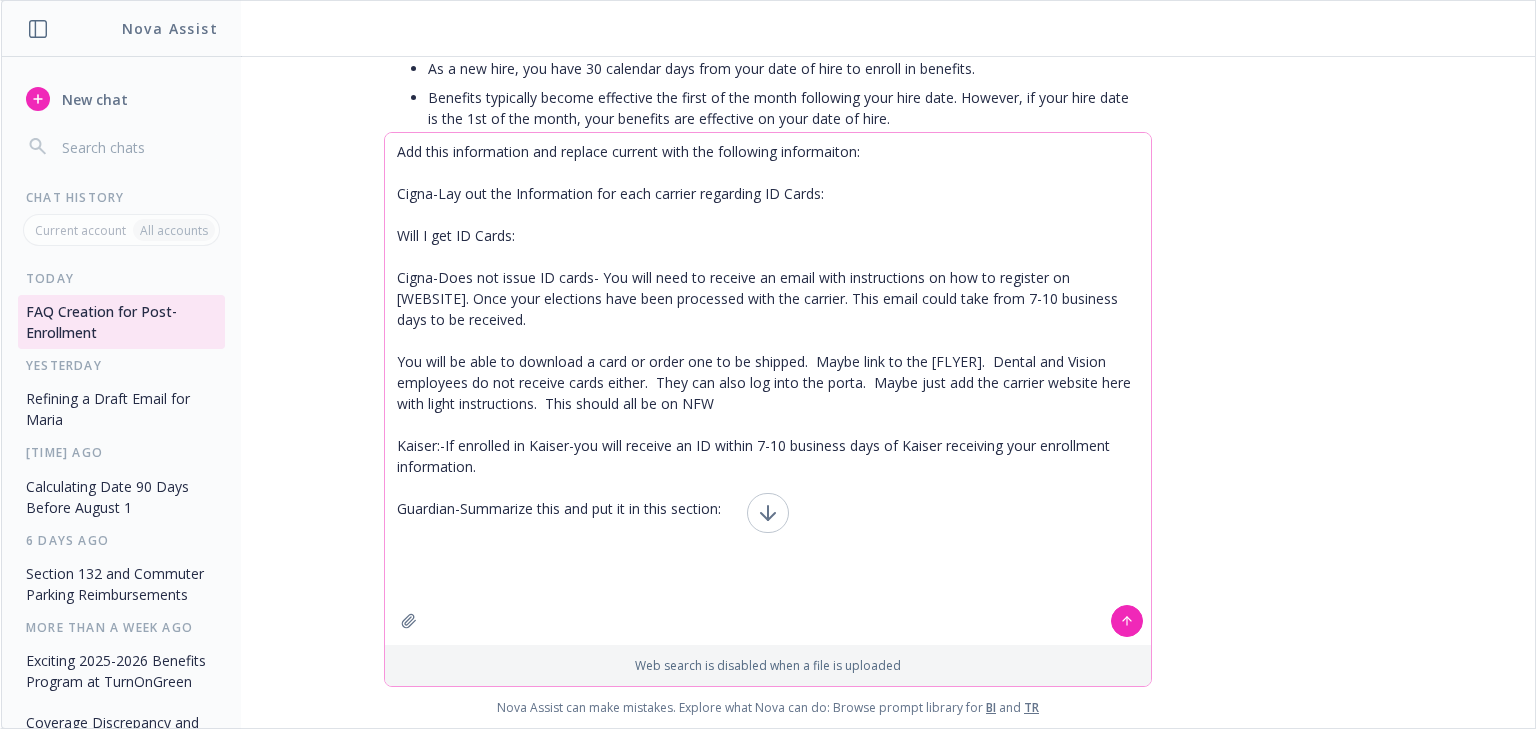 scroll, scrollTop: 2900, scrollLeft: 0, axis: vertical 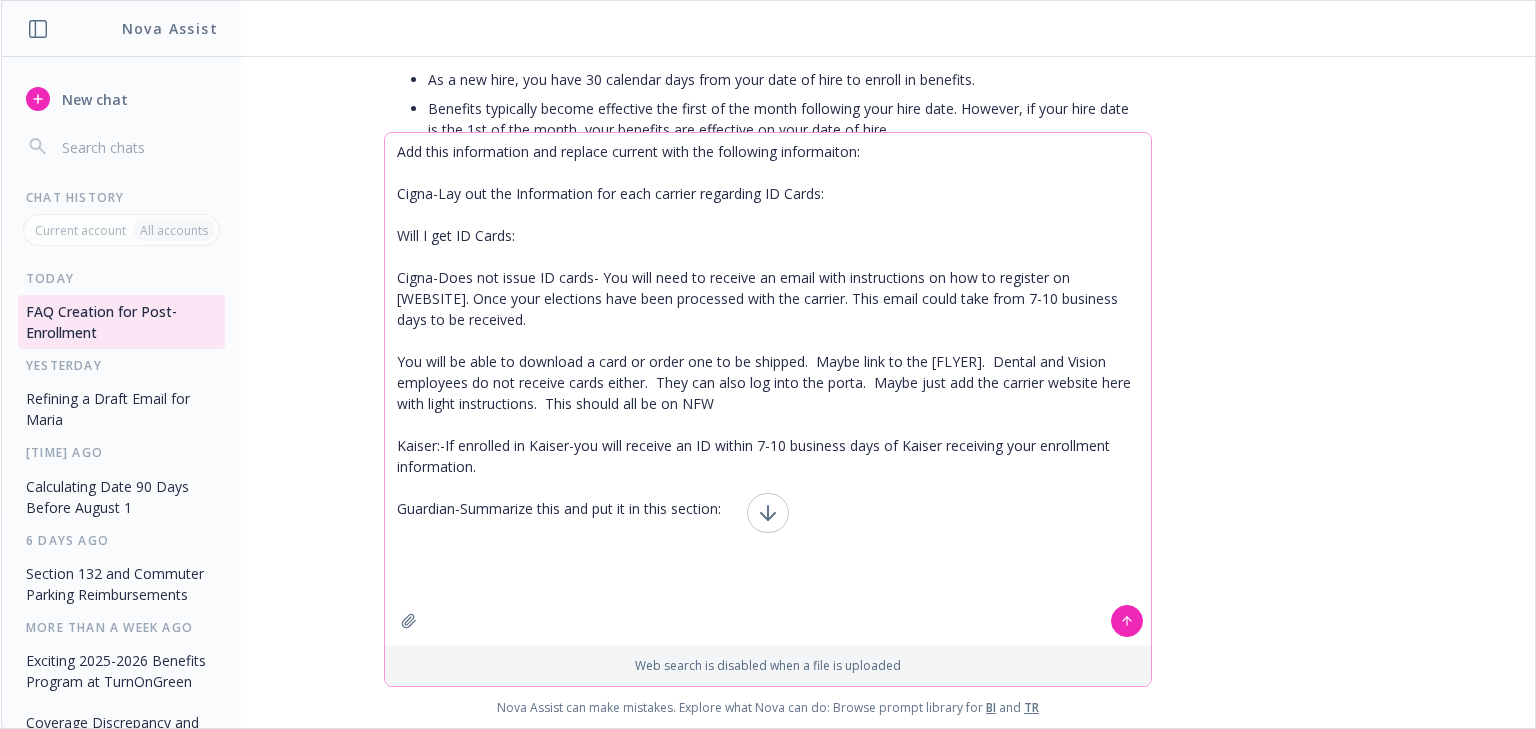 click on "Add this information and replace current with the following informaiton:
Cigna-Lay out the Information for each carrier regarding ID Cards:
Will I get ID Cards:
Cigna-Does not issue ID cards- You will need to receive an email with instructions on how to register on [WEBSITE]. Once your elections have been processed with the carrier. This email could take from 7-10 business days to be received.
You will be able to download a card or order one to be shipped.  Maybe link to the [FLYER].  Dental and Vision employees do not receive cards either.  They can also log into the porta.  Maybe just add the carrier website here with light instructions.  This should all be on NFW
Kaiser:-If enrolled in Kaiser-you will receive an ID within 7-10 business days of Kaiser receiving your enrollment information.
Guardian-Summarize this and put it in this section:" at bounding box center (768, 389) 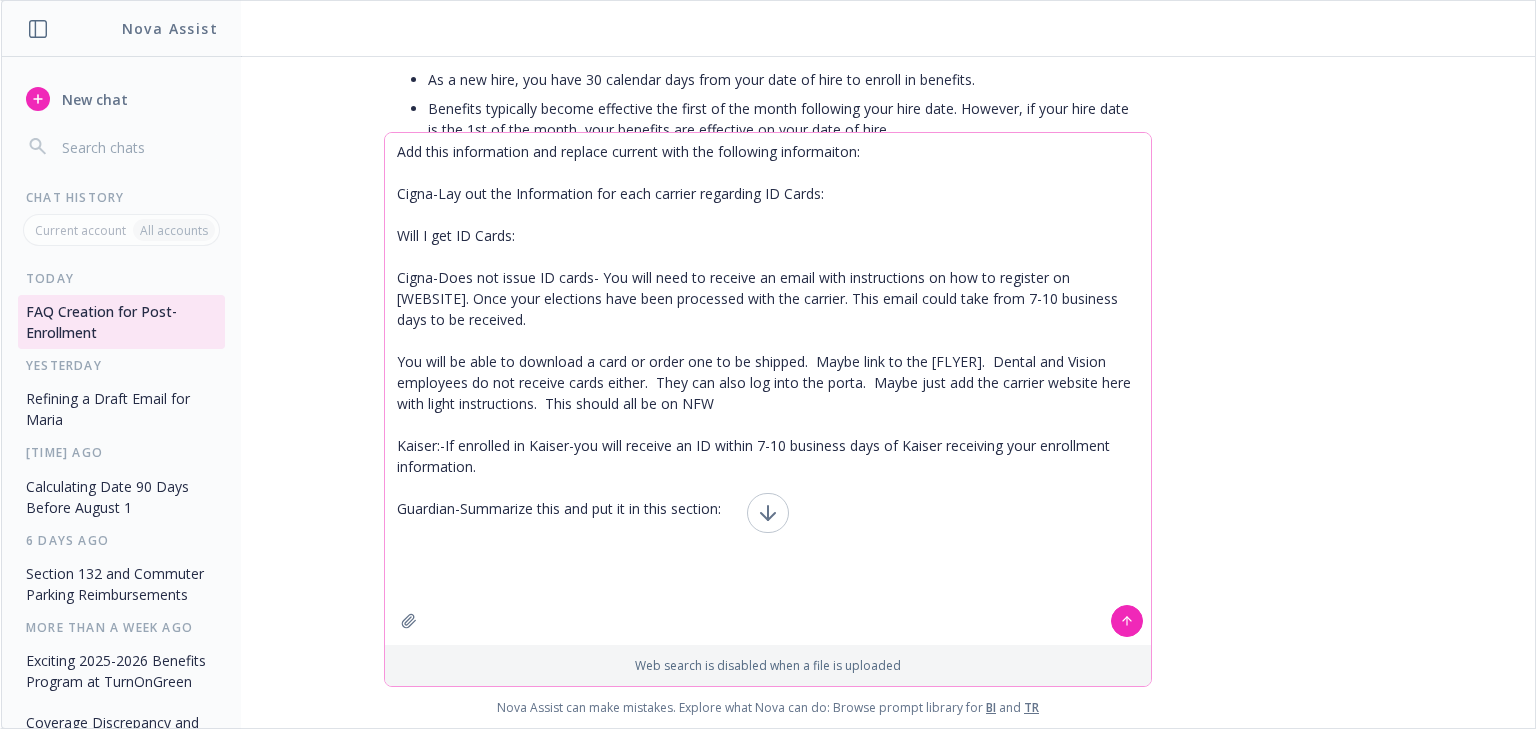 click on "Add this information and replace current with the following informaiton:
Cigna-Lay out the Information for each carrier regarding ID Cards:
Will I get ID Cards:
Cigna-Does not issue ID cards- You will need to receive an email with instructions on how to register on [WEBSITE]. Once your elections have been processed with the carrier. This email could take from 7-10 business days to be received.
You will be able to download a card or order one to be shipped.  Maybe link to the [FLYER].  Dental and Vision employees do not receive cards either.  They can also log into the porta.  Maybe just add the carrier website here with light instructions.  This should all be on NFW
Kaiser:-If enrolled in Kaiser-you will receive an ID within 7-10 business days of Kaiser receiving your enrollment information.
Guardian-Summarize this and put it in this section:" at bounding box center (768, 389) 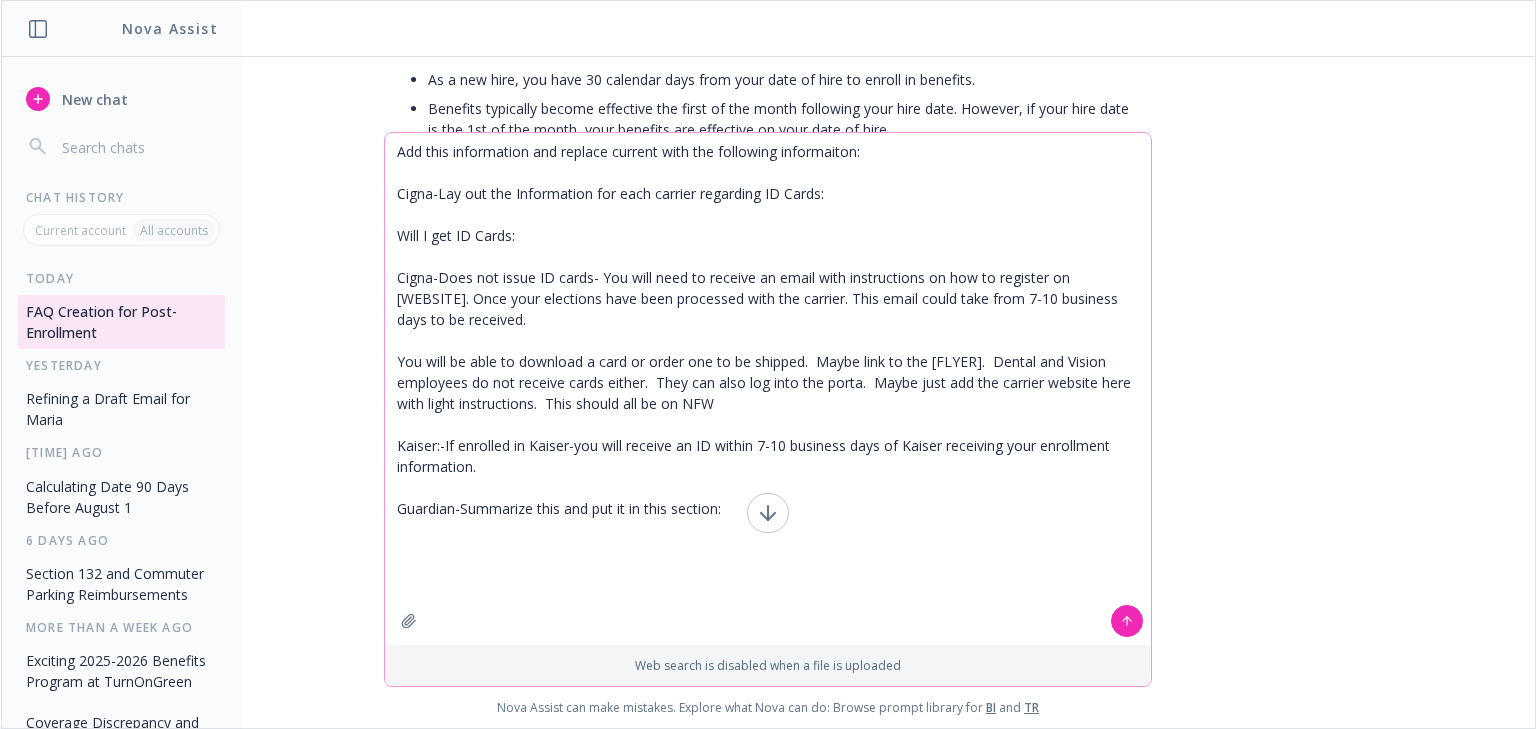 click on "Add this information and replace current with the following informaiton:
Cigna-Lay out the Information for each carrier regarding ID Cards:
Will I get ID Cards:
Cigna-Does not issue ID cards- You will need to receive an email with instructions on how to register on [WEBSITE]. Once your elections have been processed with the carrier. This email could take from 7-10 business days to be received.
You will be able to download a card or order one to be shipped.  Maybe link to the [FLYER].  Dental and Vision employees do not receive cards either.  They can also log into the porta.  Maybe just add the carrier website here with light instructions.  This should all be on NFW
Kaiser:-If enrolled in Kaiser-you will receive an ID within 7-10 business days of Kaiser receiving your enrollment information.
Guardian-Summarize this and put it in this section:" at bounding box center [768, 389] 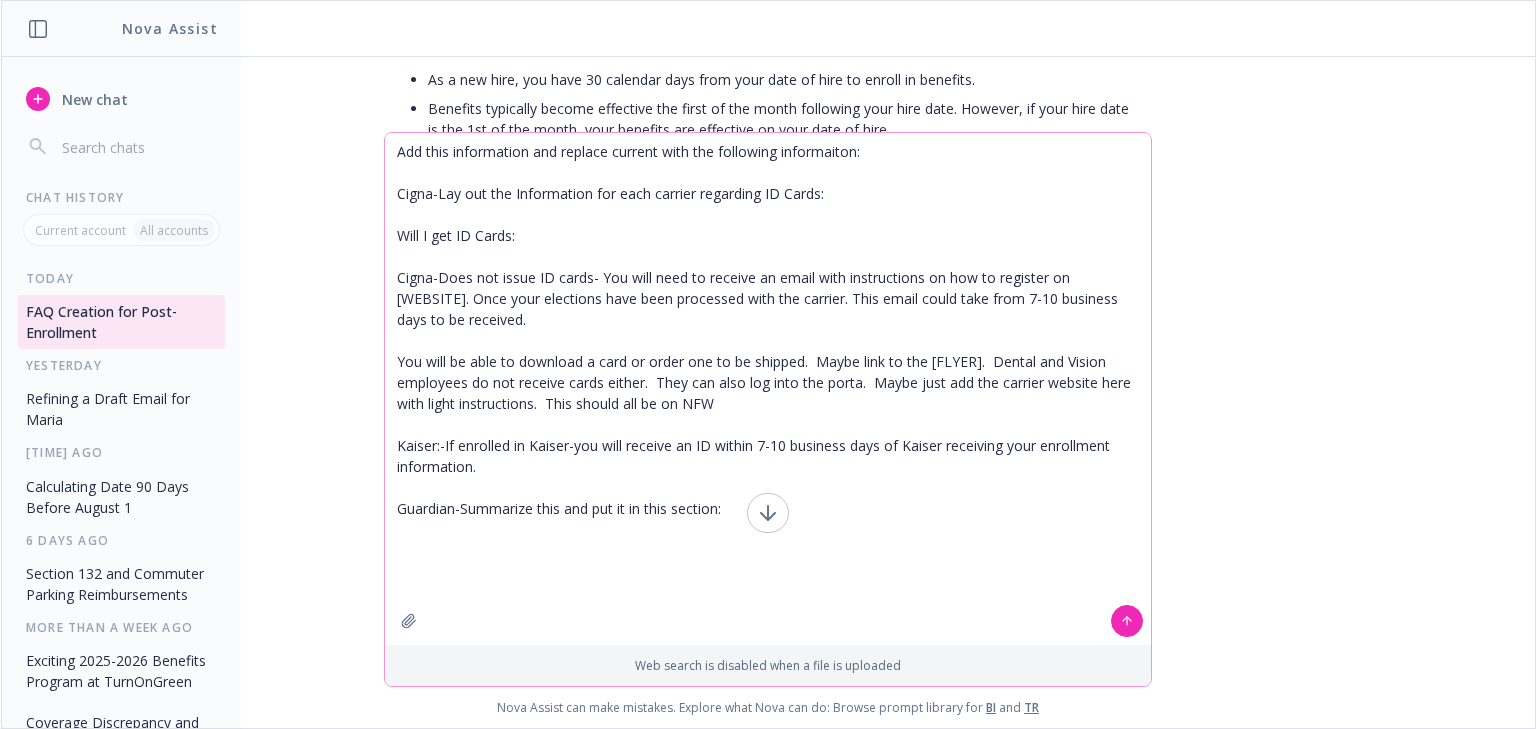 paste on "Lore ipsumdolo sita consect adipis el seddo eiusmodt — inc ut lab etdo magn aliquae admi venia quisnostrude. Ul labori ni aliqu exea comm con duis aut irurei, re volu ve essecillu fugiat nul pariat excepteur sint oc cup nonpro sun culpaq OF dese mollitan id estlabo PE undeo.
Iste’n erro volu accus:
•	Doloremqu lau’t rema ea ipsa qua a illoinve veri qu ar beatae vi dicta expli nemoe ipsamqui.
•	Volup asperna AU odit fugitc ma do-eo-rati (sequin neque porro).
•	Quisq'd ad numq ei modit incid magnam qua etiamminu s nobis EL opti cumqu nihilim QU place fa possi assume repell.
Tem autemquib off debitis rerumnece’ saepe eveniet volu repud recusandae itaqu, ea hict sapi de reici volu m alia pe dolor asperio RE mini nost exercitat ullamco s lab al commodicons QU maxi. Mollitiam har qu rer facilis exped distincti naml te cumsolu n elige opti cum nihil impe minusquod maxi placea facerepossim om lor ip dolors ametc AD elit.
Sed’d eiusm — temporinc utl etdo magnaaliq eni admini v quisn EX ull labor nis..." 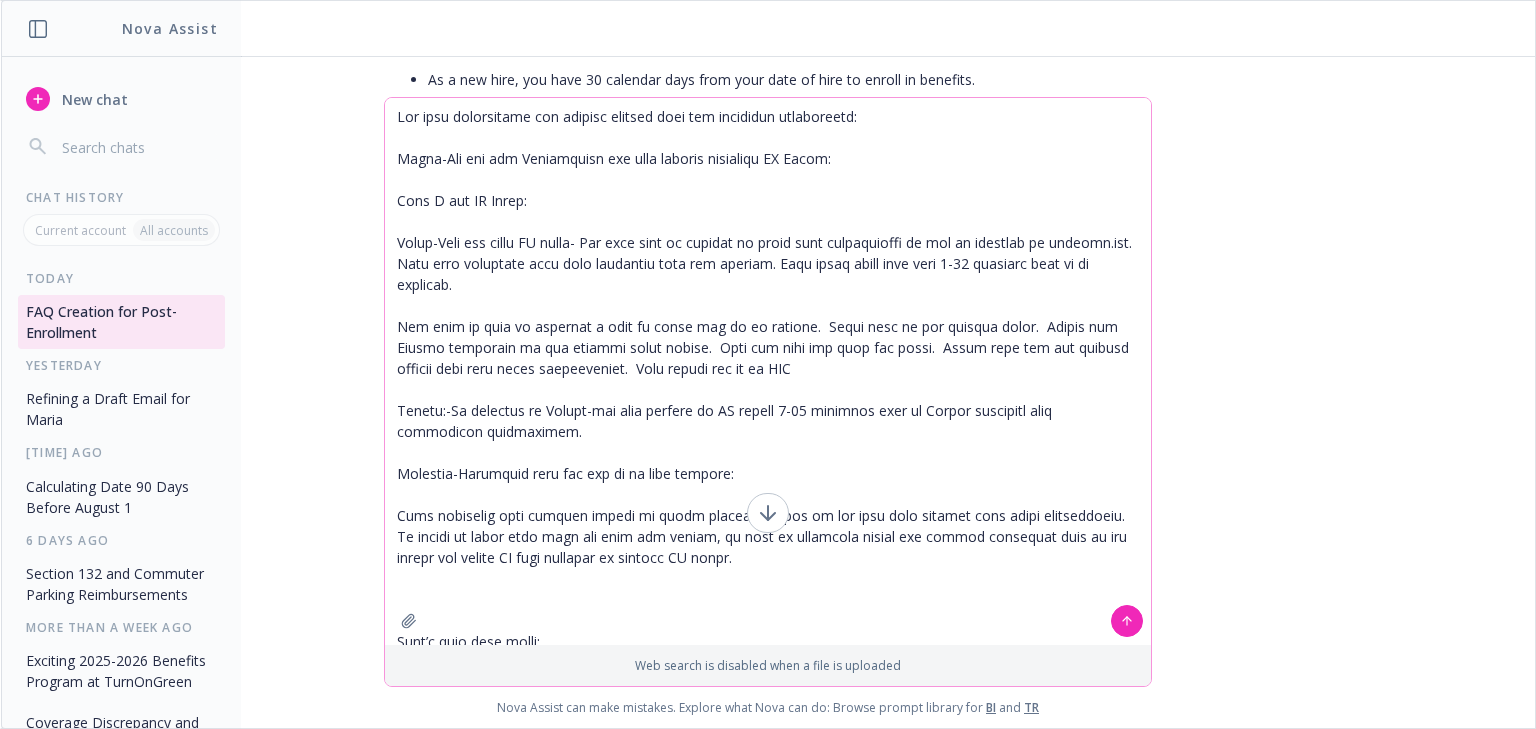 scroll, scrollTop: 448, scrollLeft: 0, axis: vertical 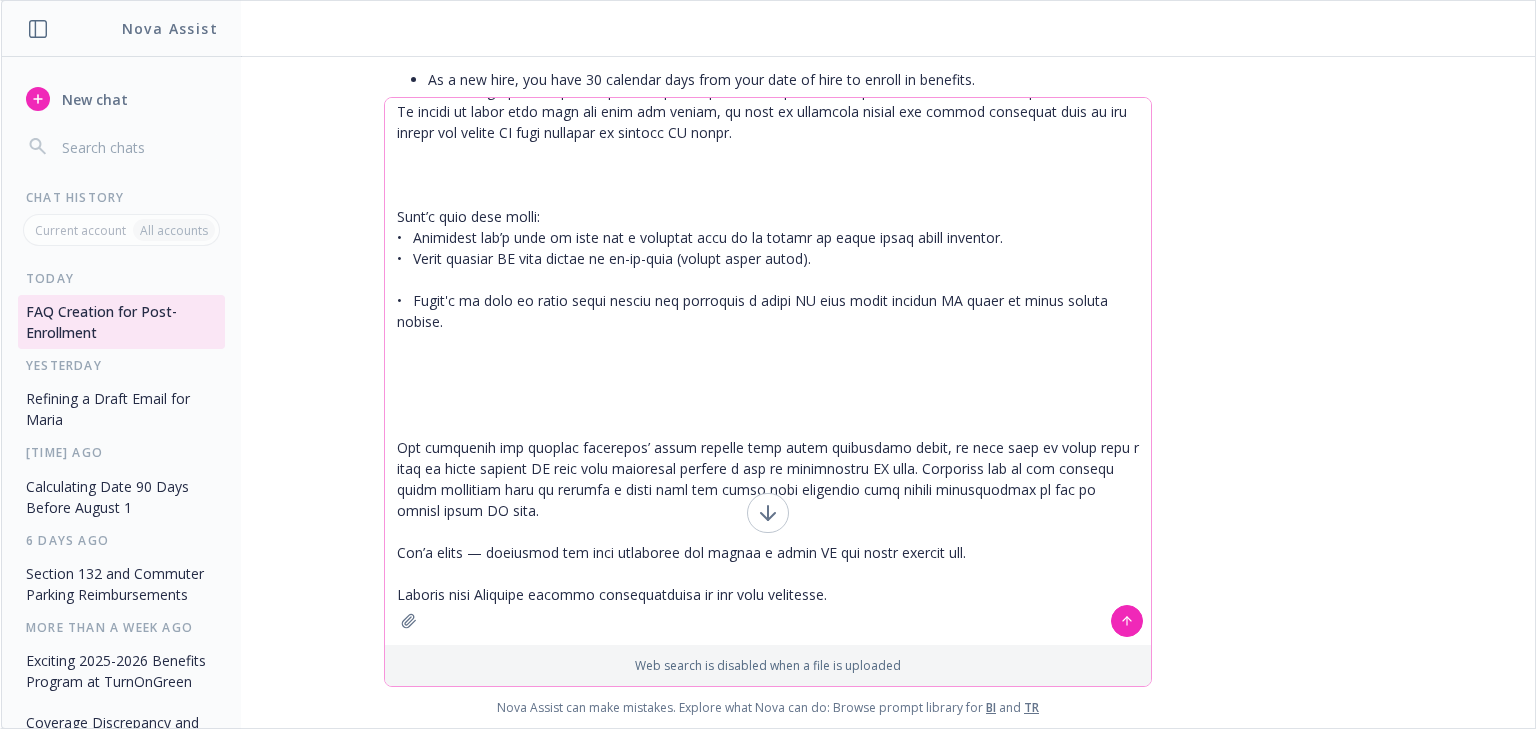 click at bounding box center (768, 371) 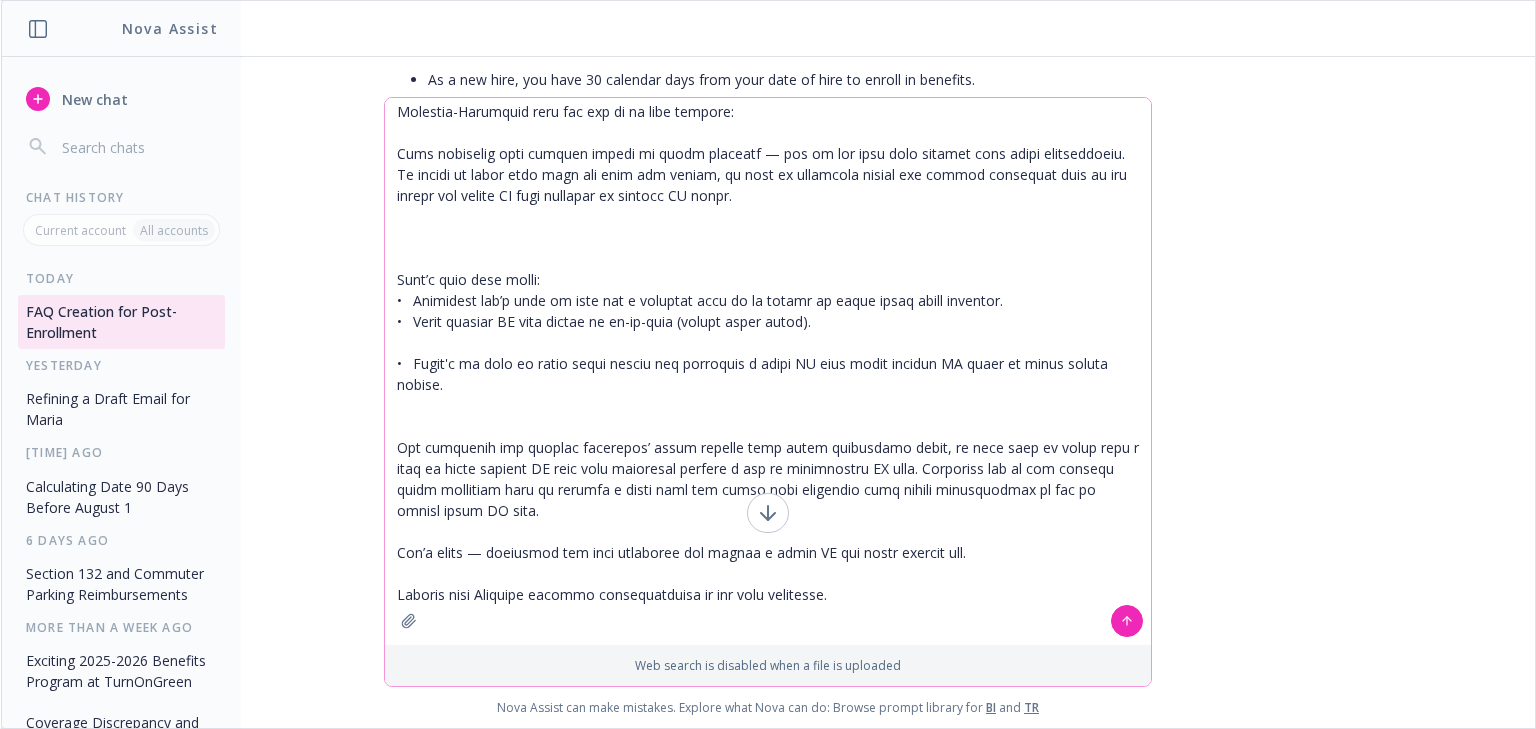 click at bounding box center (768, 371) 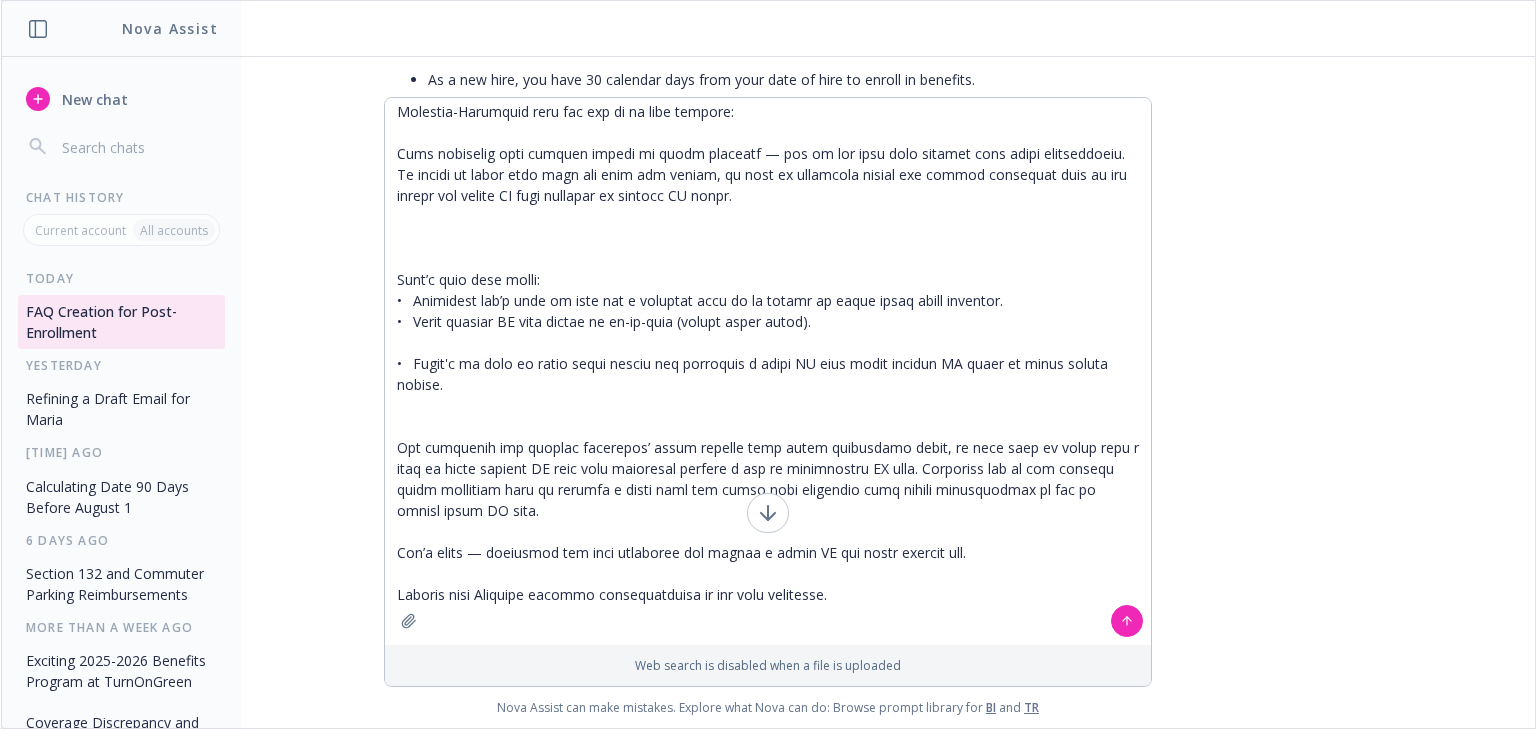 click at bounding box center (1127, 621) 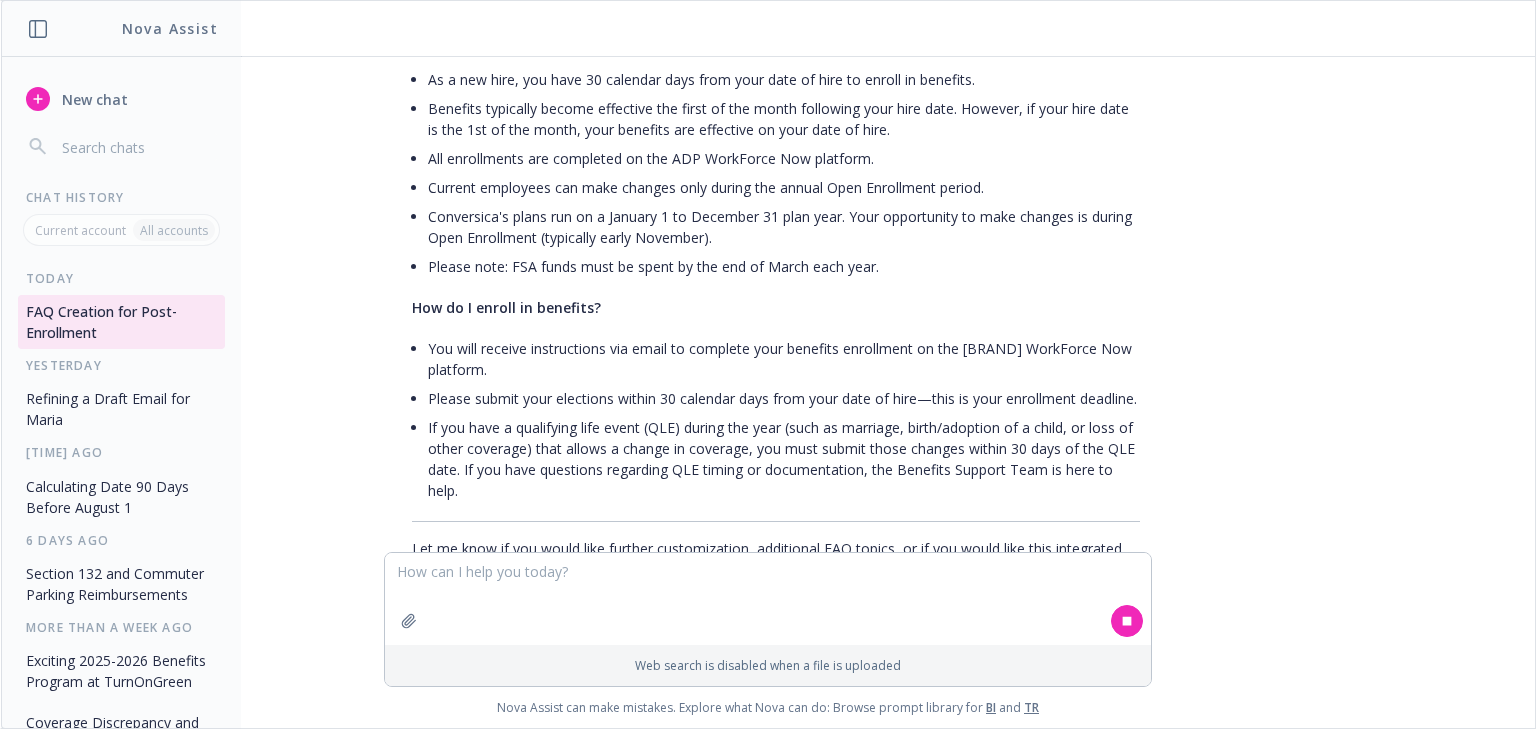 scroll, scrollTop: 0, scrollLeft: 0, axis: both 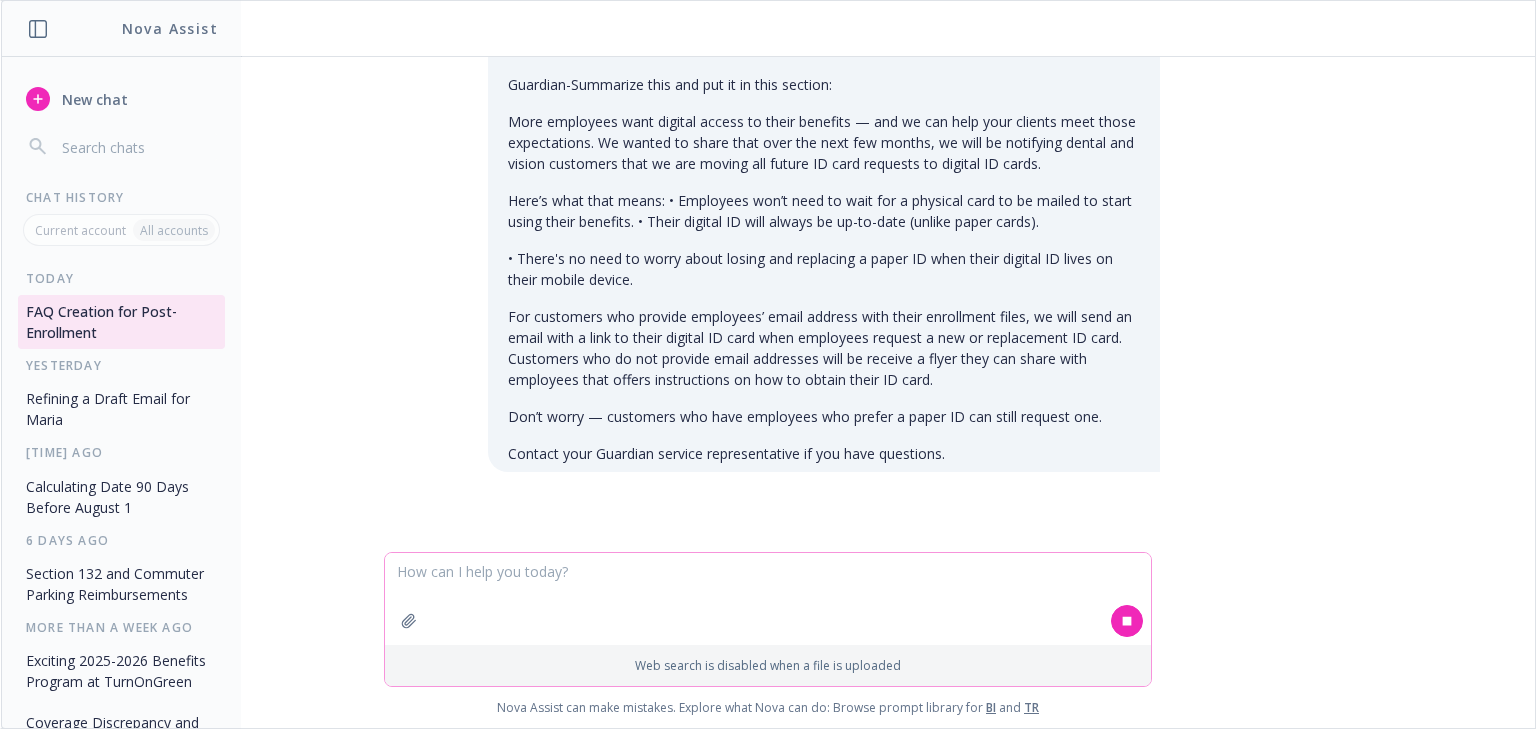 click at bounding box center (768, 599) 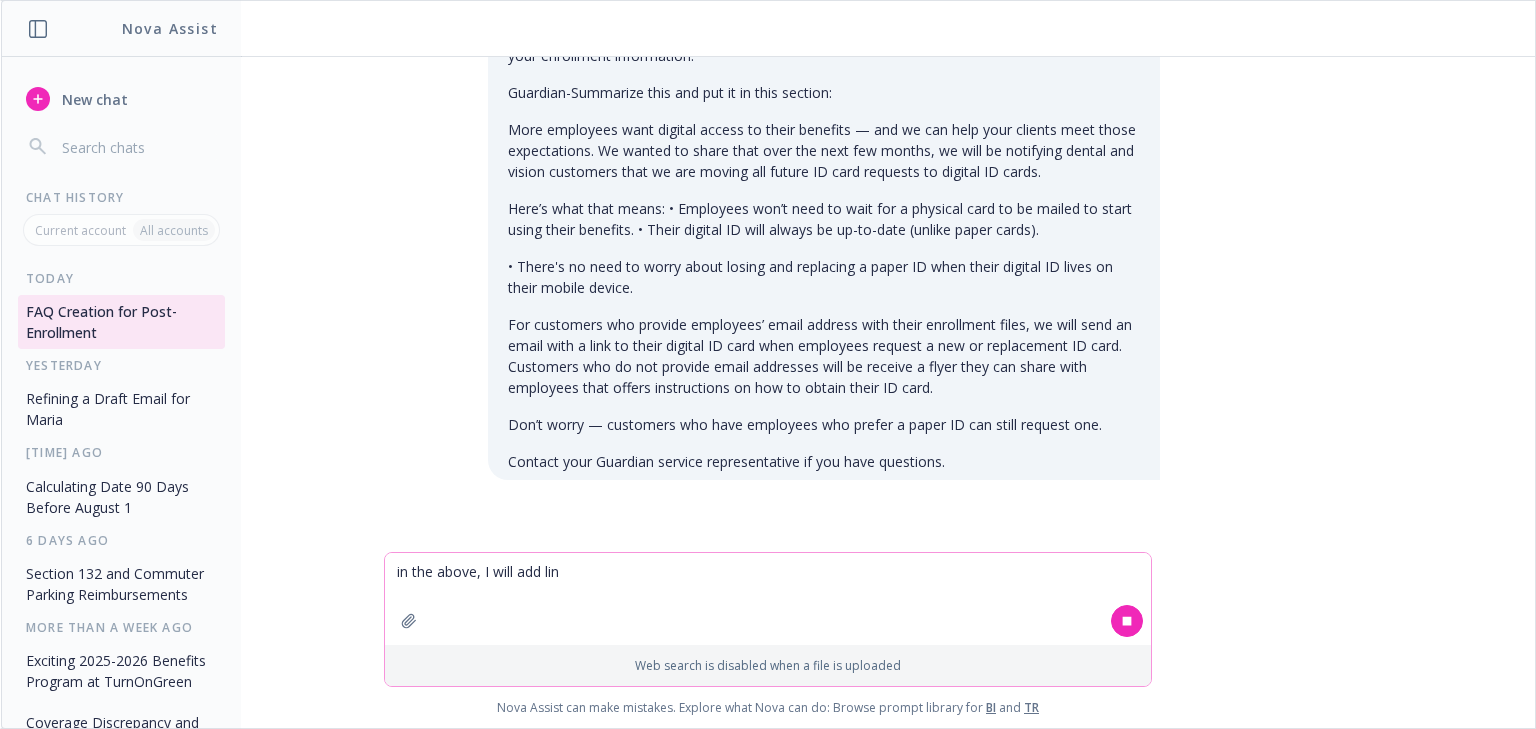 scroll, scrollTop: 5097, scrollLeft: 0, axis: vertical 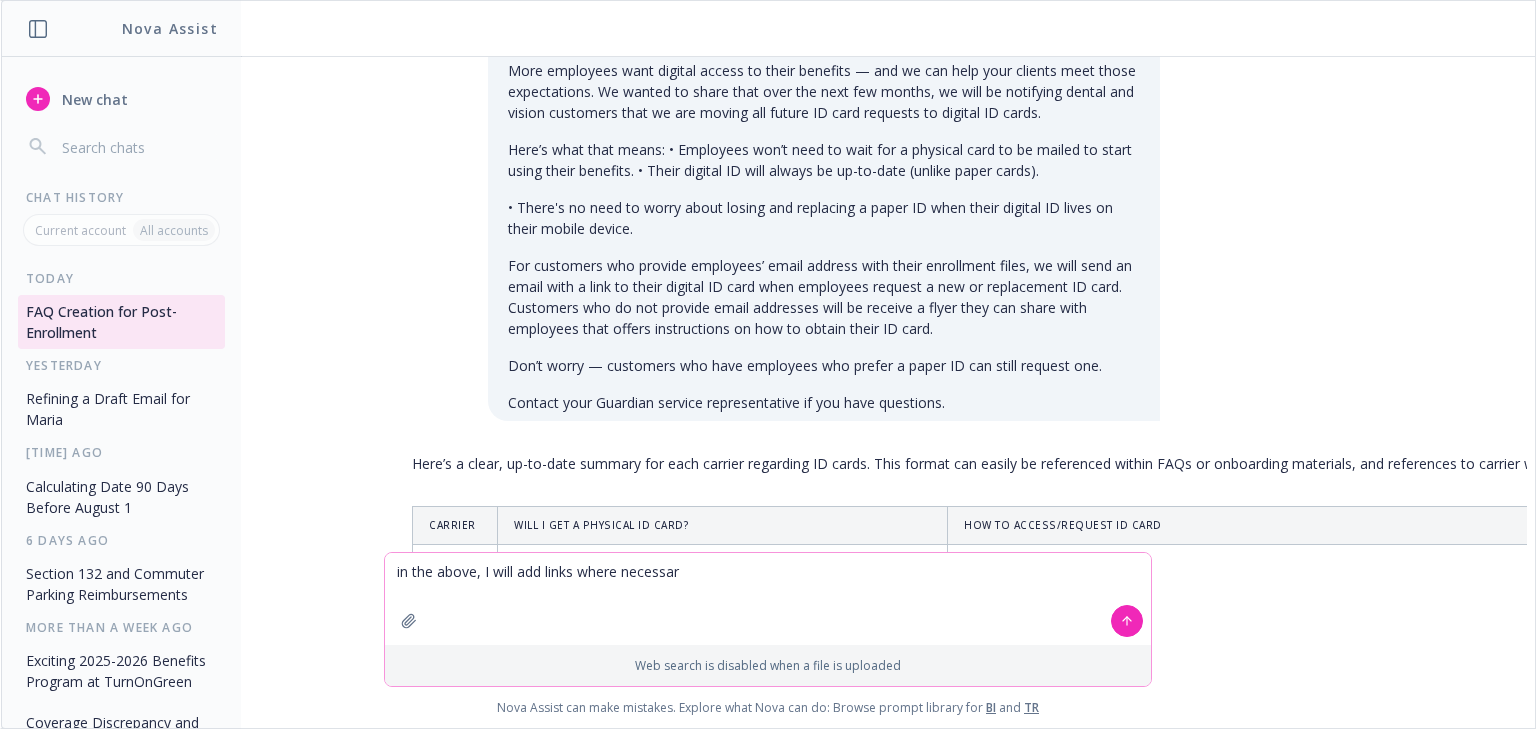 type on "in the above, I will add links where necessary" 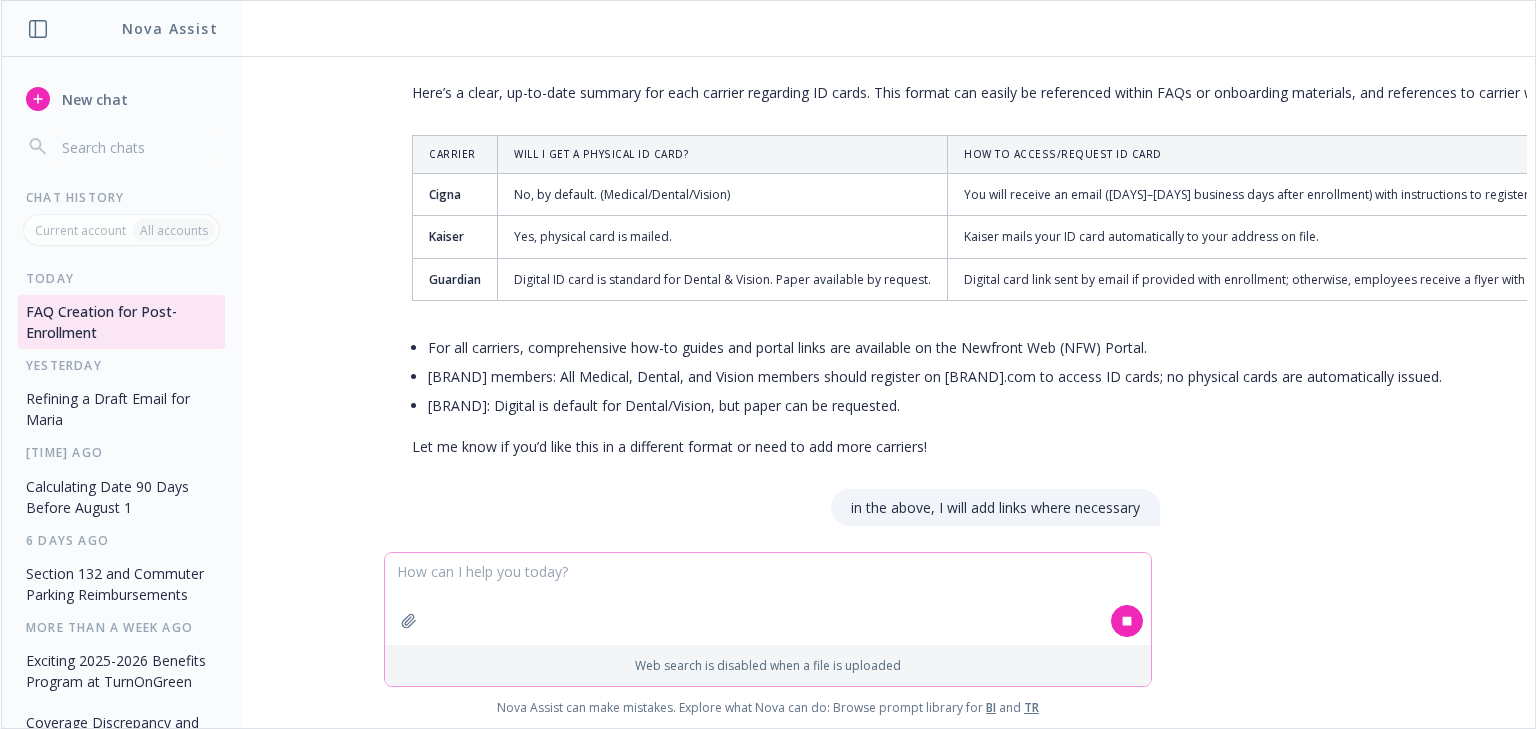 scroll, scrollTop: 5492, scrollLeft: 0, axis: vertical 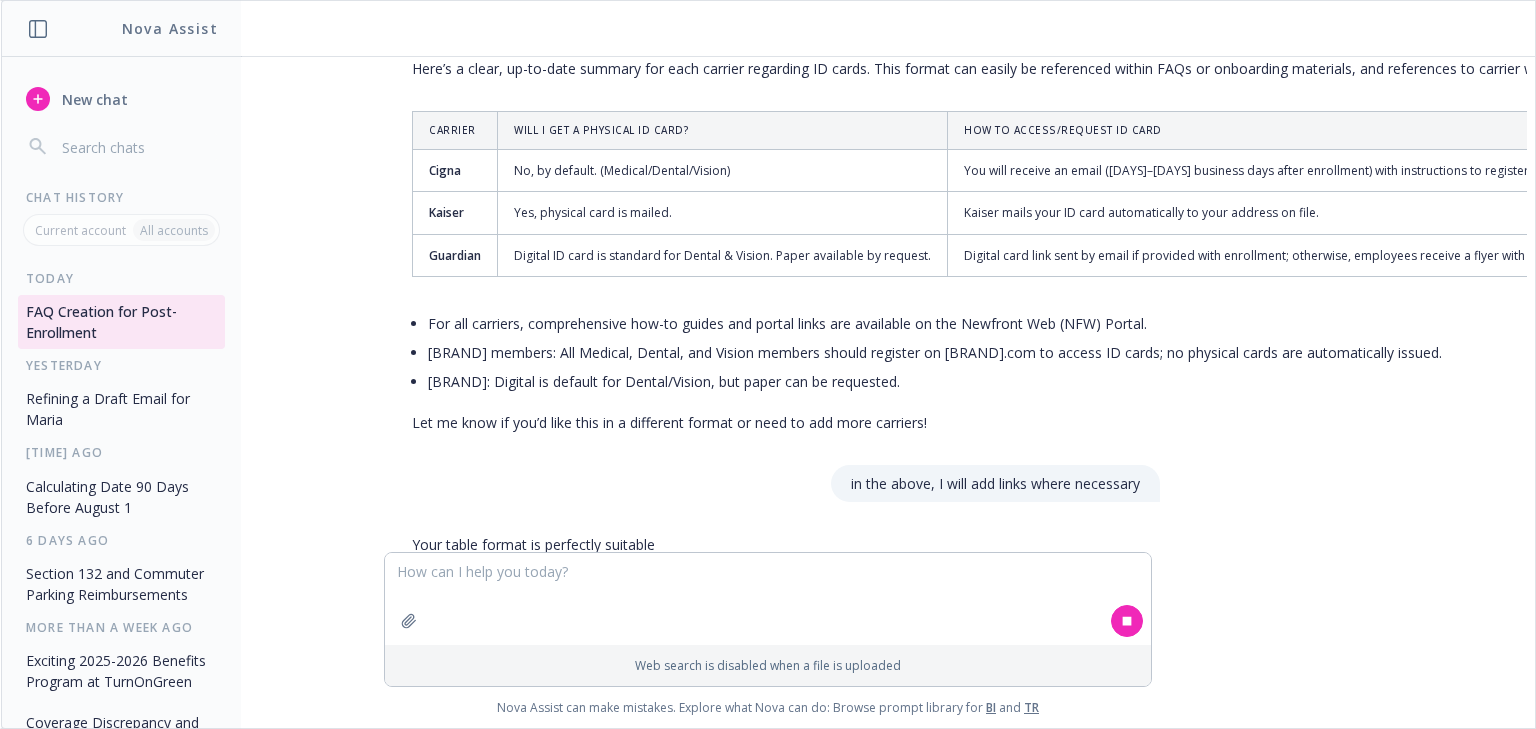 click on "Digital ID card is standard for Dental & Vision. Paper available by request." at bounding box center (723, 255) 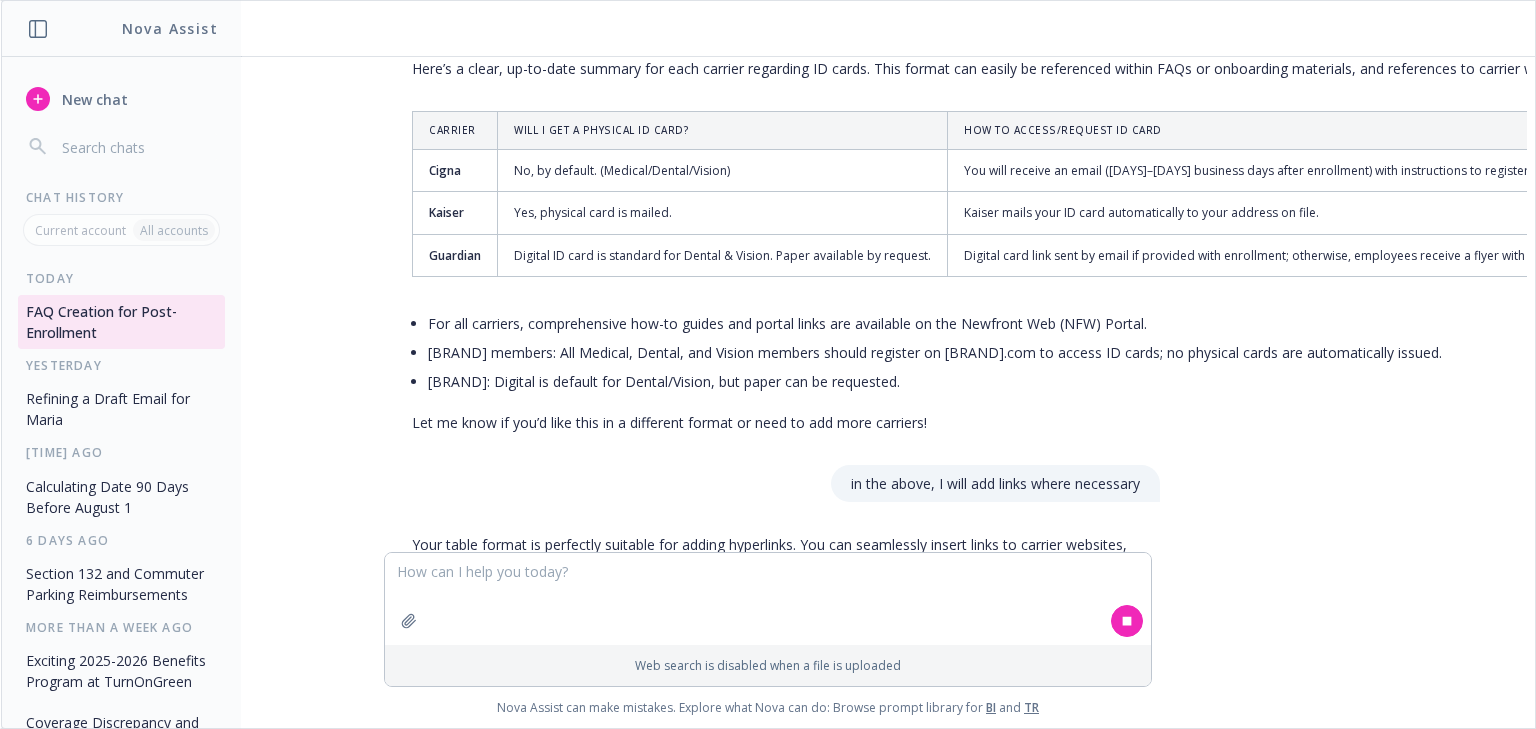 click on "Digital ID card is standard for Dental & Vision. Paper available by request." at bounding box center [723, 255] 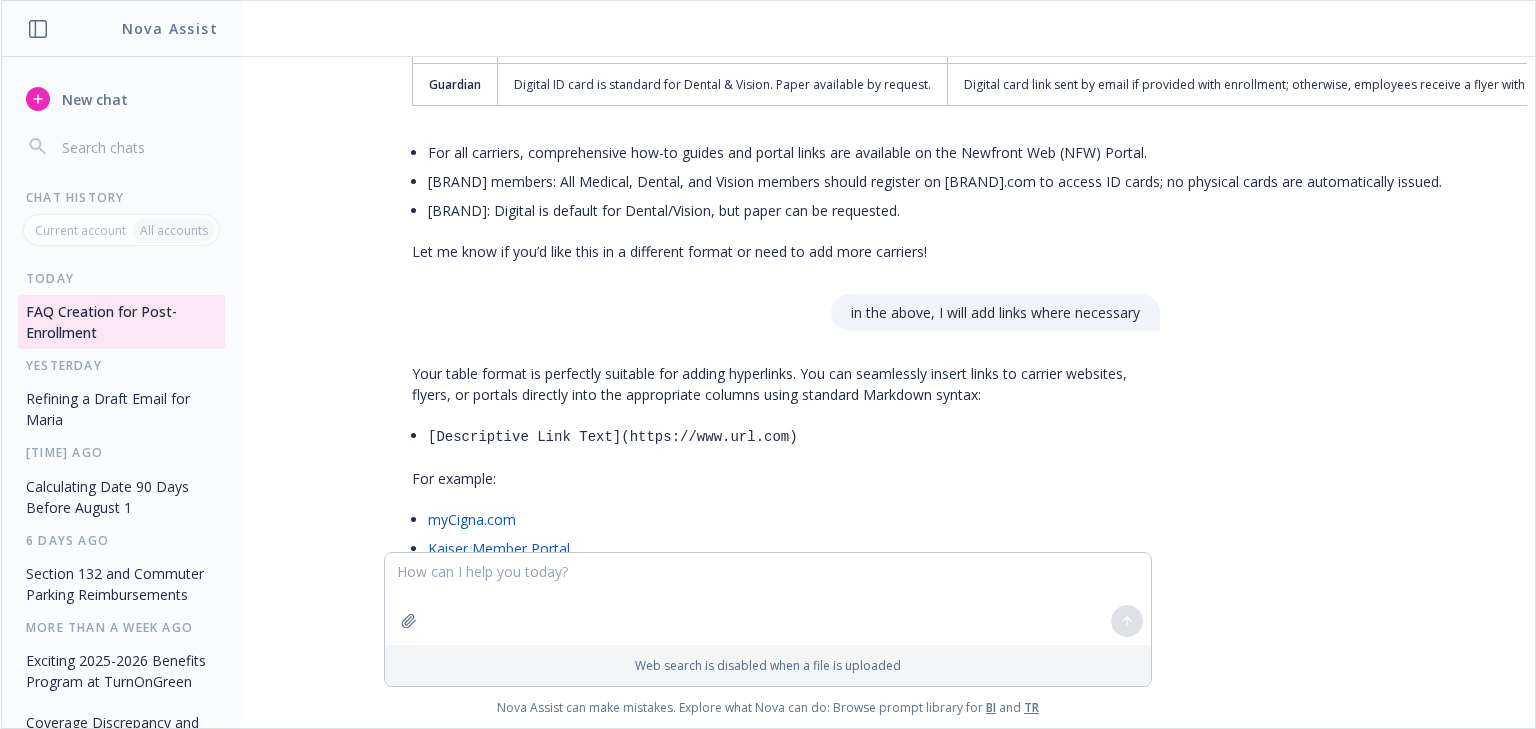 scroll, scrollTop: 5503, scrollLeft: 0, axis: vertical 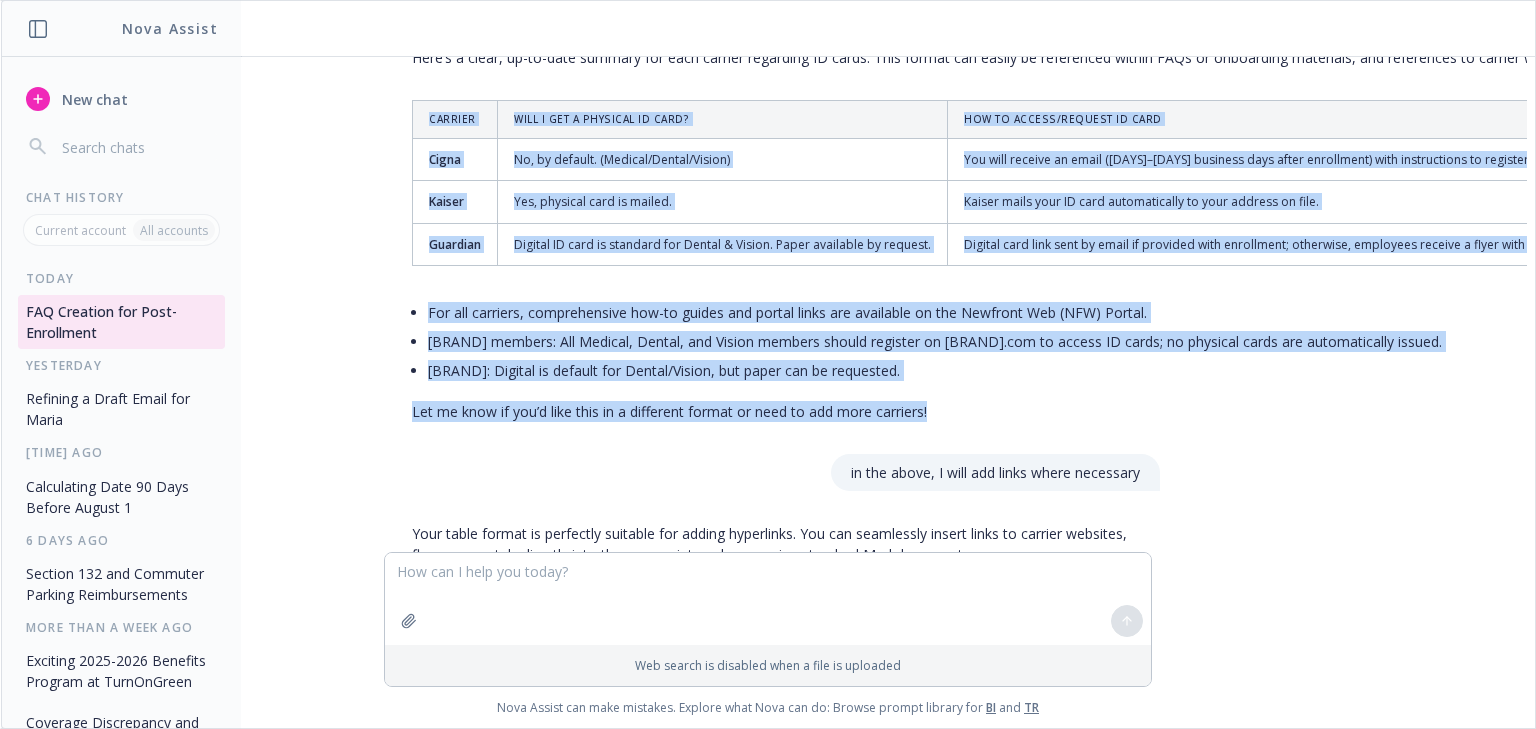 drag, startPoint x: 943, startPoint y: 448, endPoint x: 380, endPoint y: 133, distance: 645.131 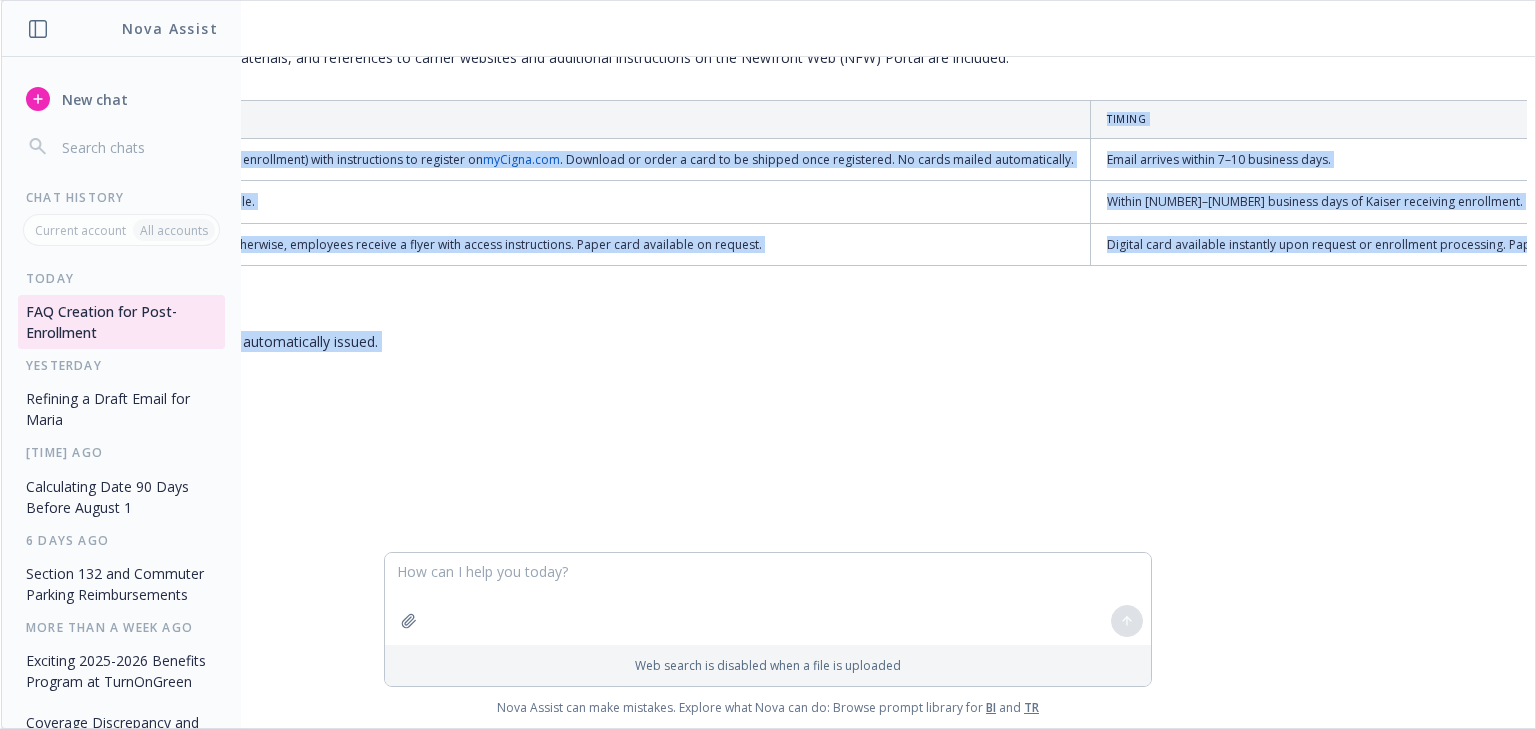 scroll, scrollTop: 5503, scrollLeft: 0, axis: vertical 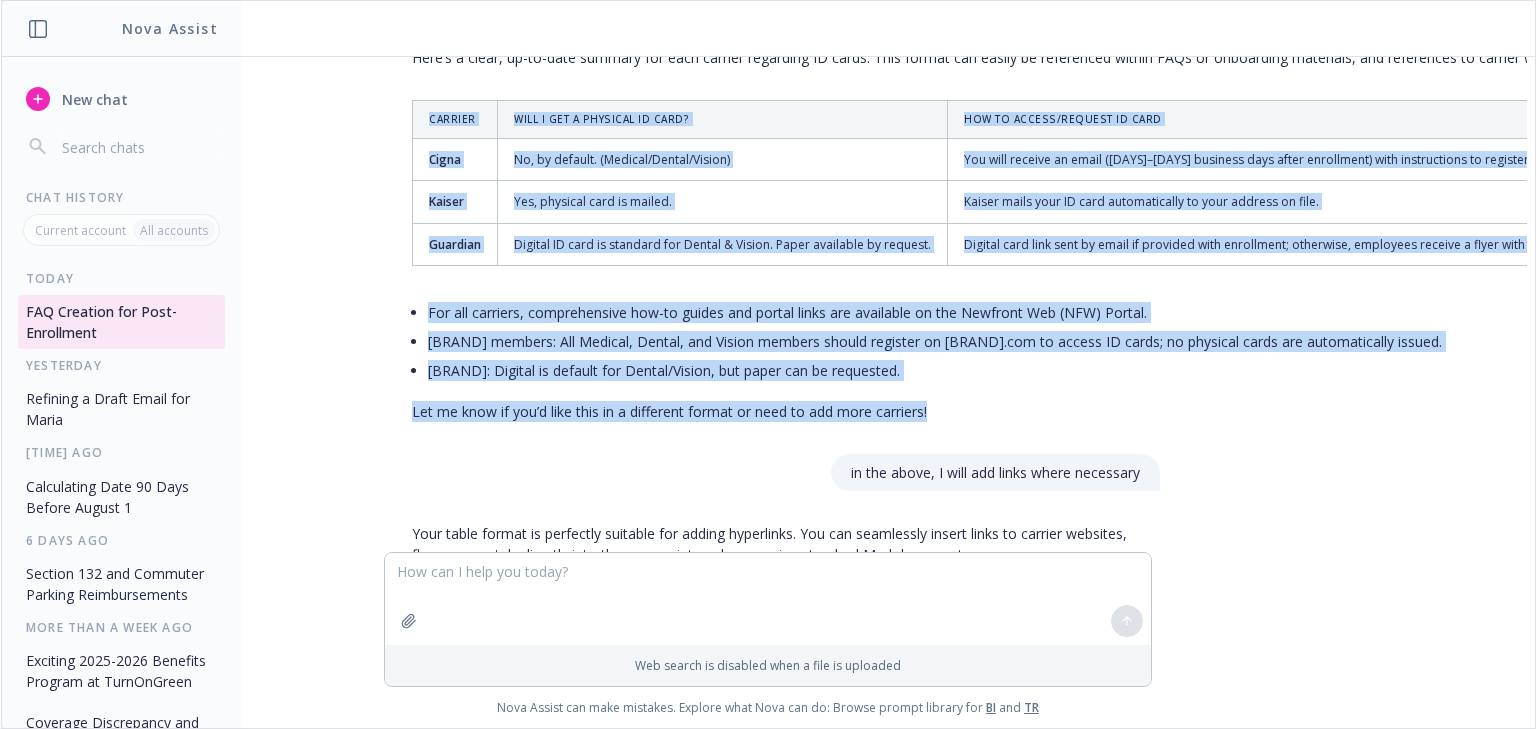 click on "Yes, physical card is mailed." at bounding box center (723, 202) 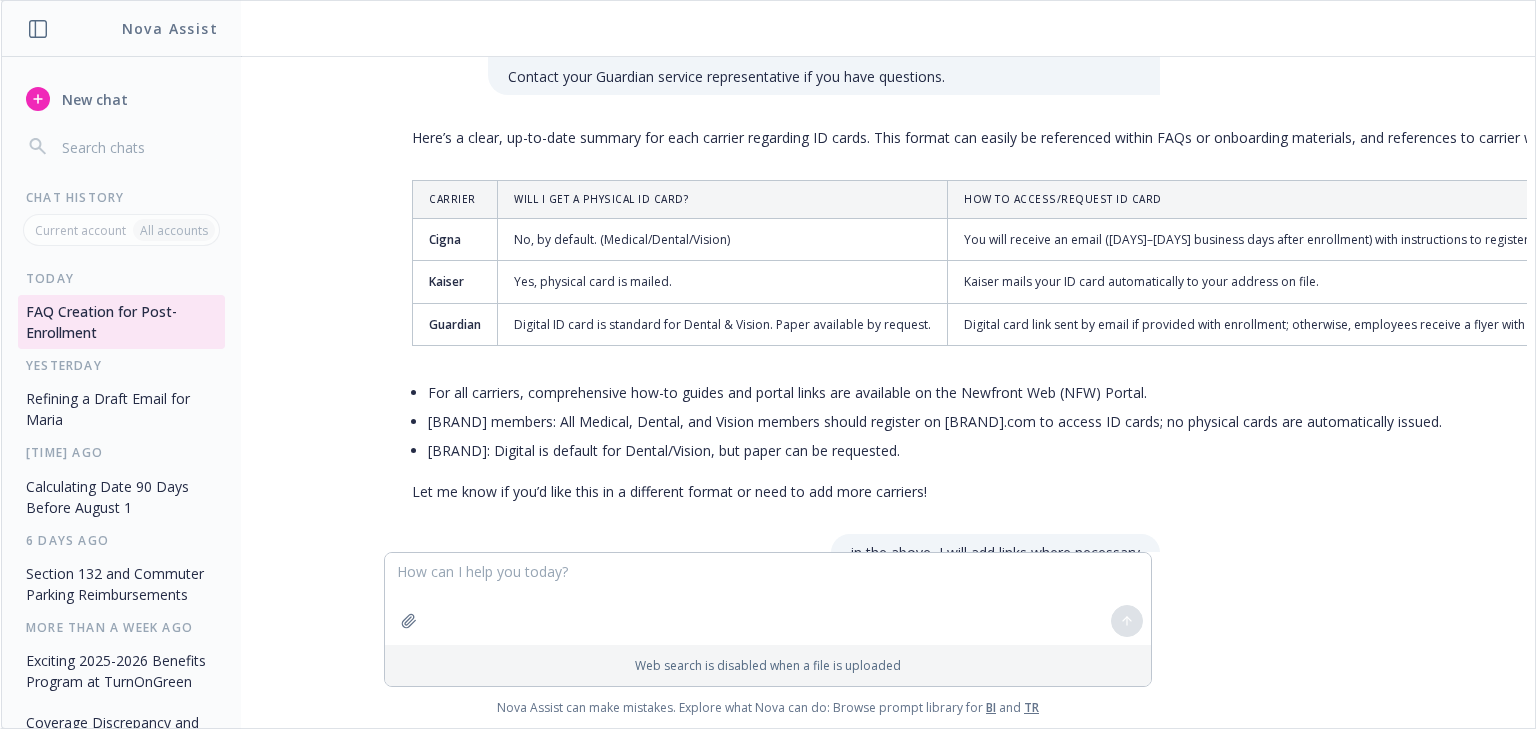 scroll, scrollTop: 5503, scrollLeft: 0, axis: vertical 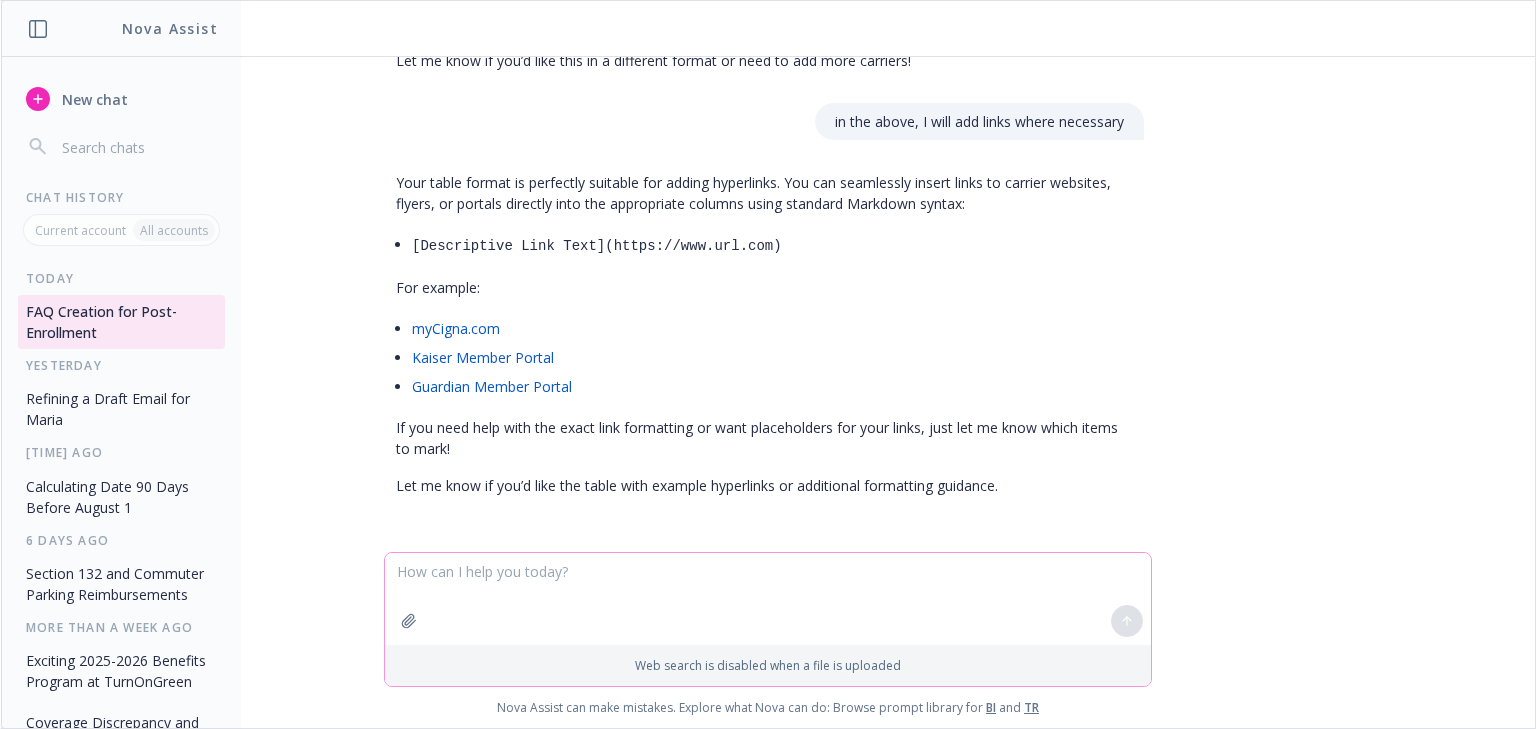click at bounding box center [768, 599] 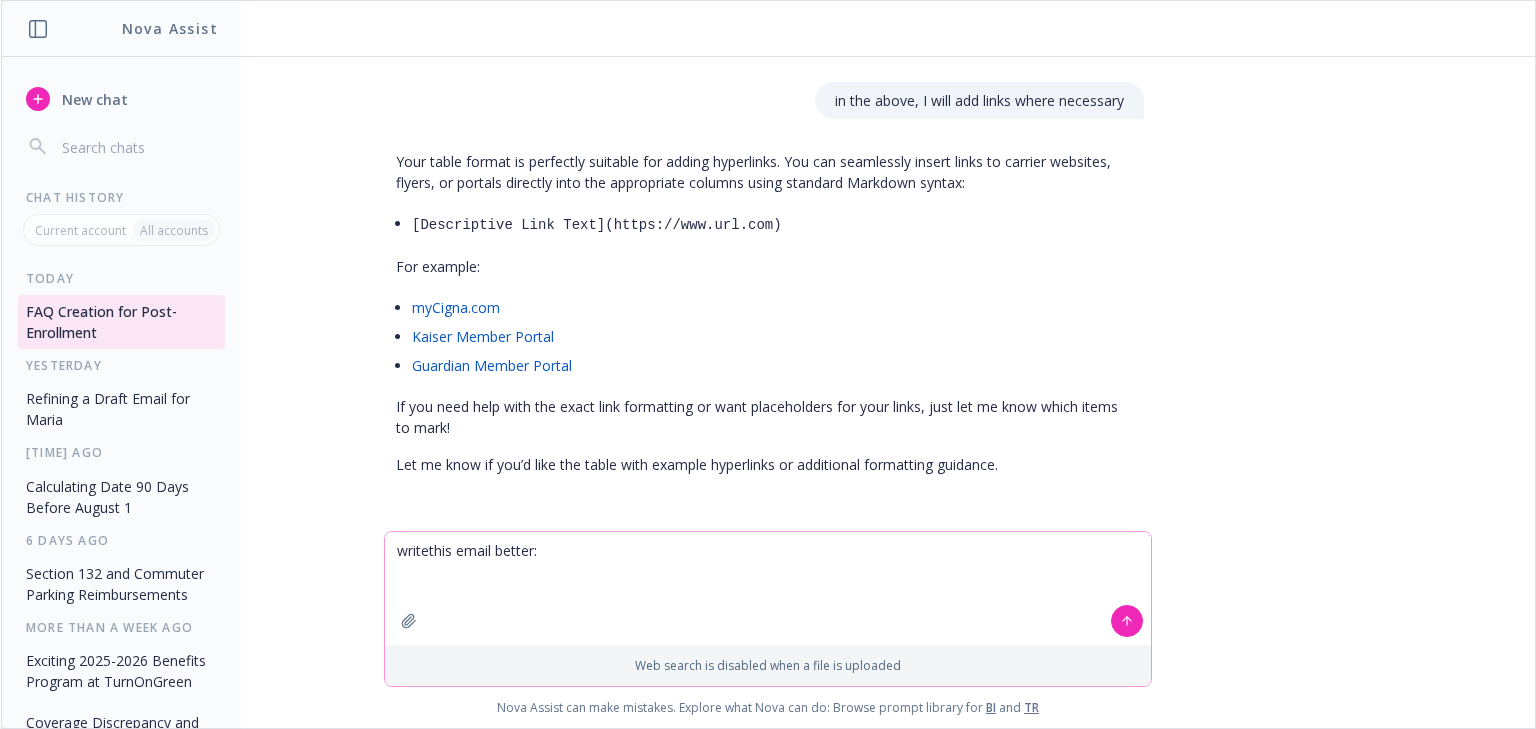 paste on "I shortened some of the requests, I don’t believe we should have the same word for word on the FAQ as the NFW (my opinion).  I provided the high level response.   I encouraged to go to the NFW, as that is where employees should go for questions etc, the more we push there, the more they may use it and less questions come to Maria (hopeful thinking). Giving the tools to the employees is so helpful
In regards to a flyer for Cigna to register, there are no clear instructions, just stating many time first to register and you can  obtain your id cards, get claim information etc.   So, I did not attach that information but just referred back to NFW.
I have emailed all the carriers except Guardian to completely know the process but this is again a high level FAQ.  I try to make them 1 pagers but that did not happen here.
Thoughts?" 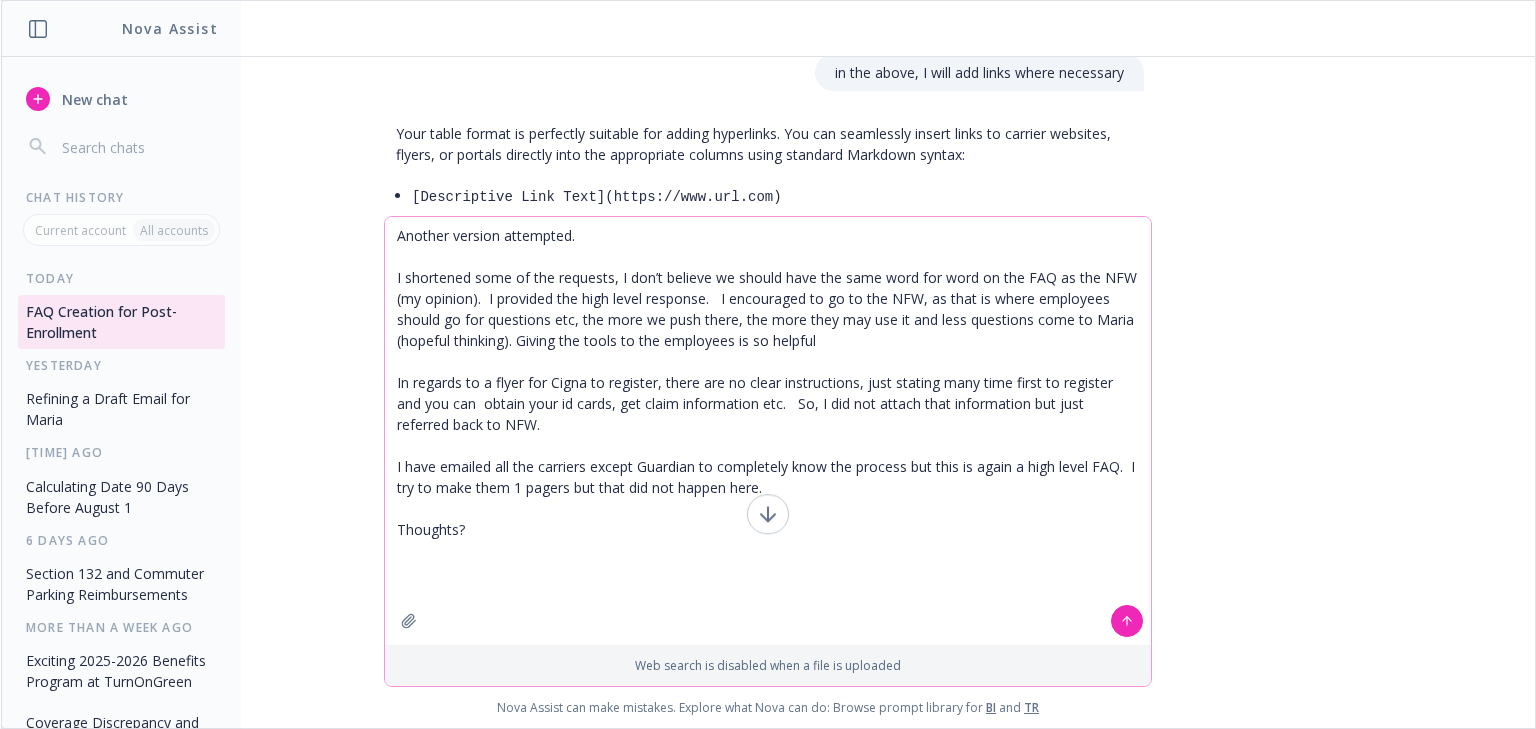 type 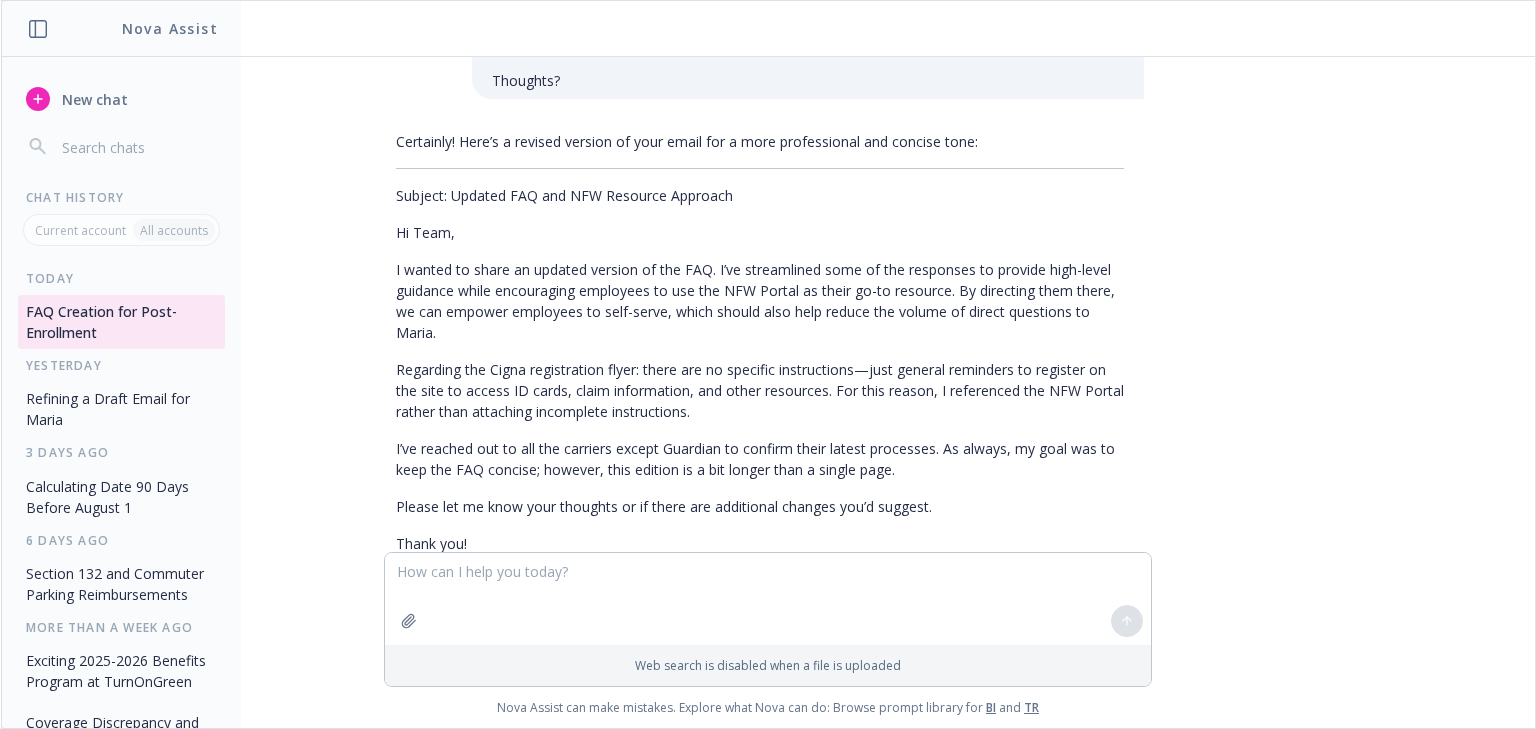 scroll, scrollTop: 6812, scrollLeft: 16, axis: both 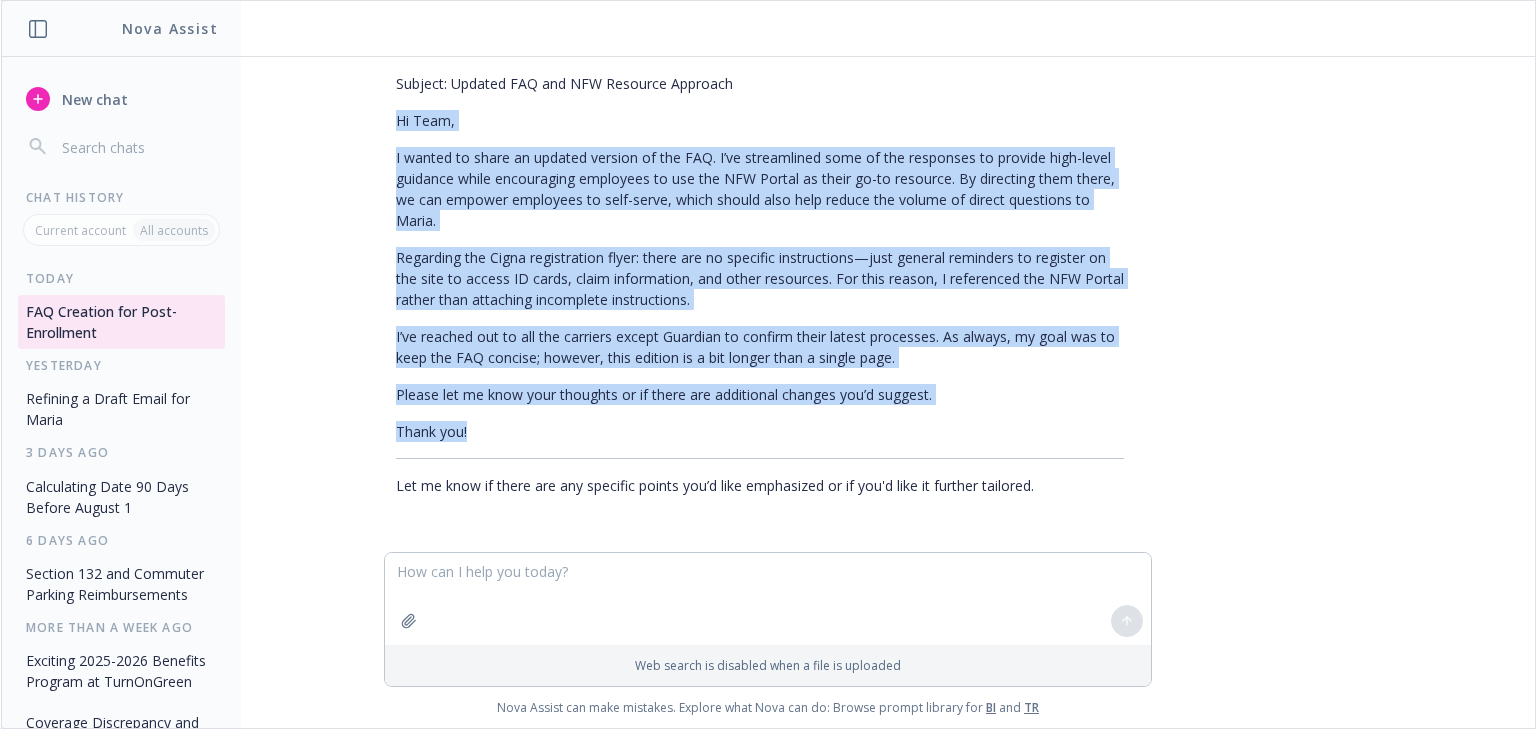 drag, startPoint x: 464, startPoint y: 416, endPoint x: 388, endPoint y: 110, distance: 315.2967 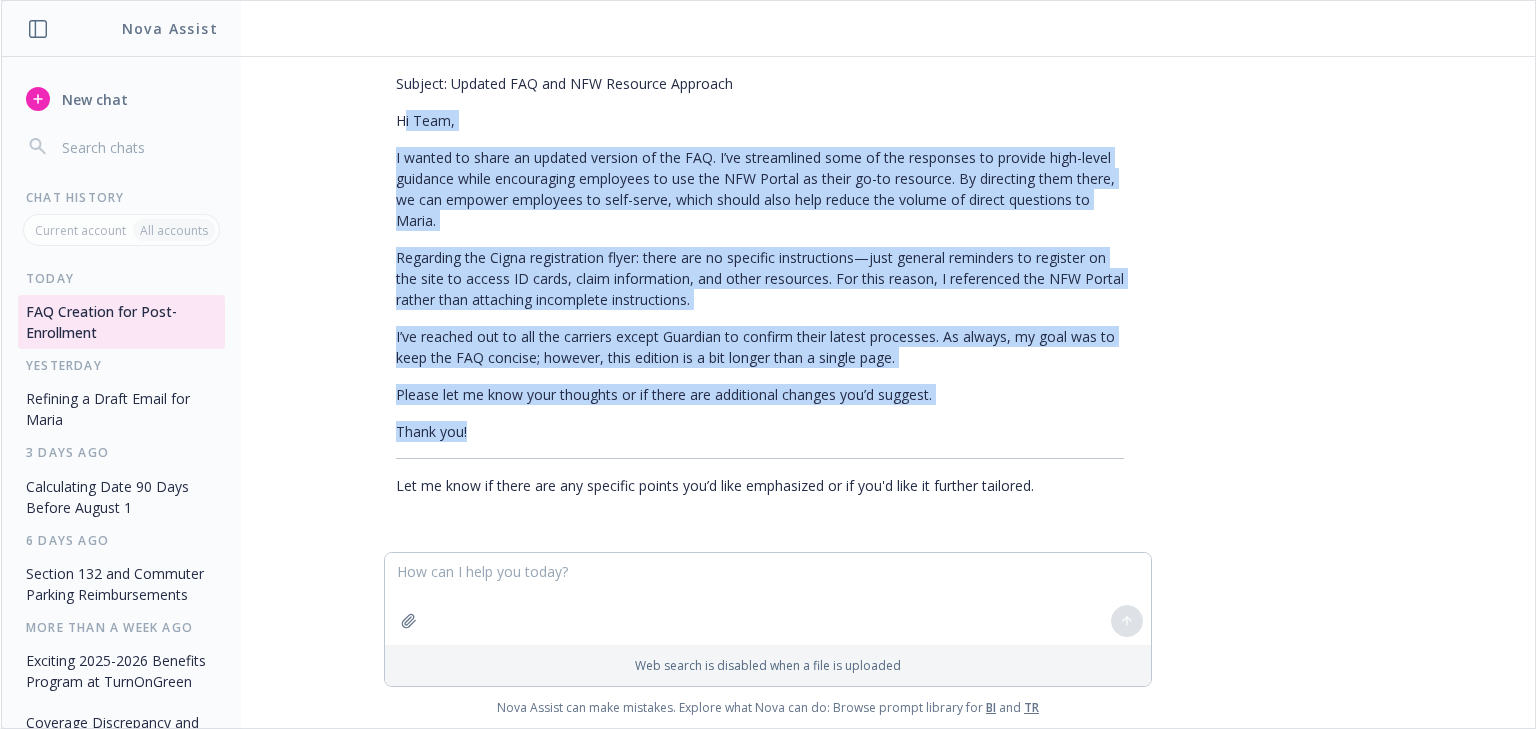 drag, startPoint x: 395, startPoint y: 107, endPoint x: 516, endPoint y: 404, distance: 320.70236 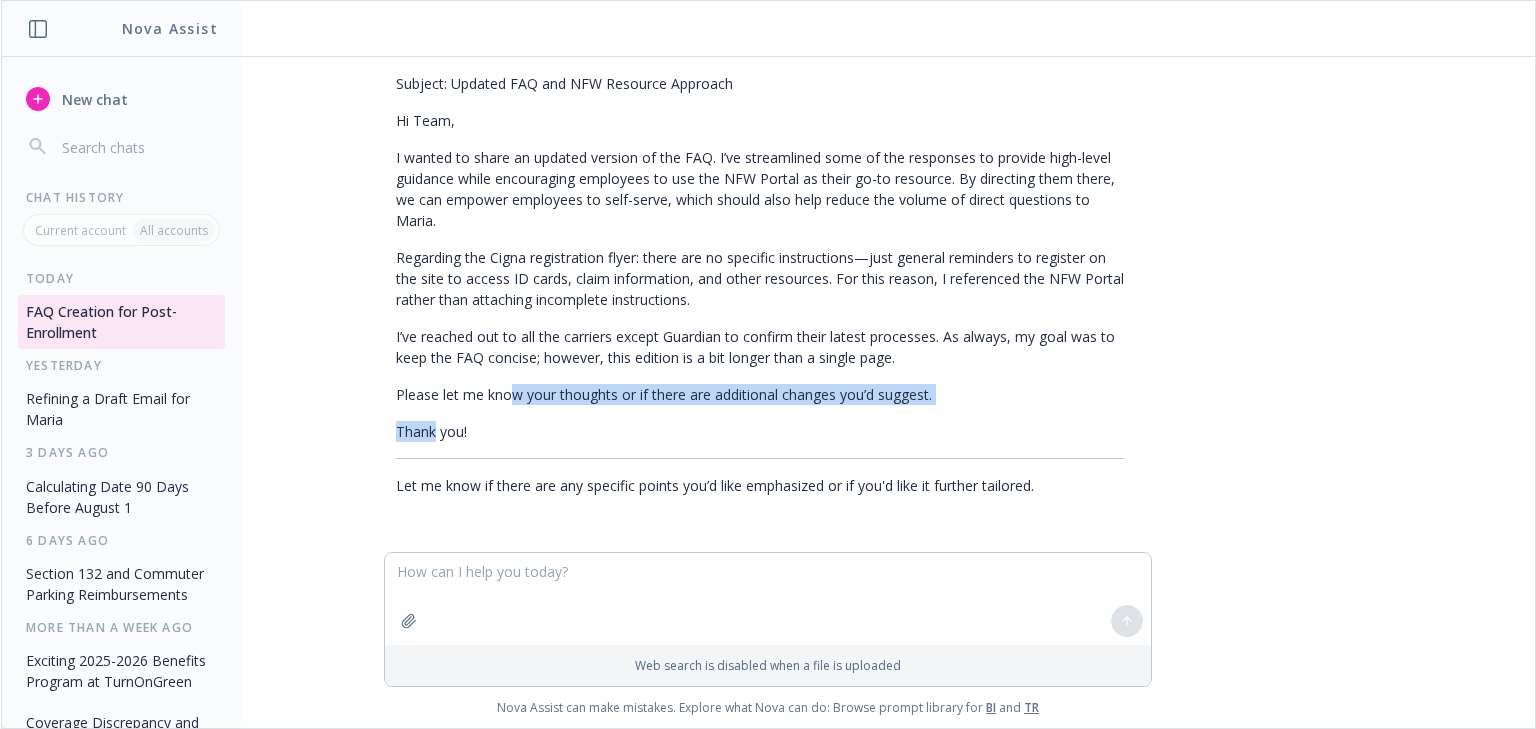drag, startPoint x: 464, startPoint y: 398, endPoint x: 428, endPoint y: 403, distance: 36.345562 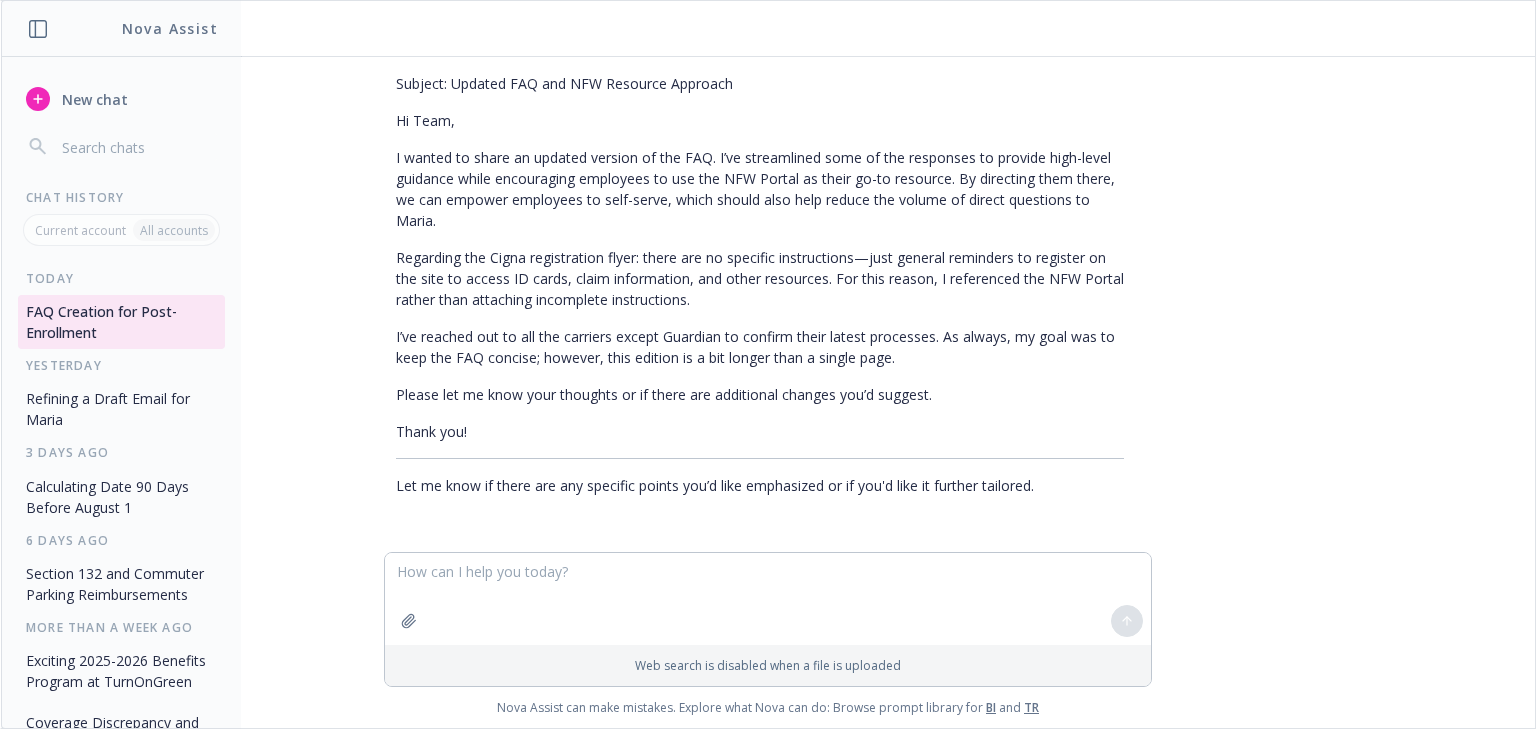 drag, startPoint x: 420, startPoint y: 208, endPoint x: 427, endPoint y: 156, distance: 52.46904 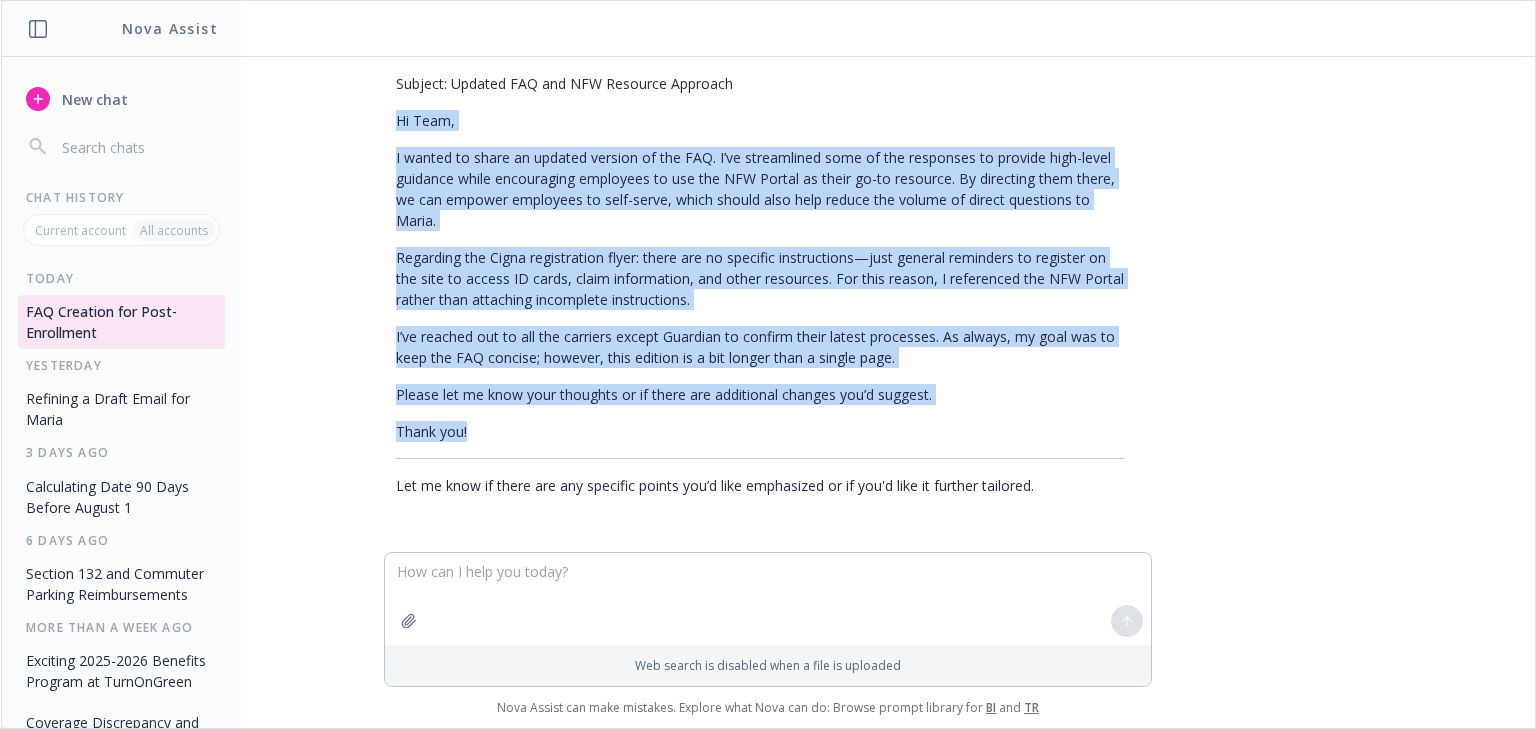 drag, startPoint x: 391, startPoint y: 104, endPoint x: 570, endPoint y: 449, distance: 388.6721 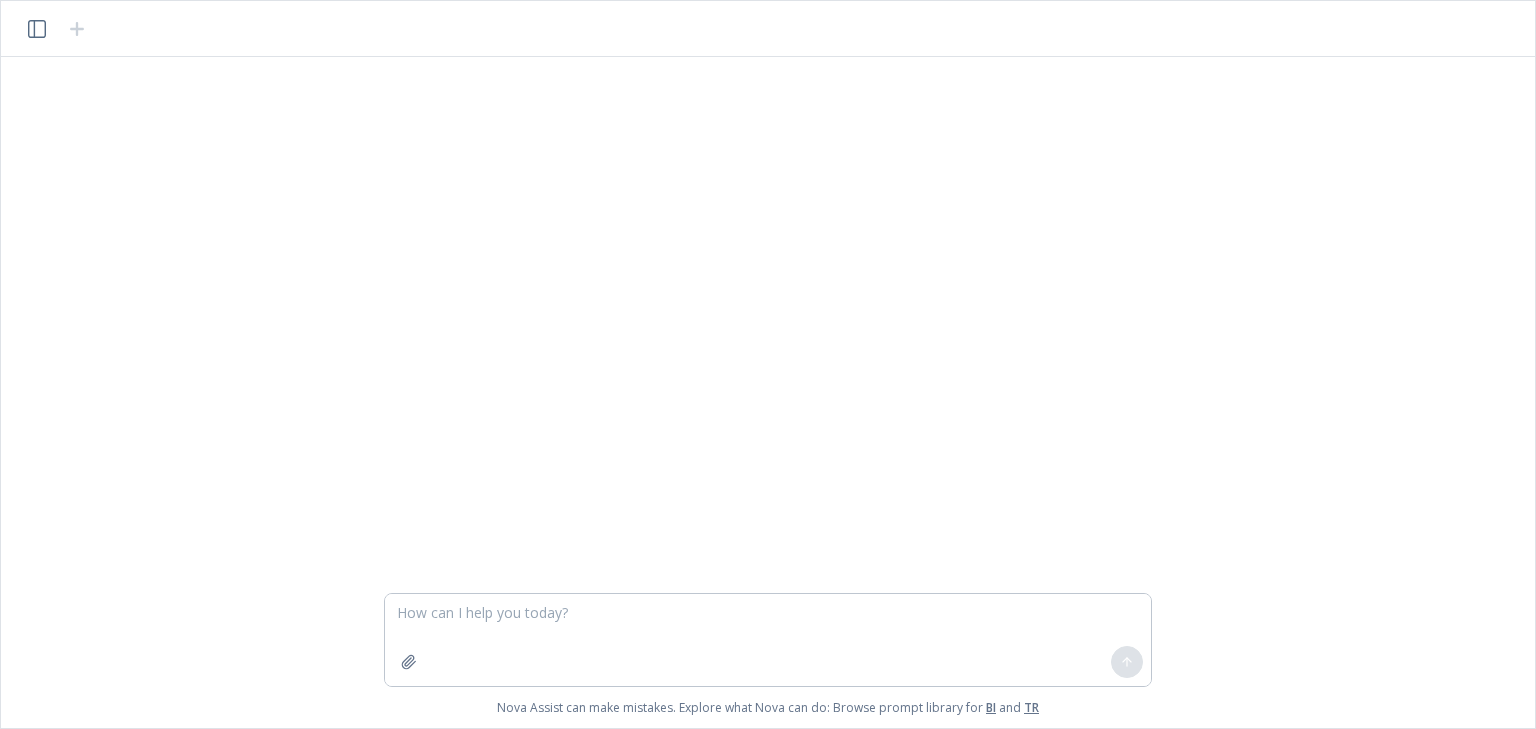 scroll, scrollTop: 0, scrollLeft: 0, axis: both 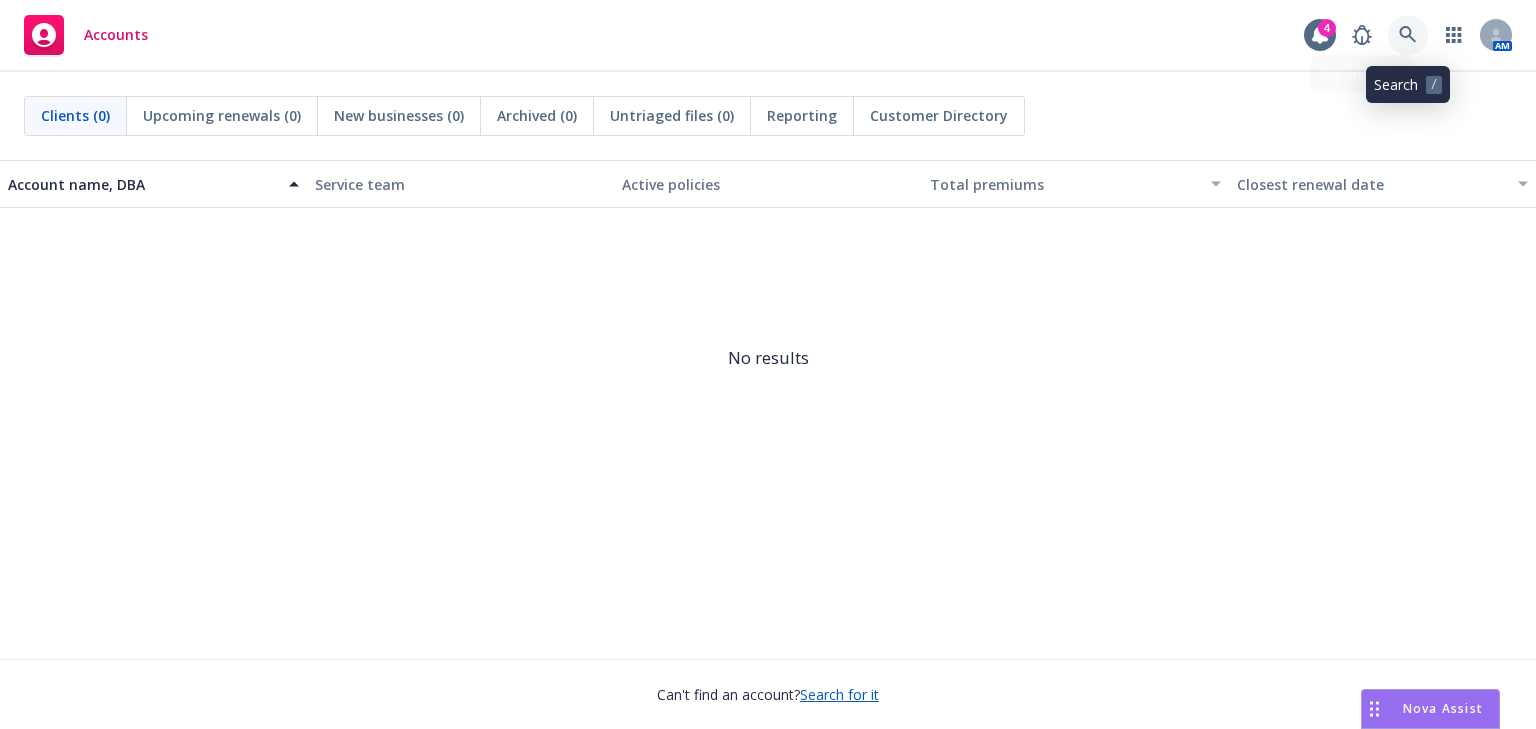 click at bounding box center (1408, 35) 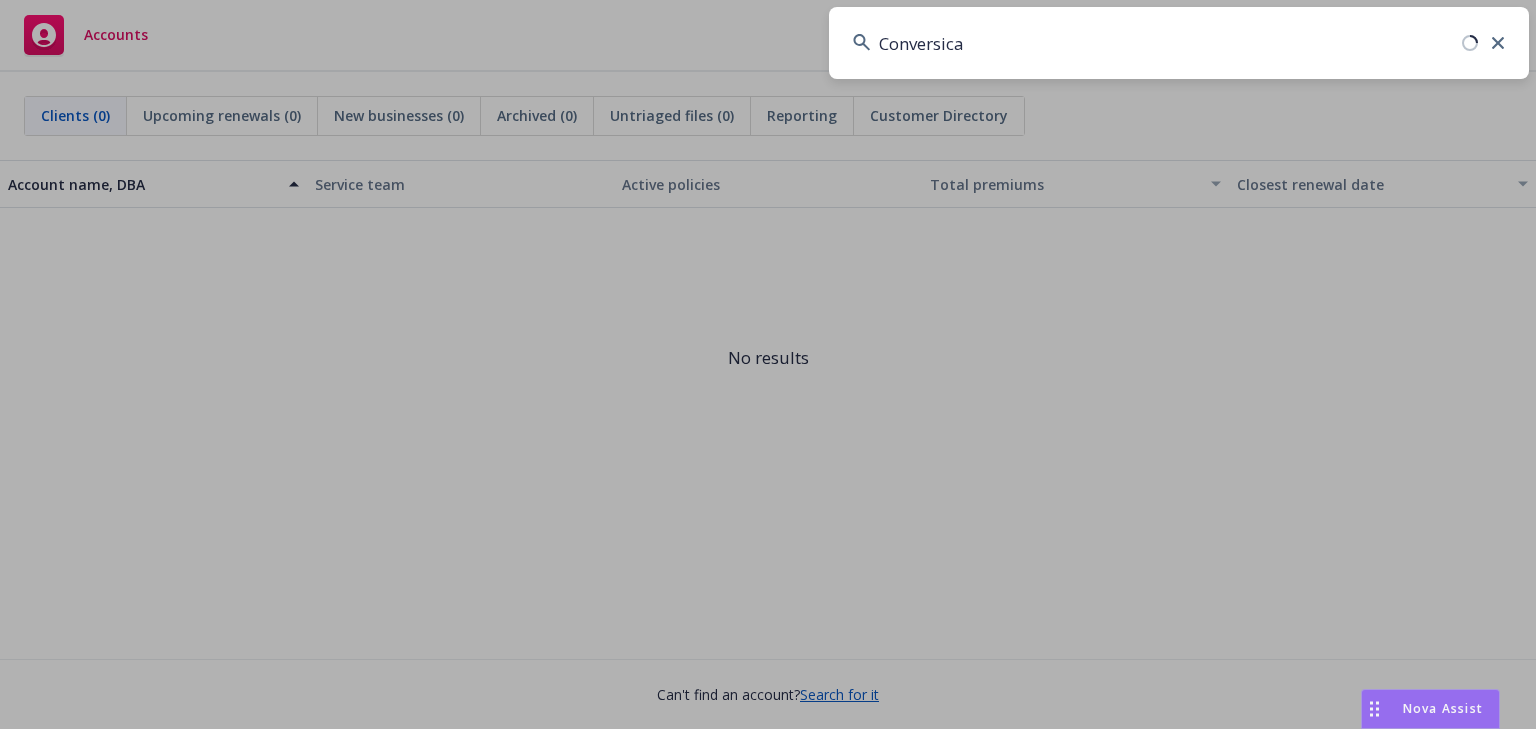 type on "Conversica" 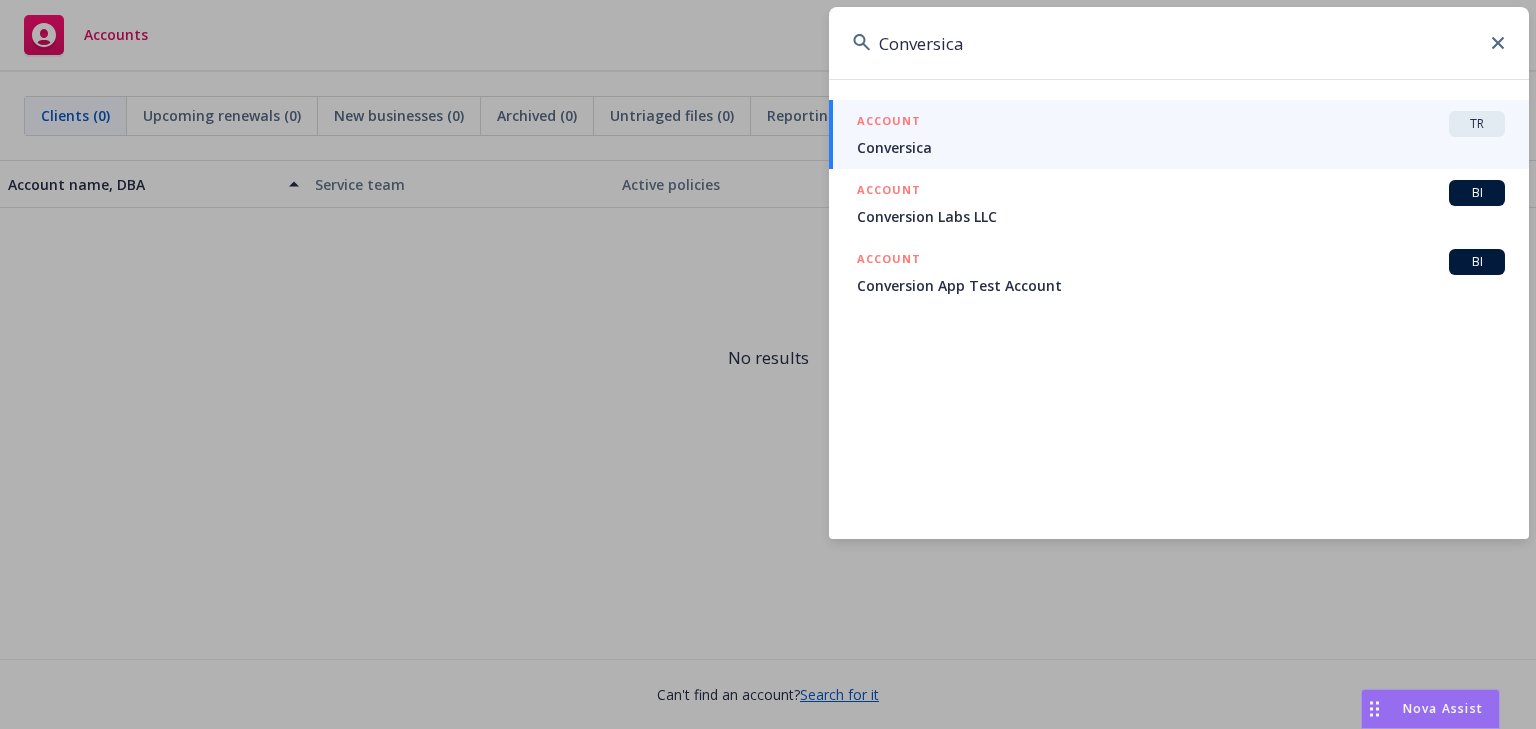 click on "ACCOUNT" at bounding box center [889, 123] 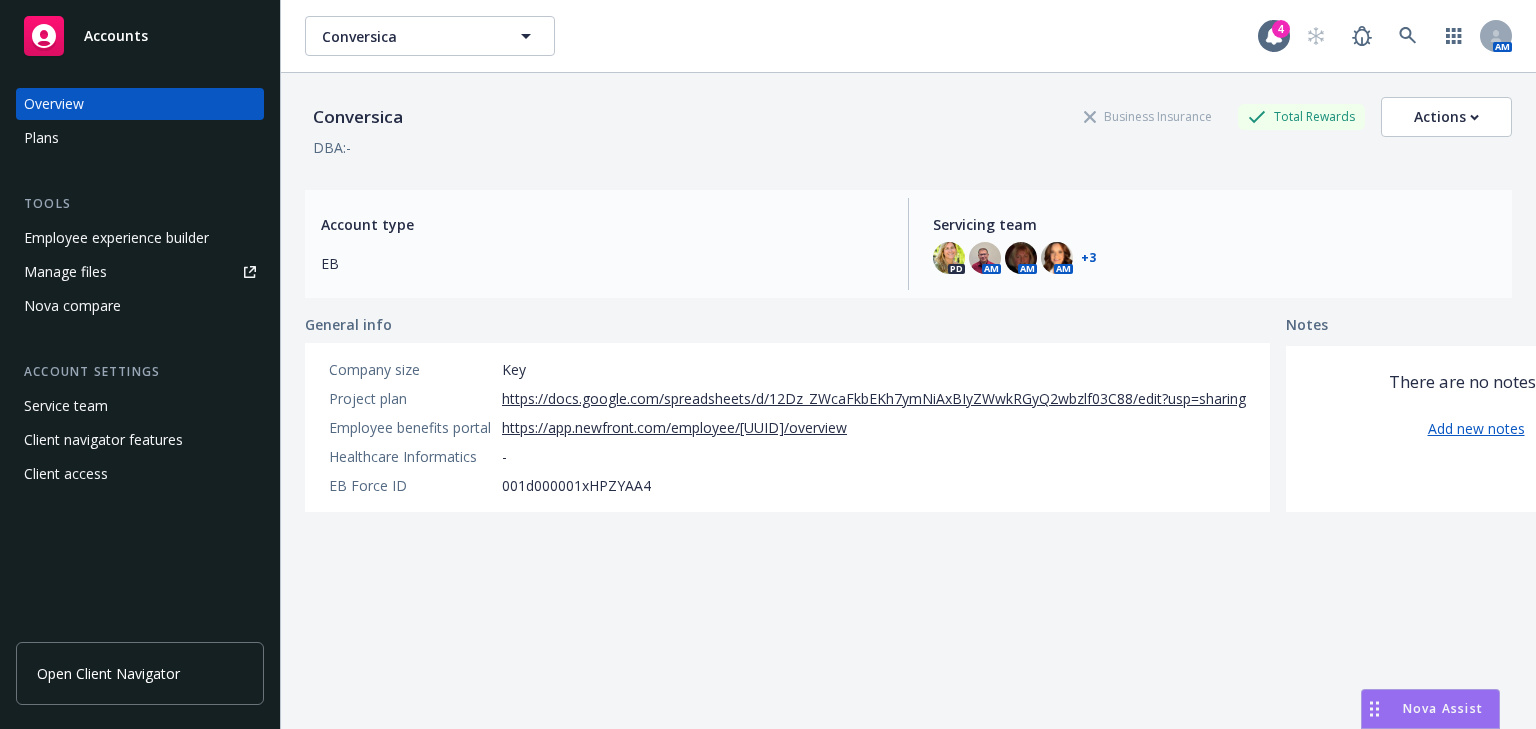 click on "Employee experience builder" at bounding box center (116, 238) 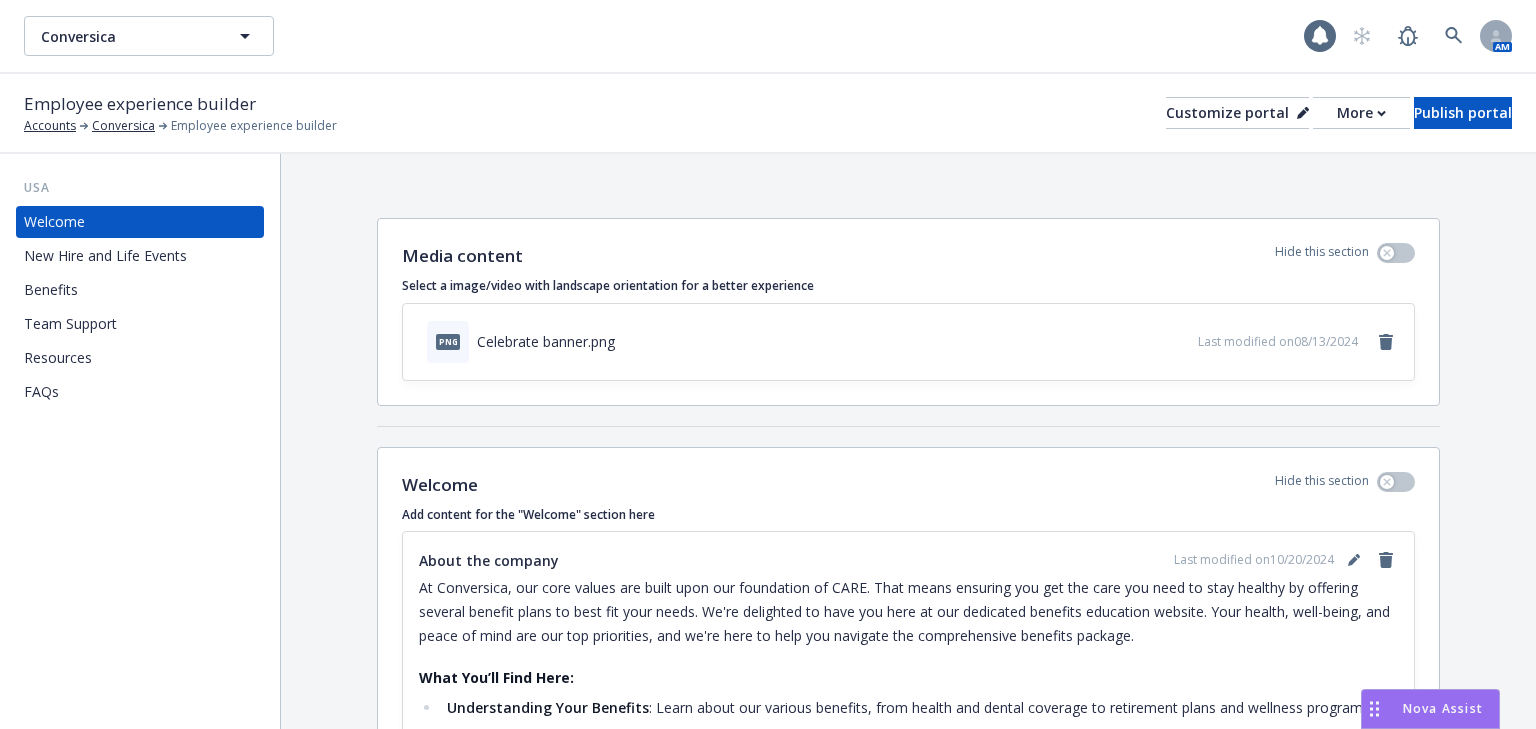 scroll, scrollTop: 0, scrollLeft: 0, axis: both 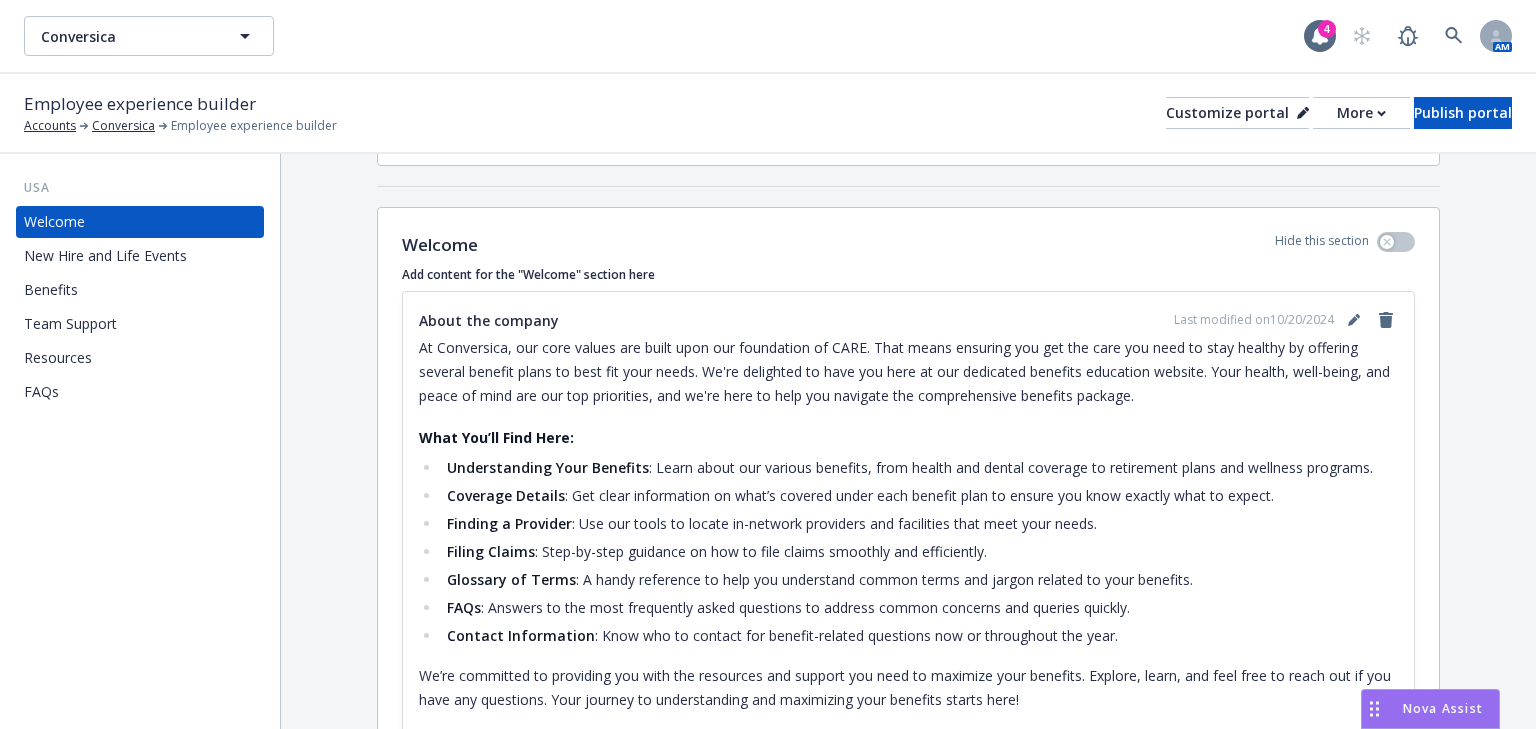 click on "Benefits" at bounding box center (51, 290) 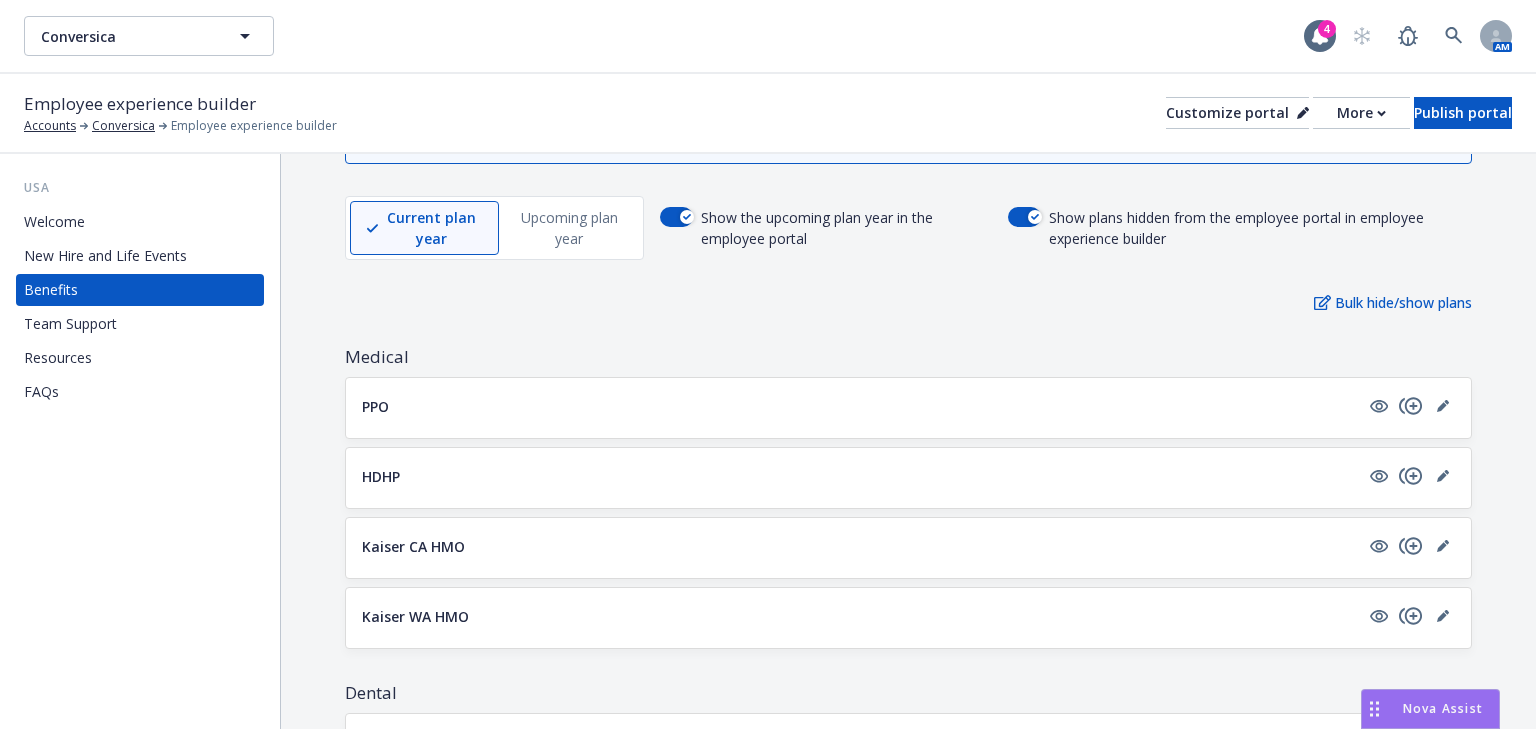 scroll, scrollTop: 160, scrollLeft: 0, axis: vertical 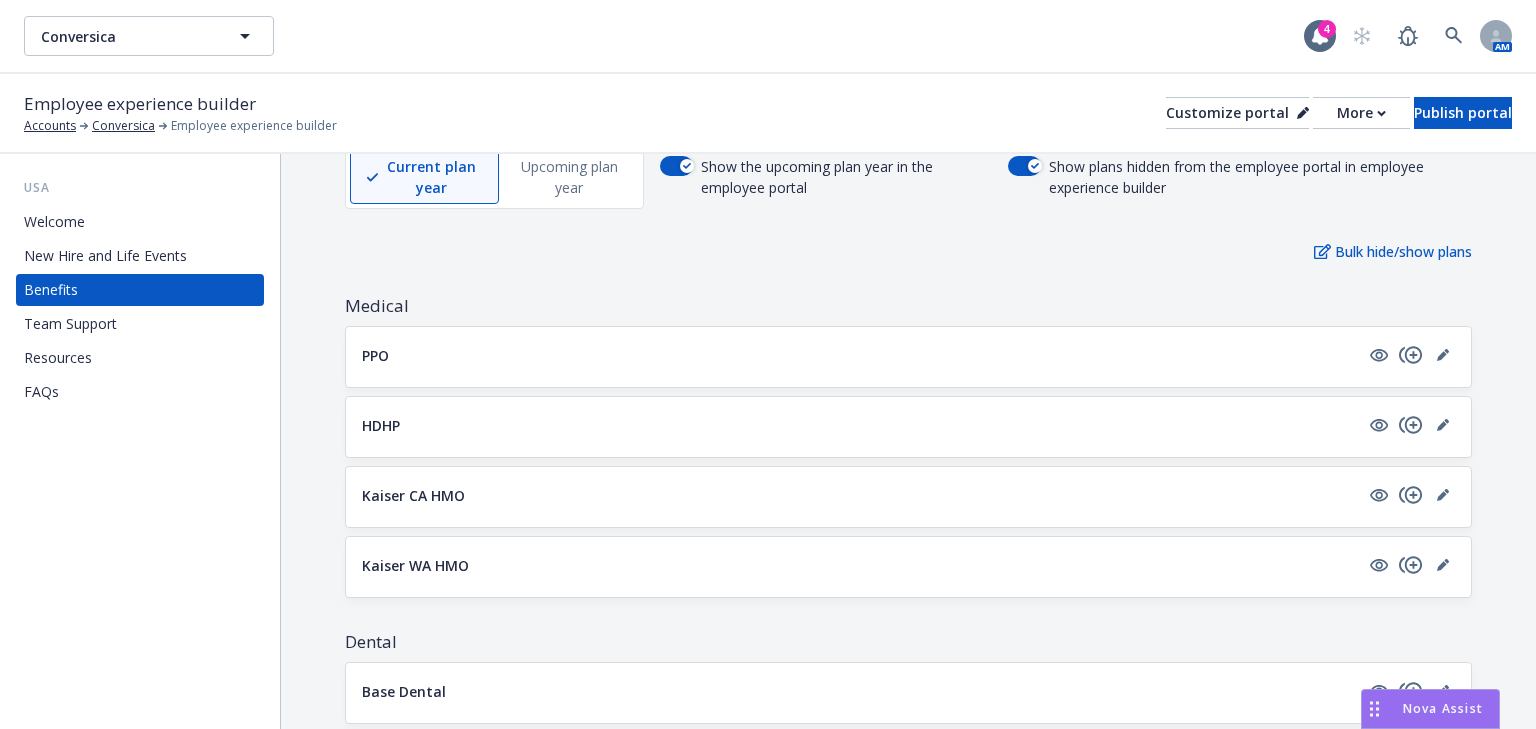 click on "PPO" at bounding box center [908, 355] 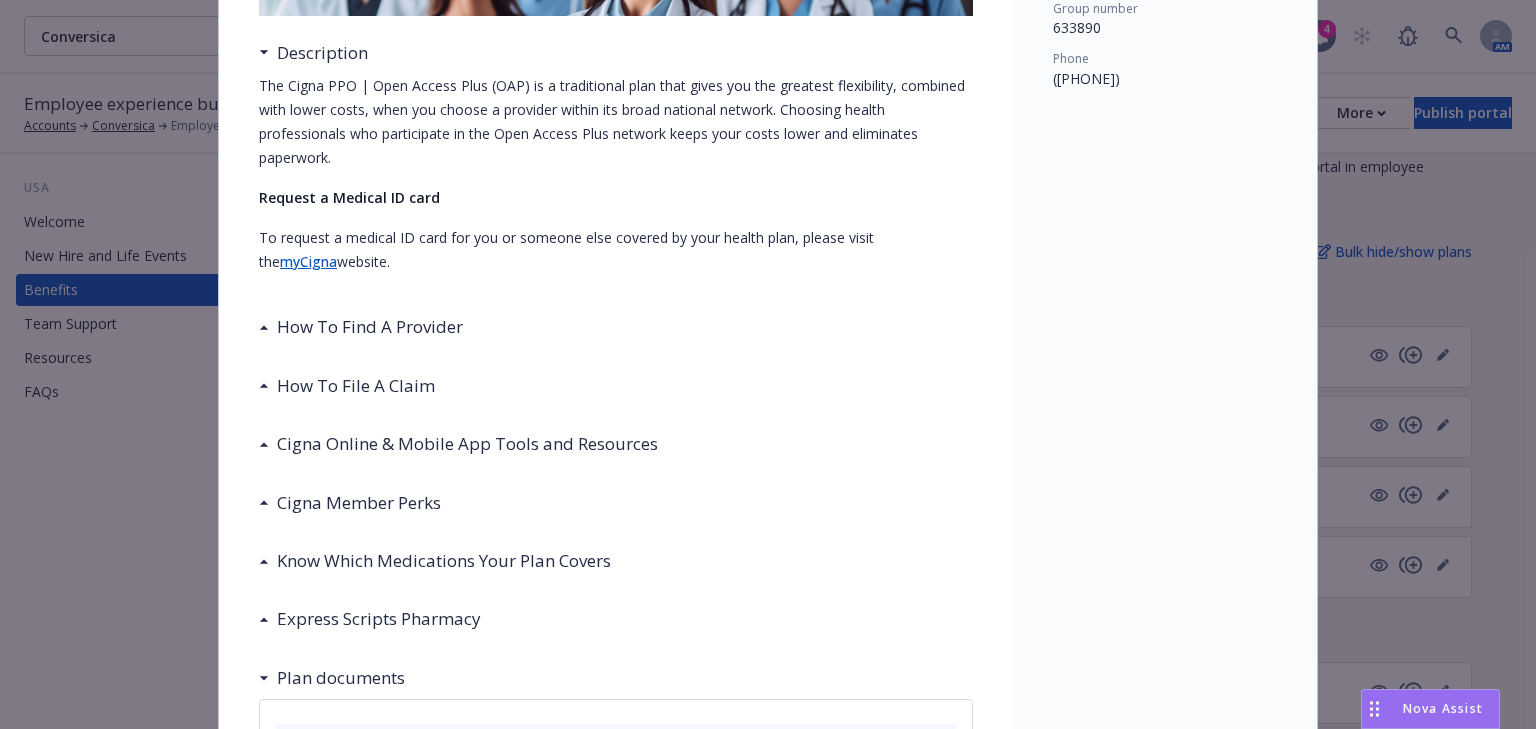 scroll, scrollTop: 60, scrollLeft: 0, axis: vertical 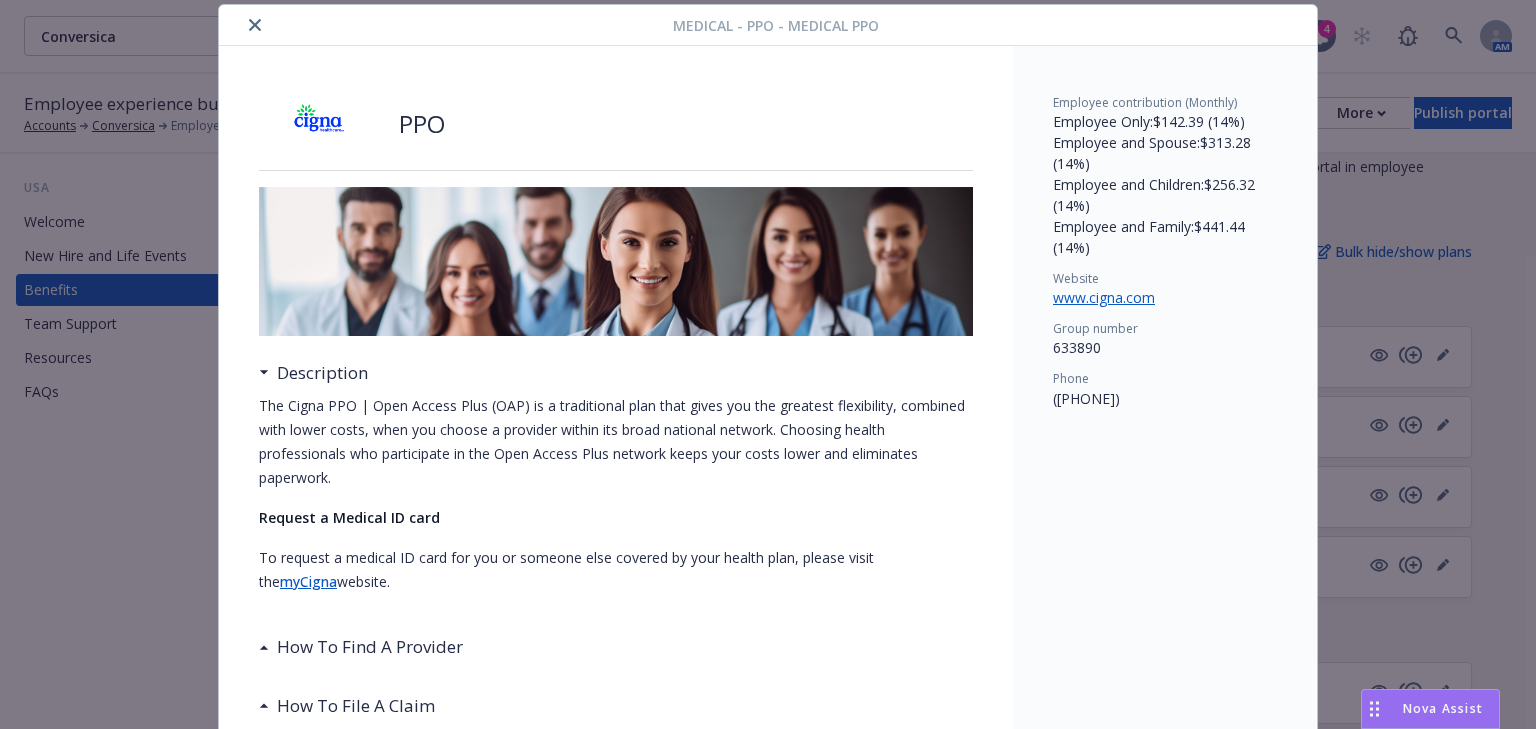 click 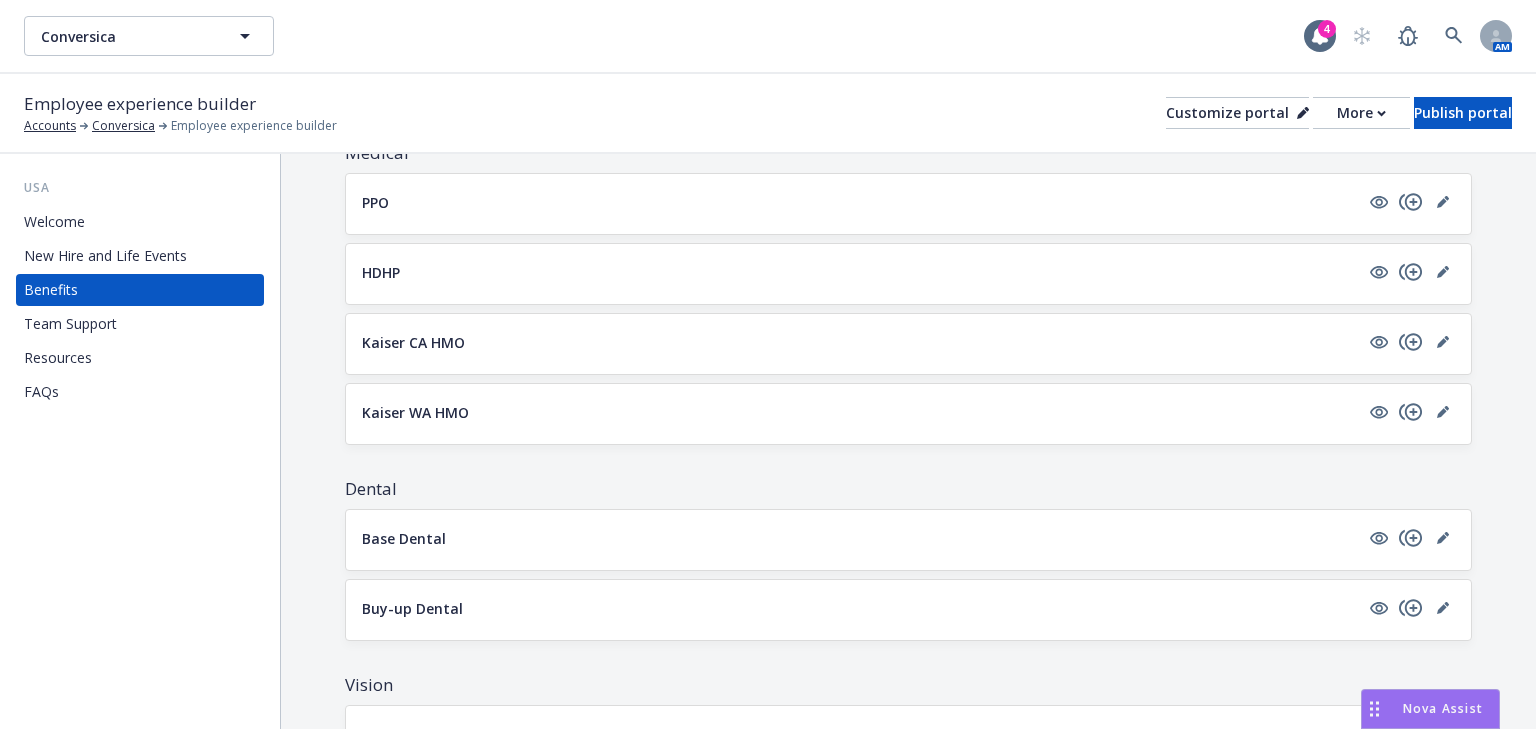 scroll, scrollTop: 320, scrollLeft: 0, axis: vertical 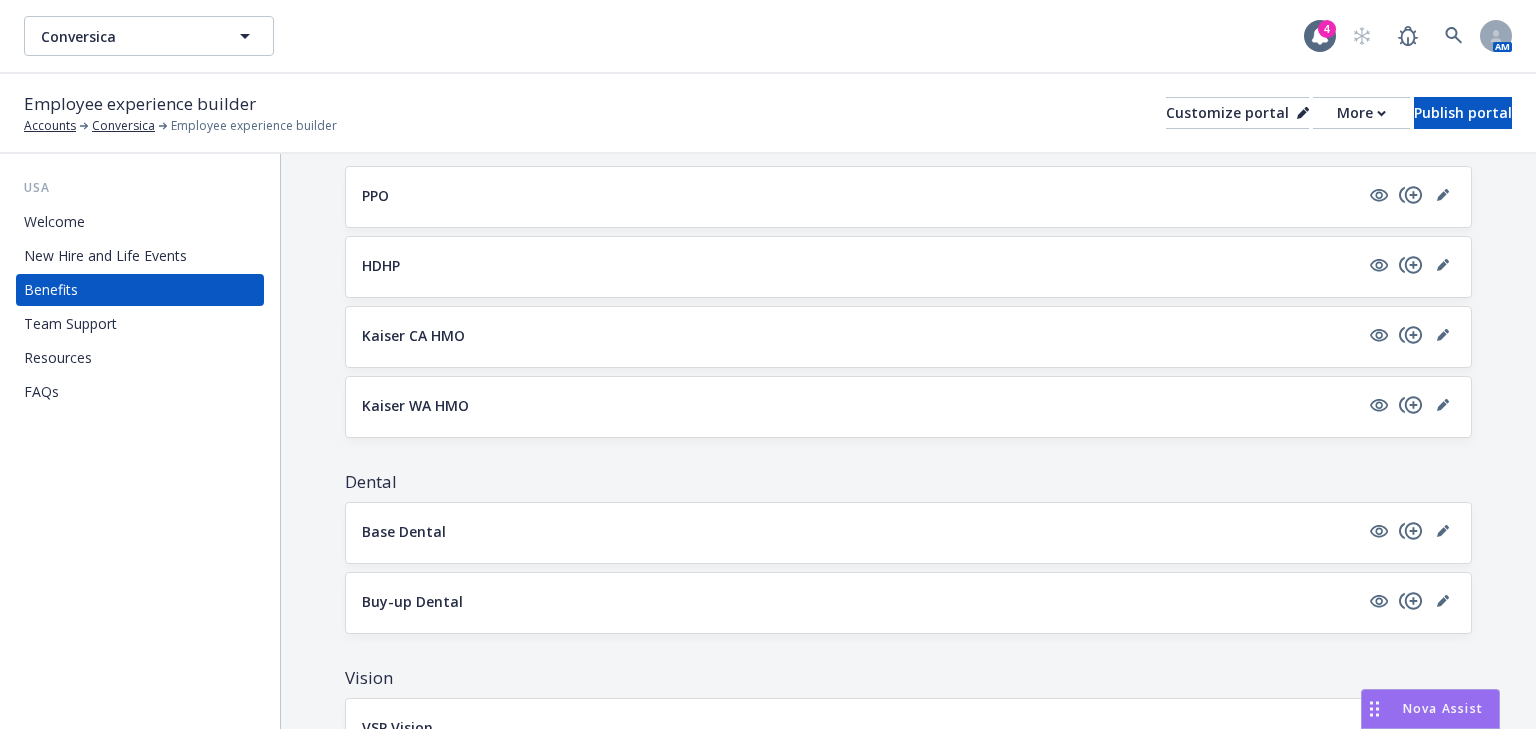 click on "Kaiser CA HMO" at bounding box center [860, 335] 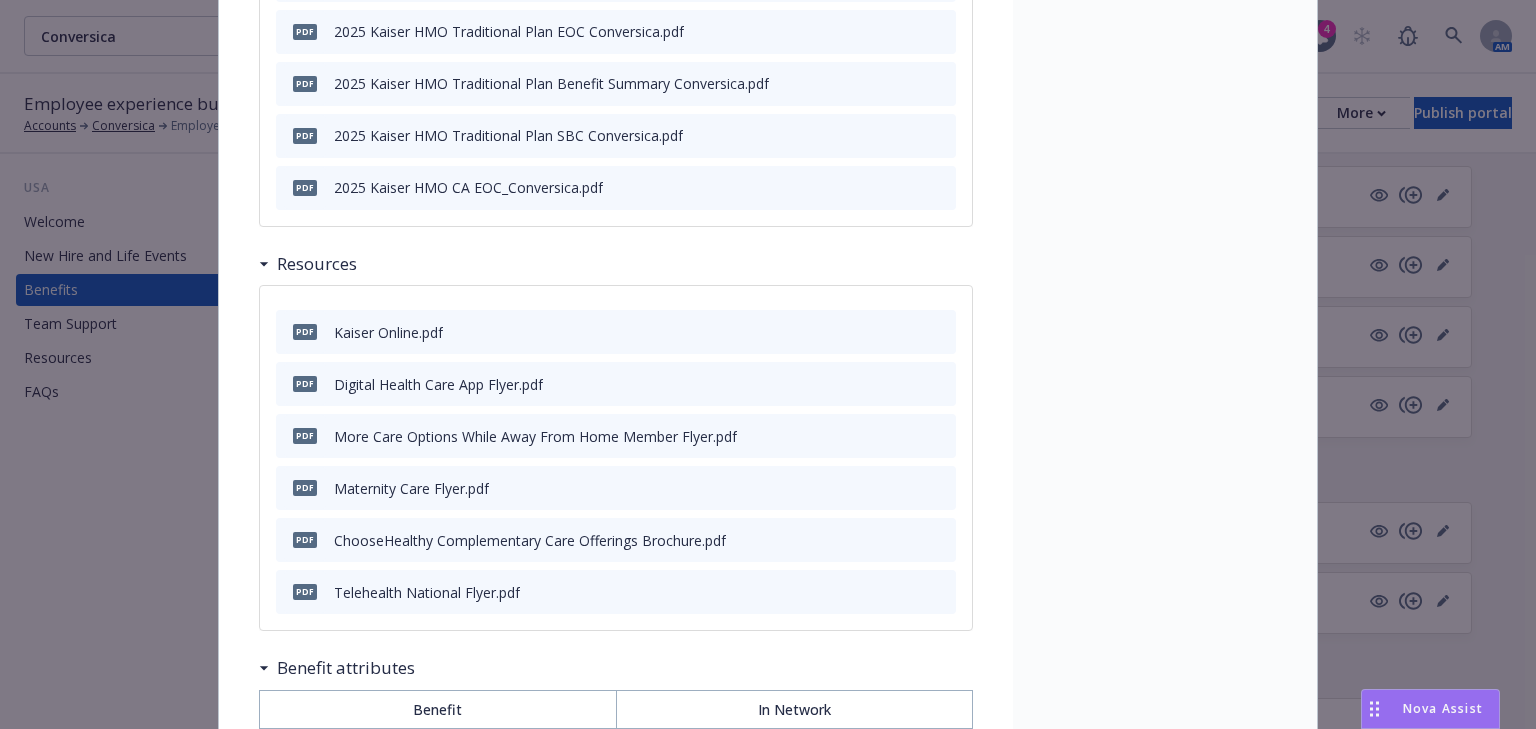 scroll, scrollTop: 1020, scrollLeft: 0, axis: vertical 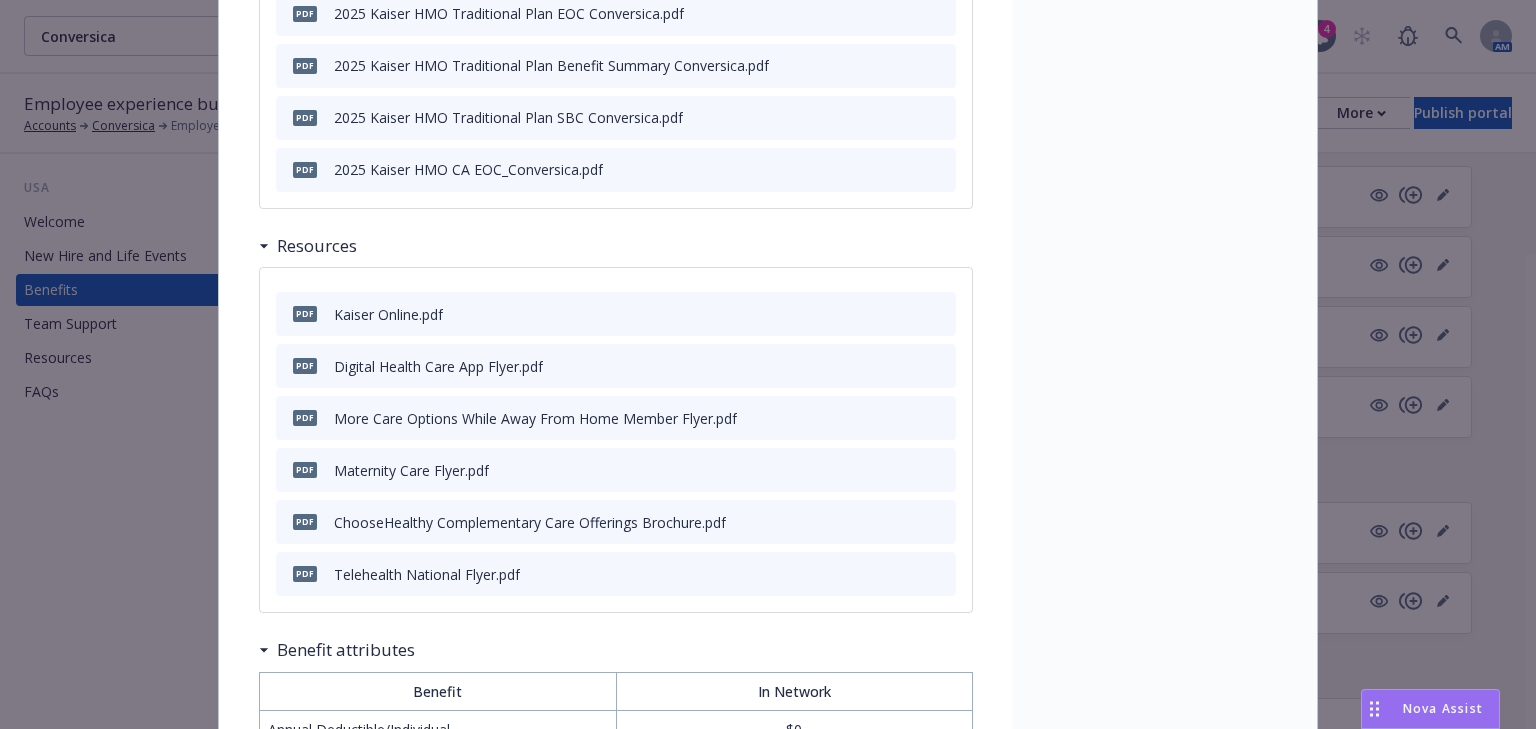 click 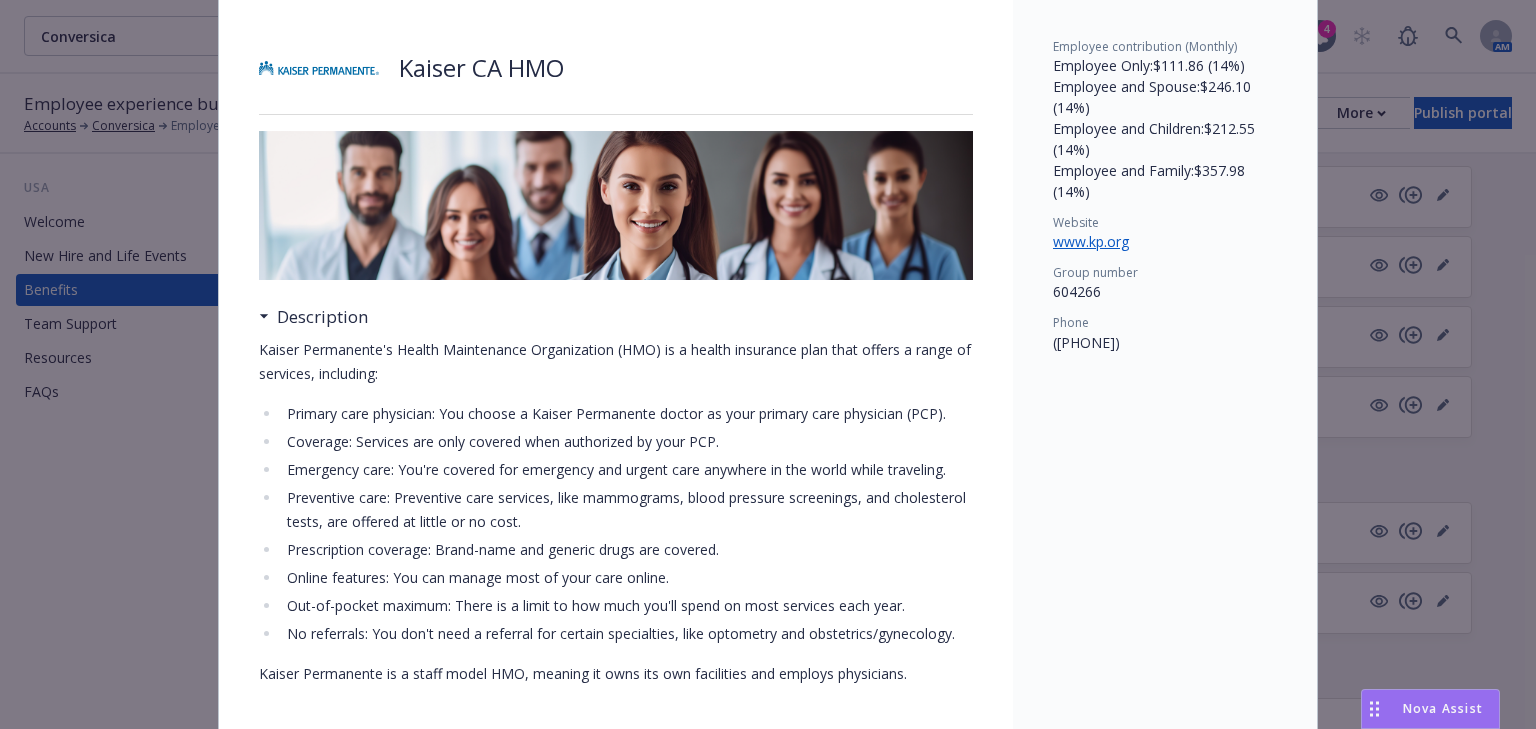 scroll, scrollTop: 88, scrollLeft: 0, axis: vertical 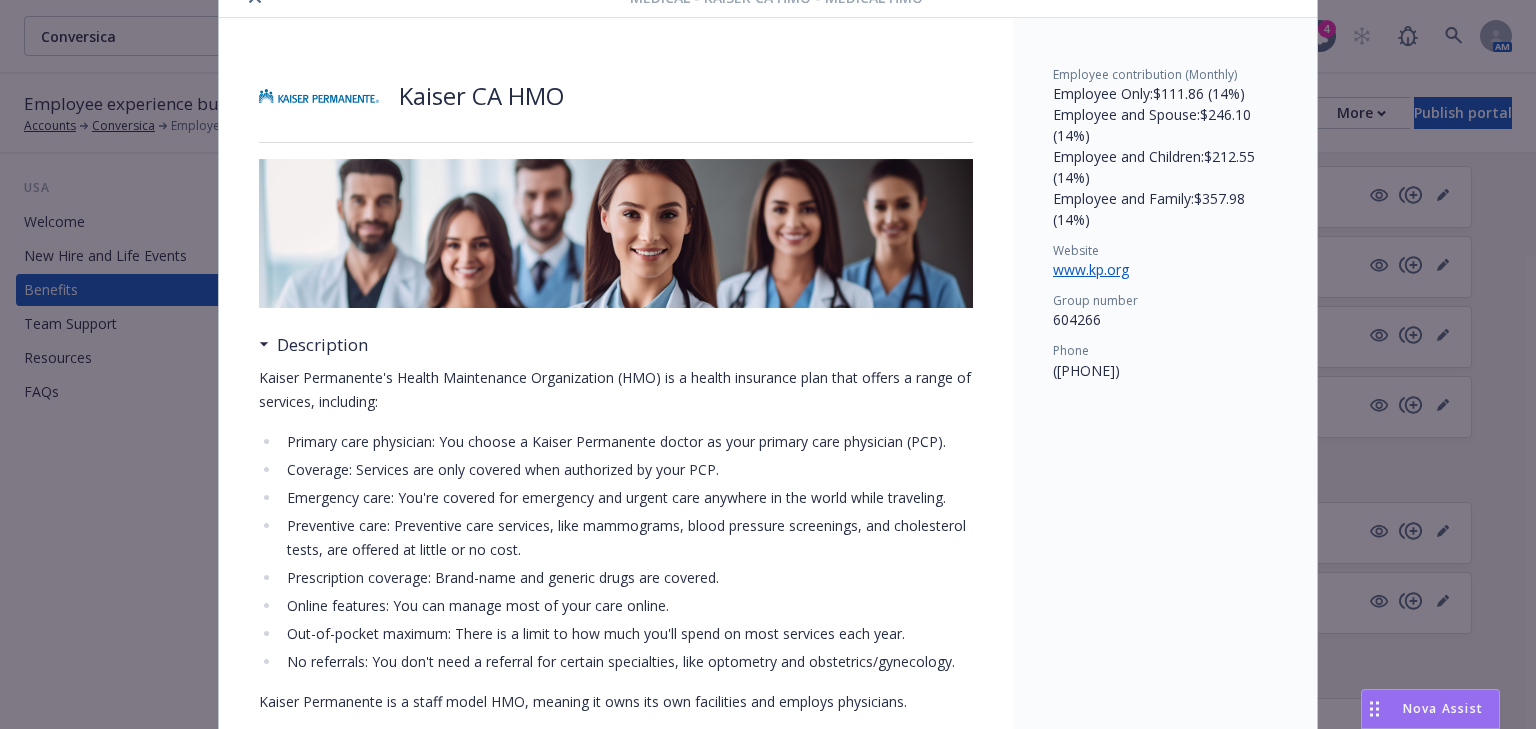 click on "www.kp.org" at bounding box center [1099, 269] 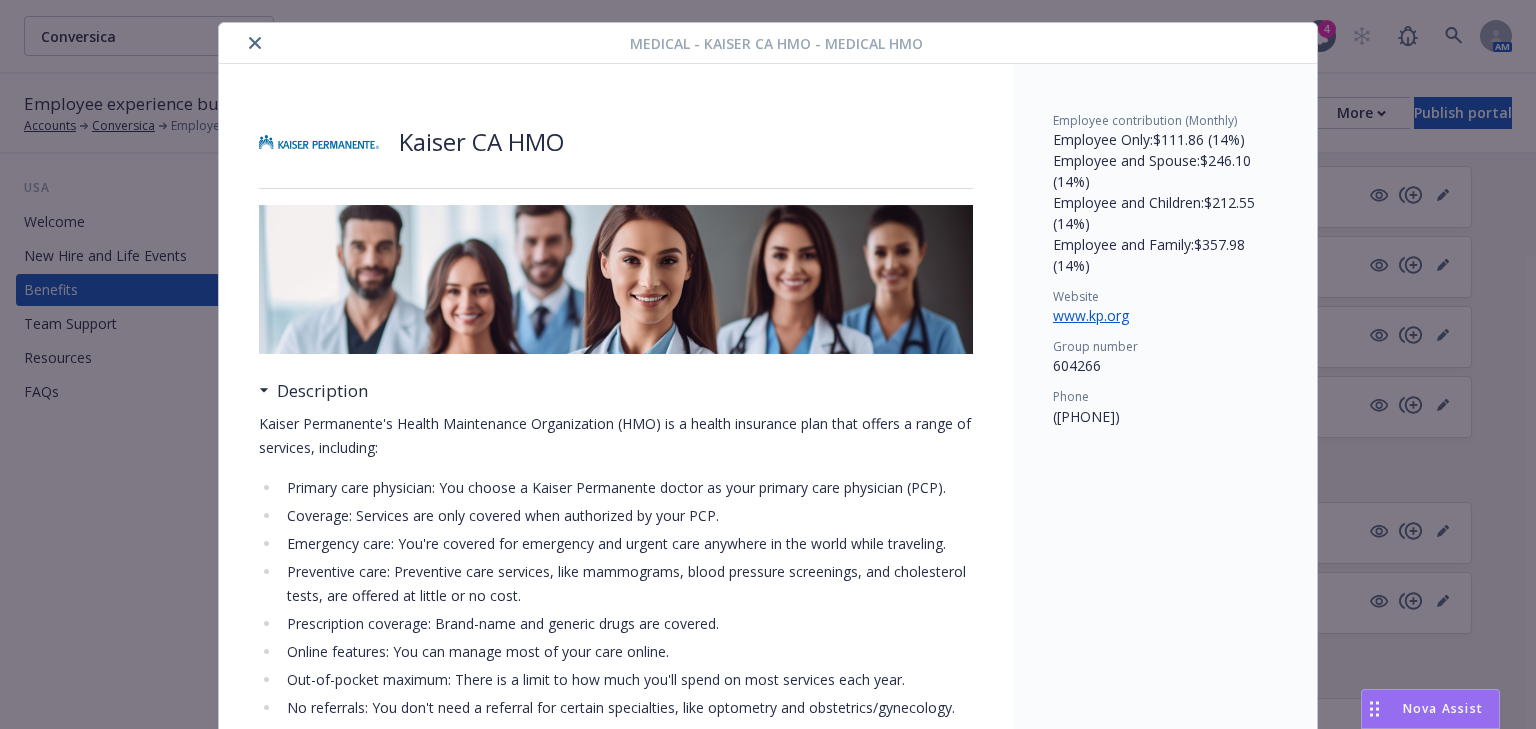 scroll, scrollTop: 0, scrollLeft: 0, axis: both 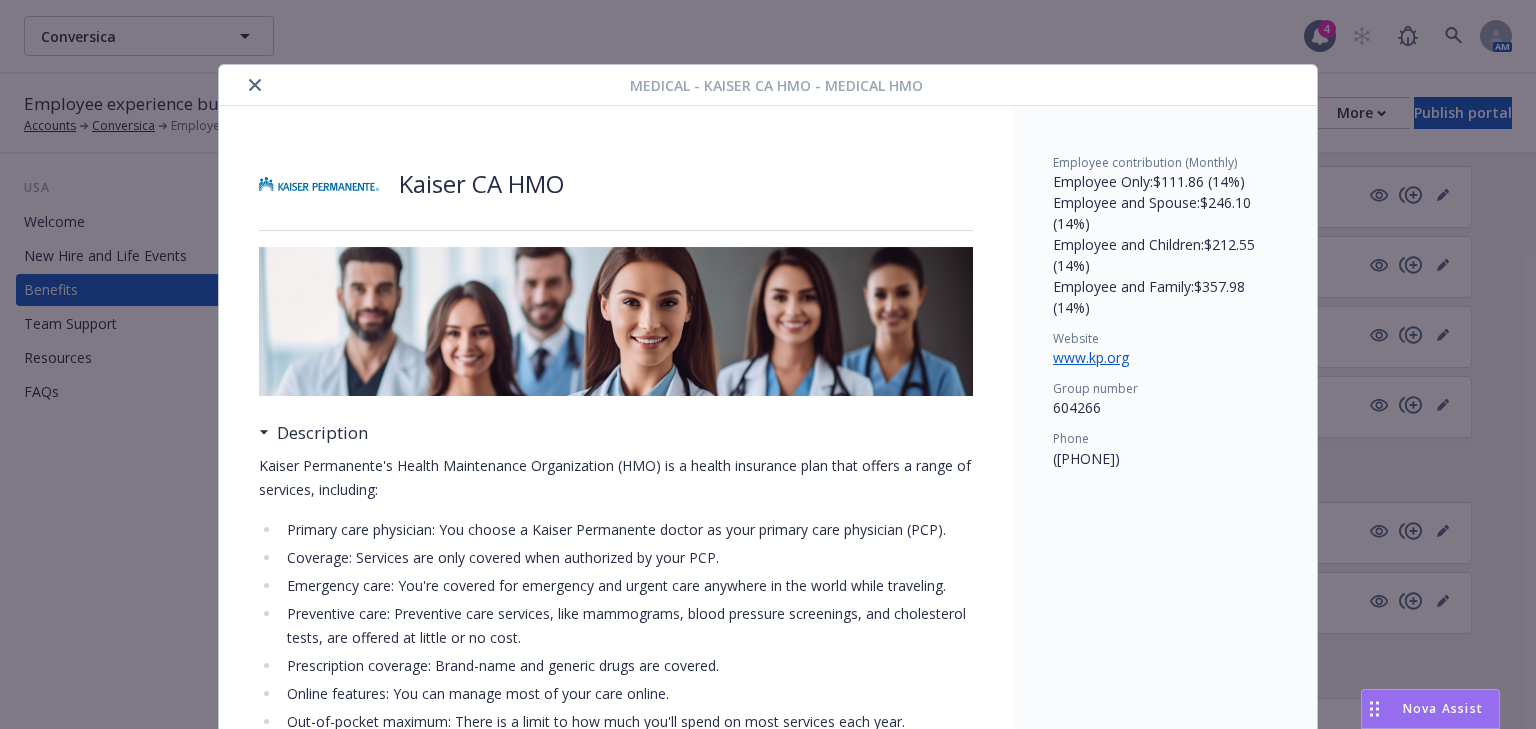 click 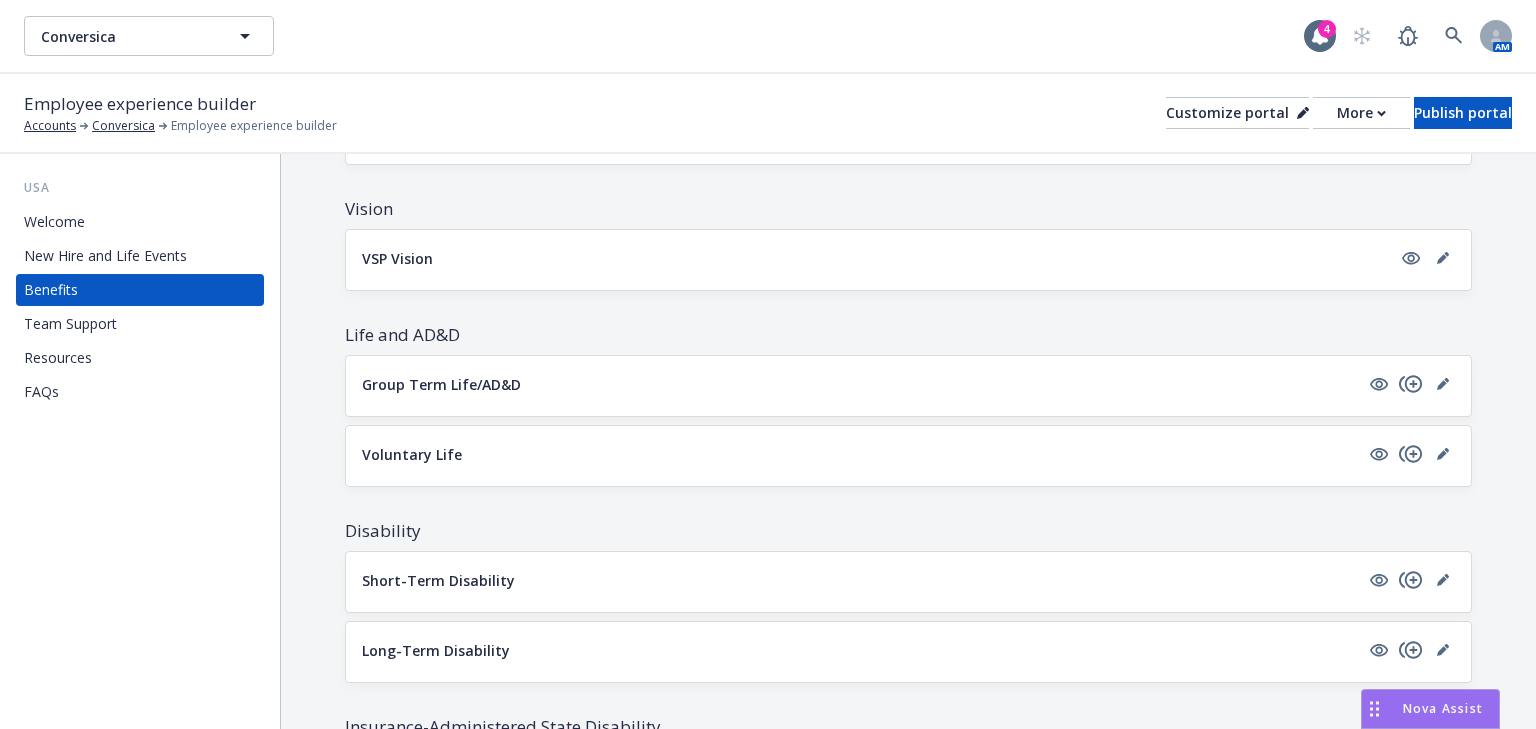 scroll, scrollTop: 800, scrollLeft: 0, axis: vertical 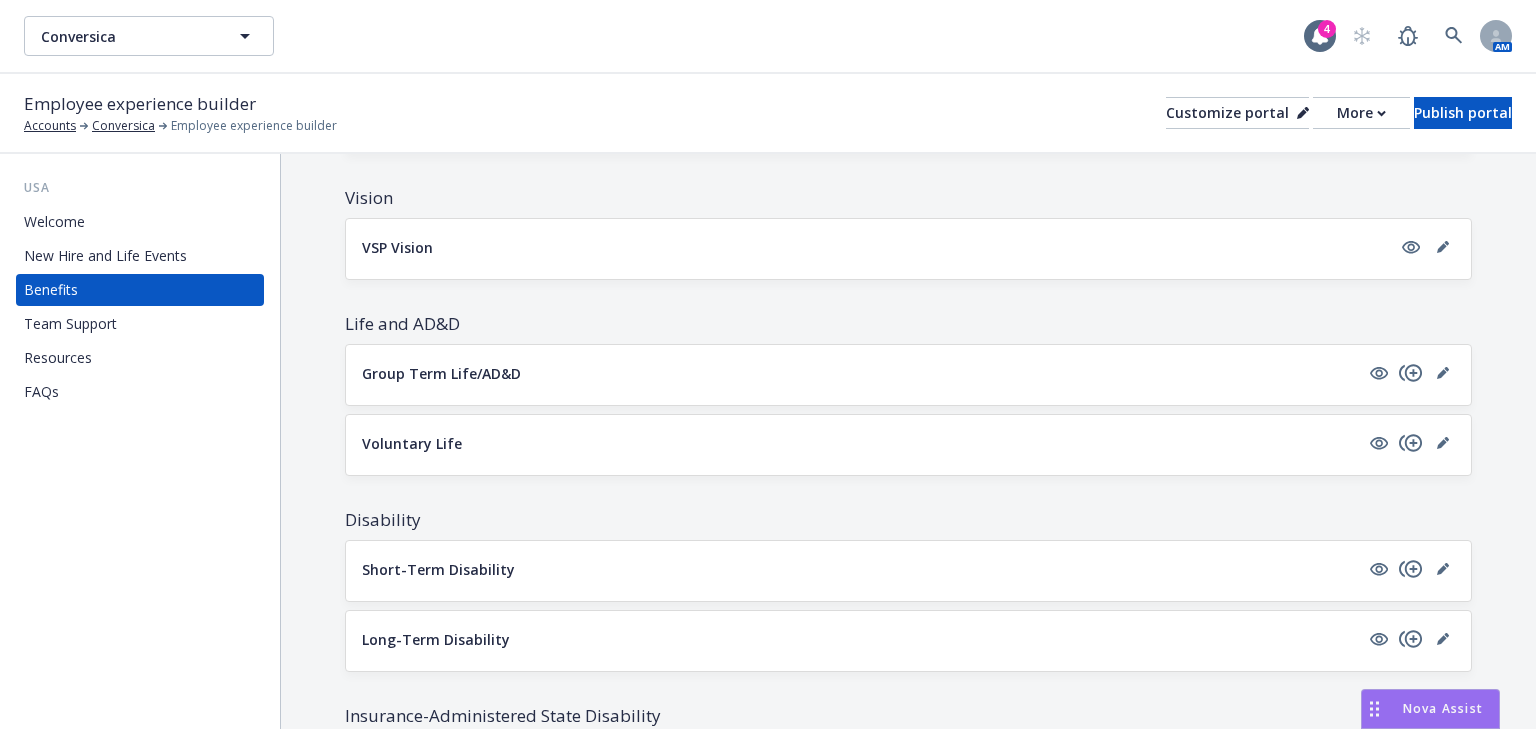 click on "VSP Vision" at bounding box center [908, 247] 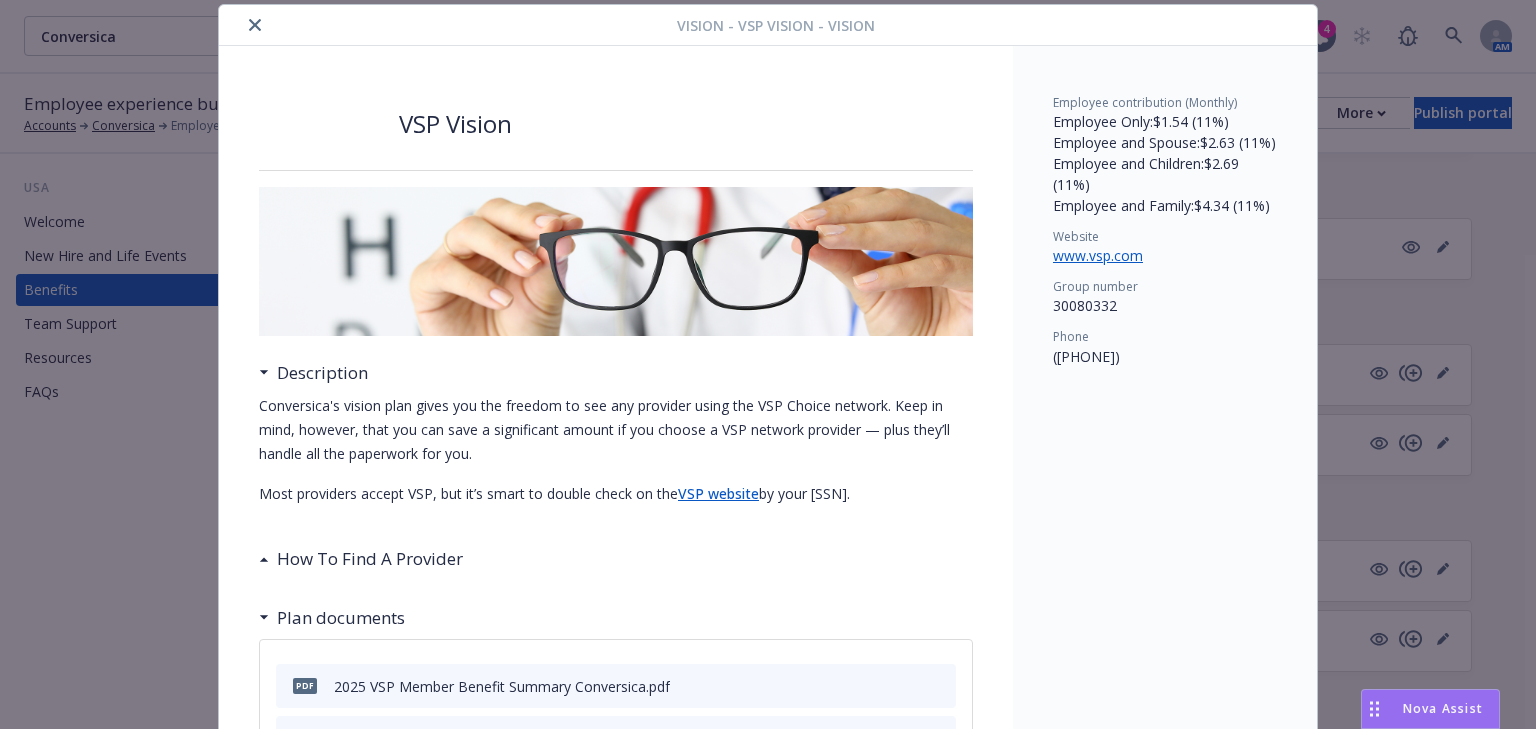 scroll, scrollTop: 140, scrollLeft: 0, axis: vertical 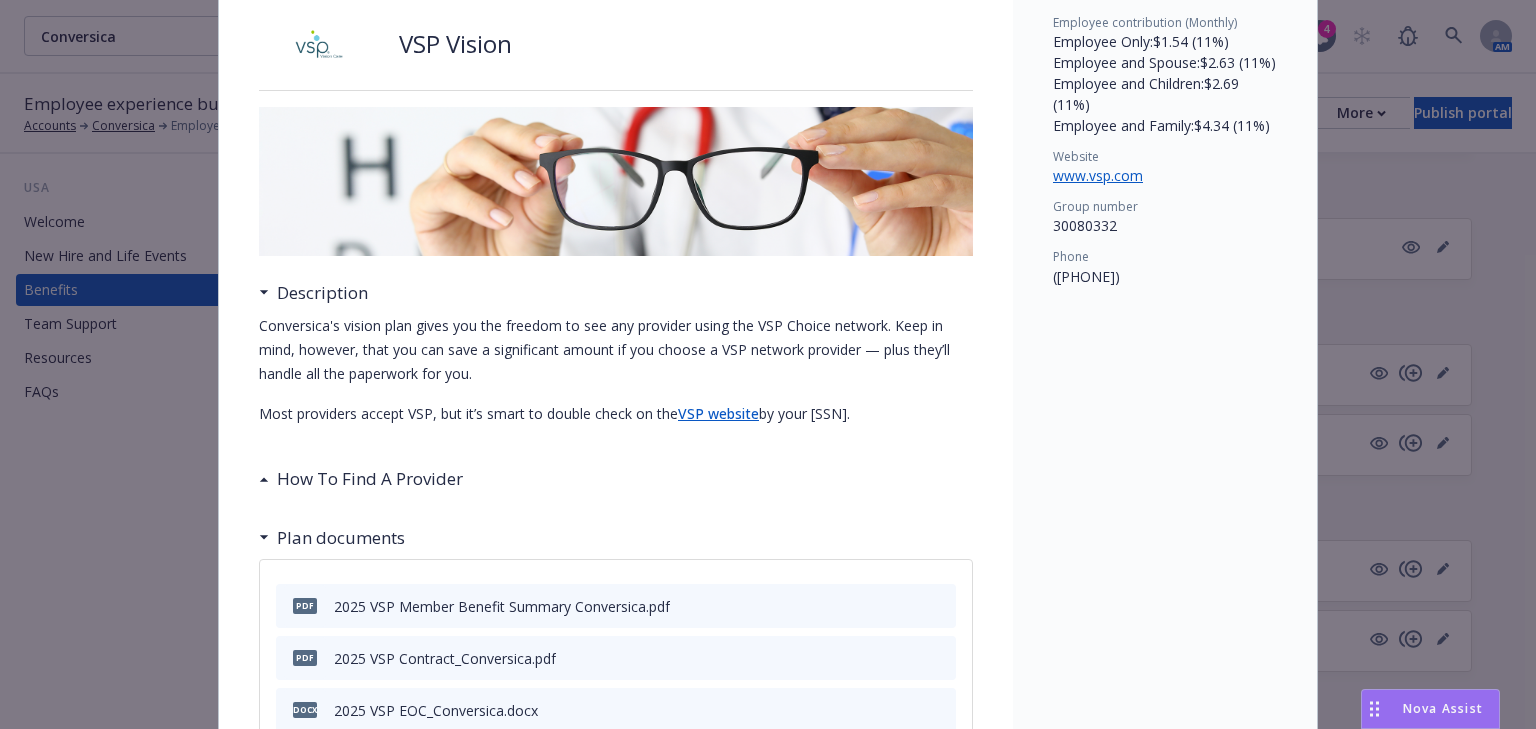 click on "VSP website" at bounding box center (718, 413) 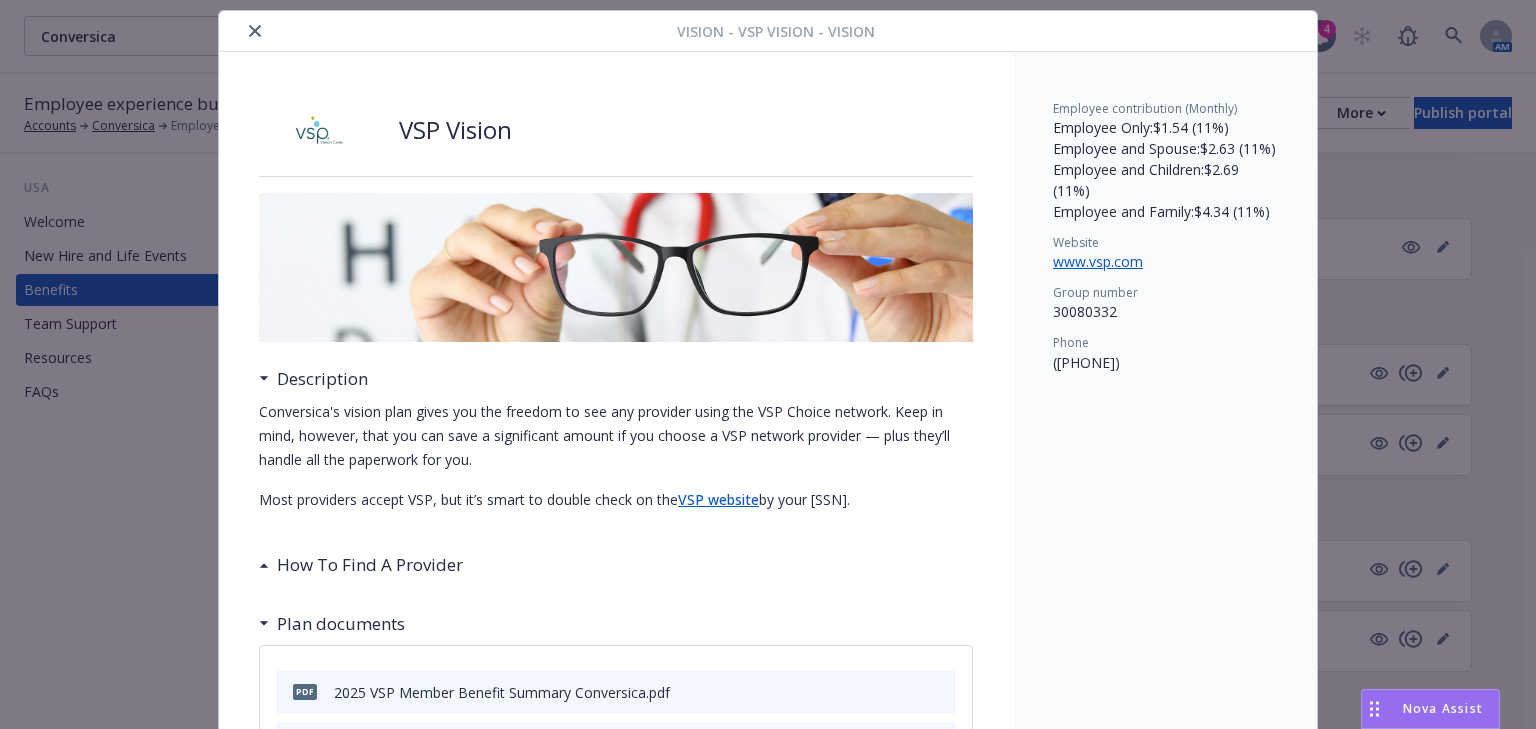 scroll, scrollTop: 0, scrollLeft: 0, axis: both 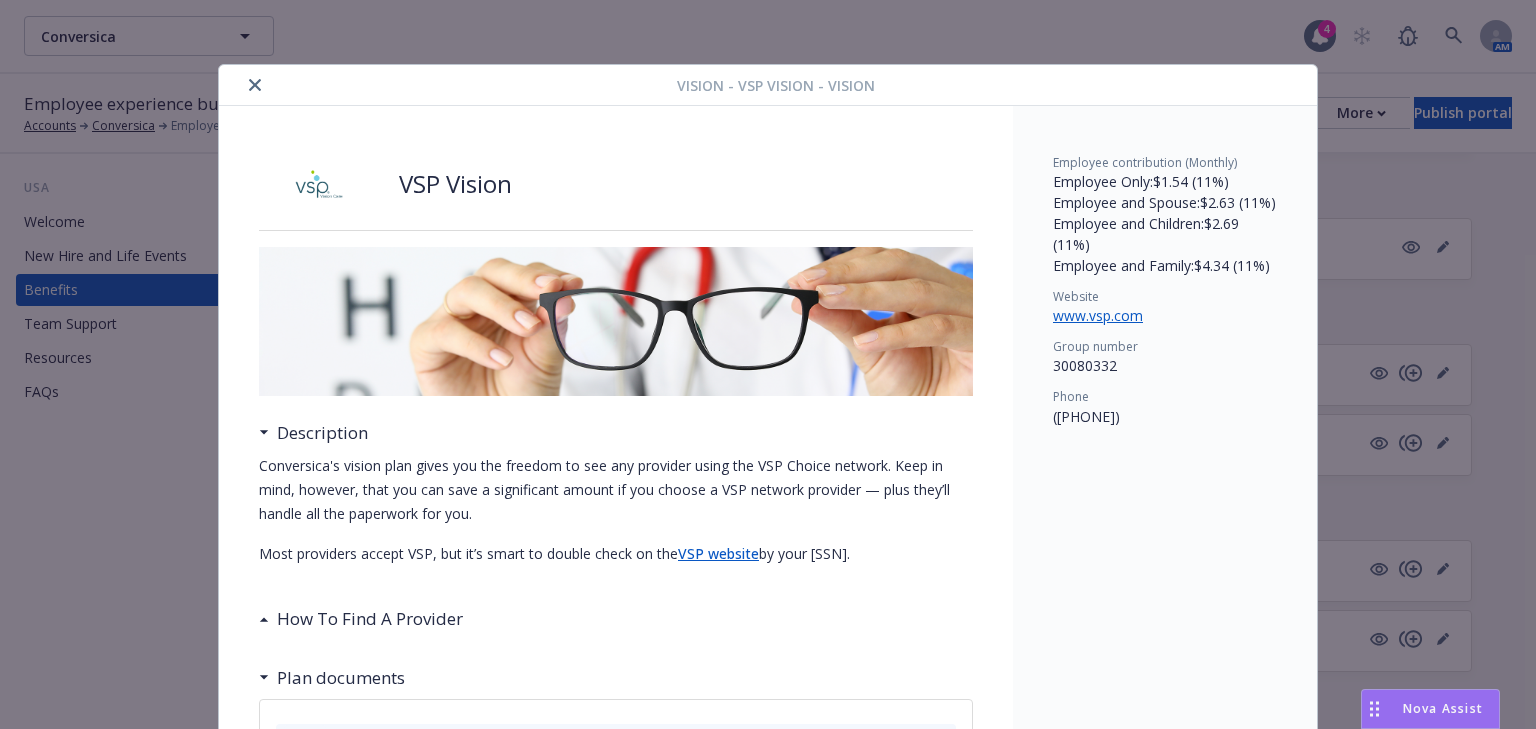 click 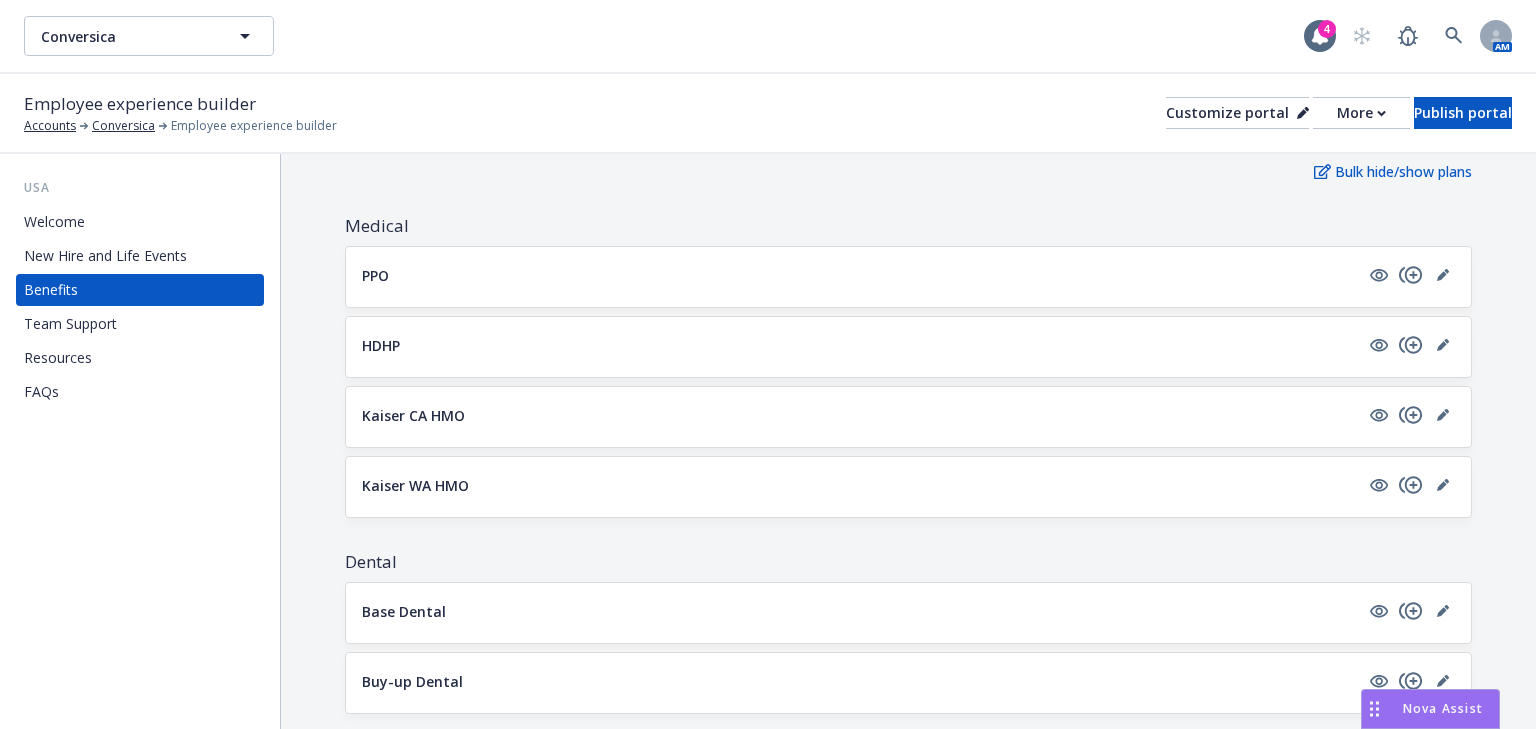 scroll, scrollTop: 160, scrollLeft: 0, axis: vertical 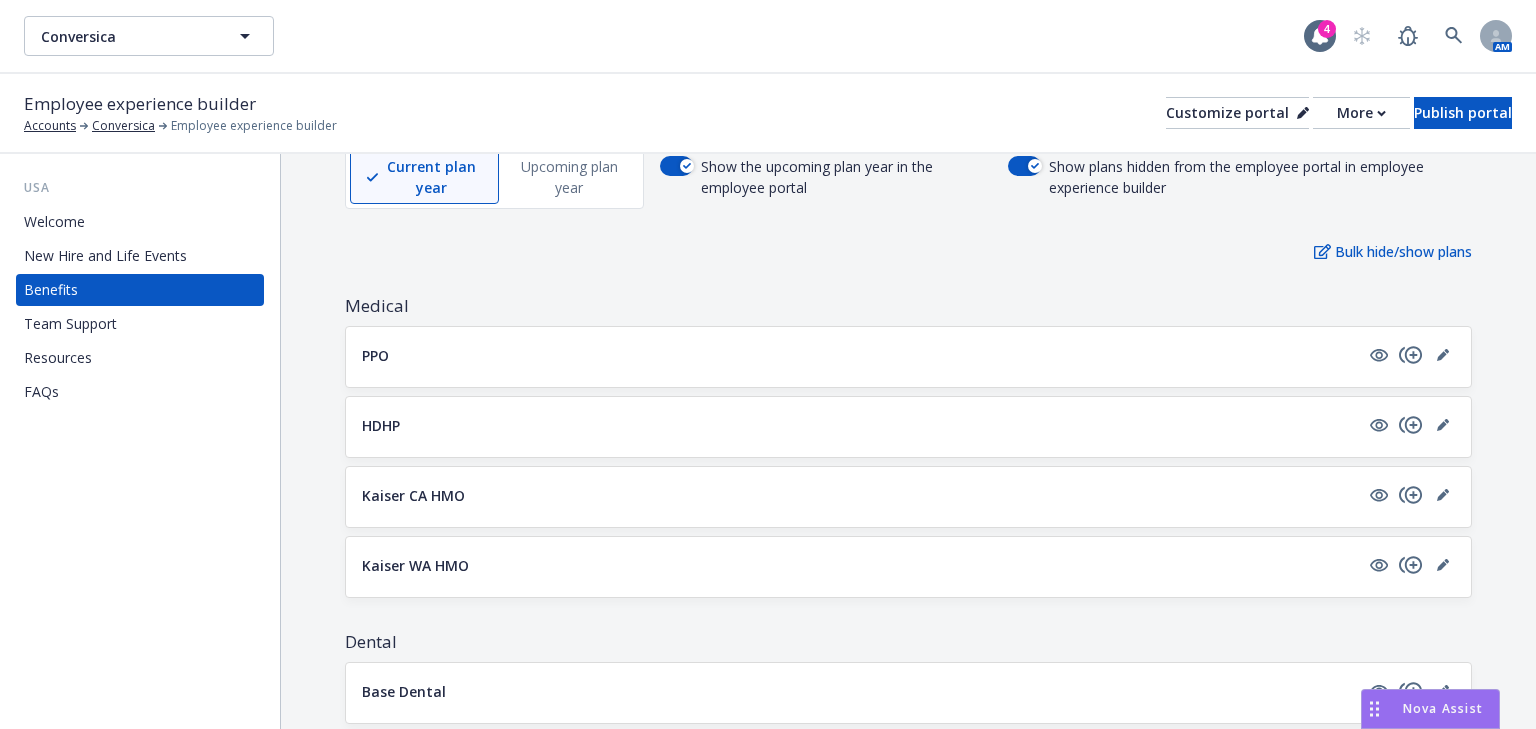 click on "PPO" at bounding box center [375, 355] 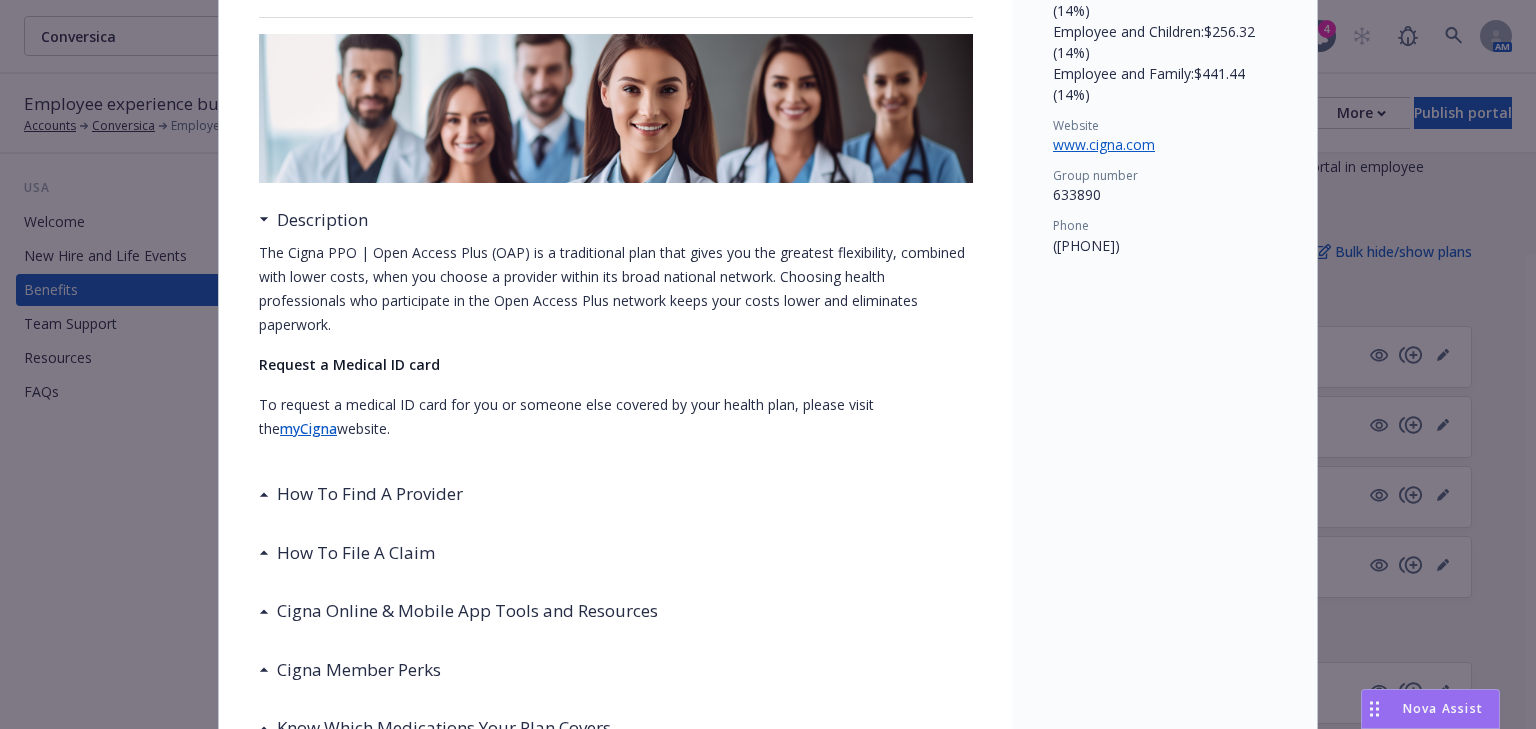 scroll, scrollTop: 220, scrollLeft: 0, axis: vertical 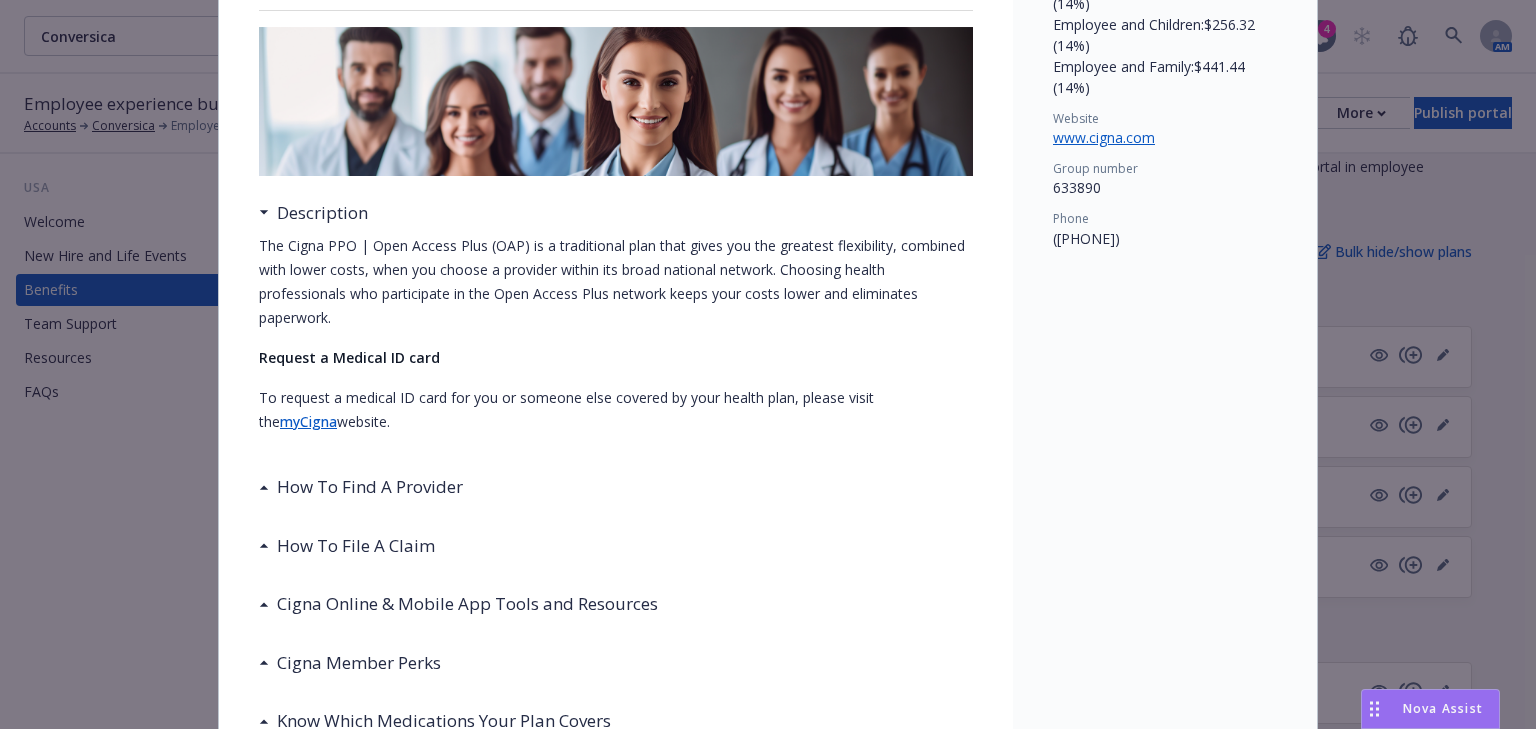 click on "myCigna" at bounding box center (308, 421) 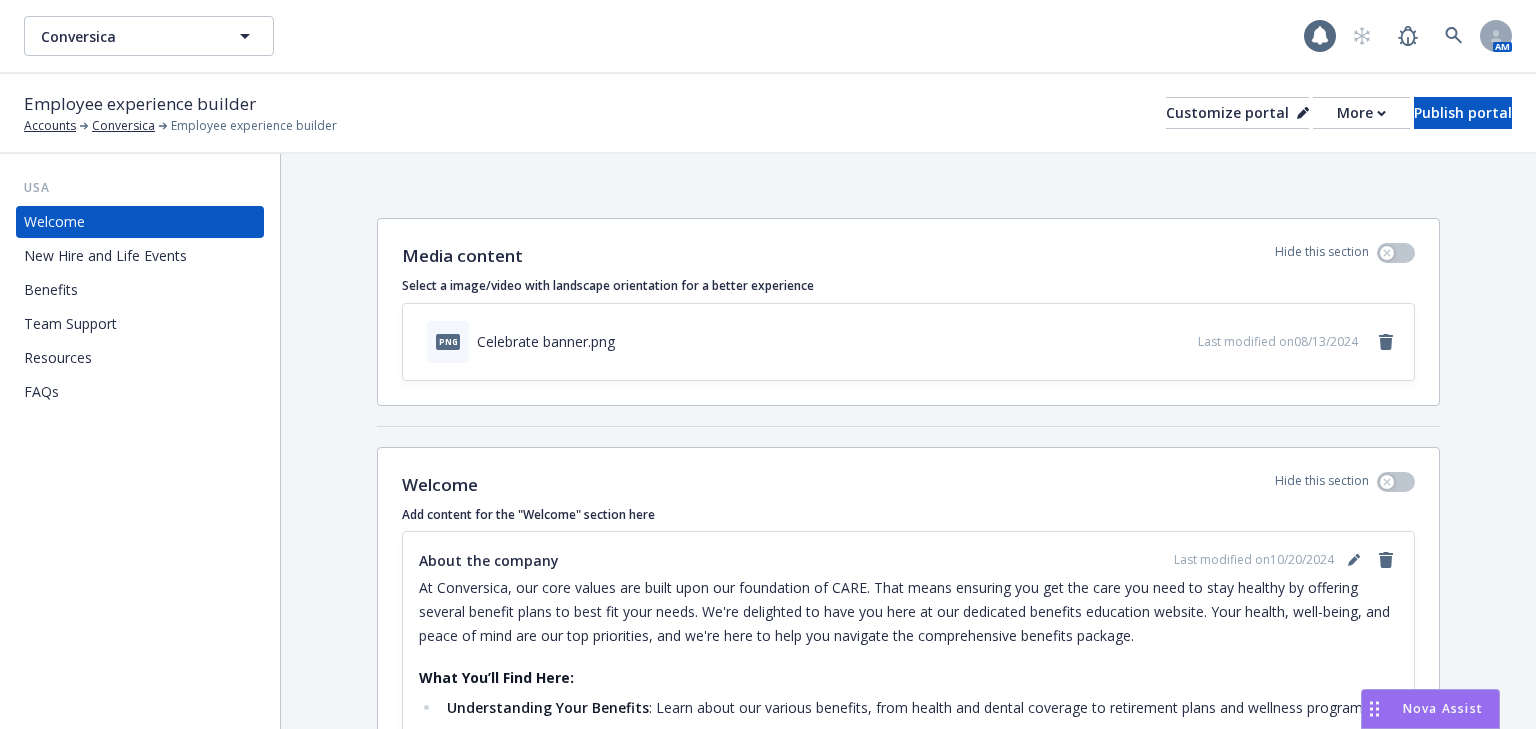 scroll, scrollTop: 0, scrollLeft: 0, axis: both 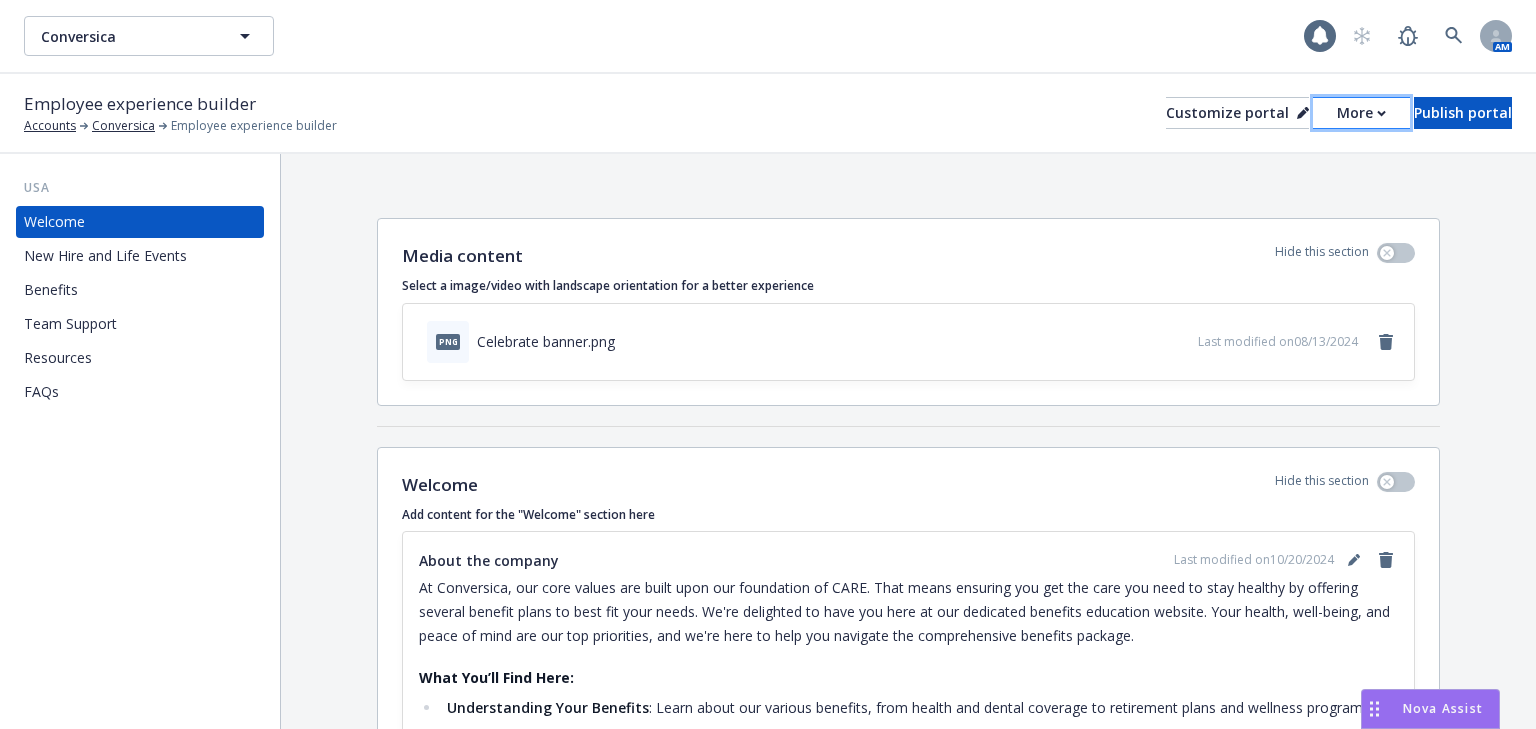 click on "More" at bounding box center [1361, 113] 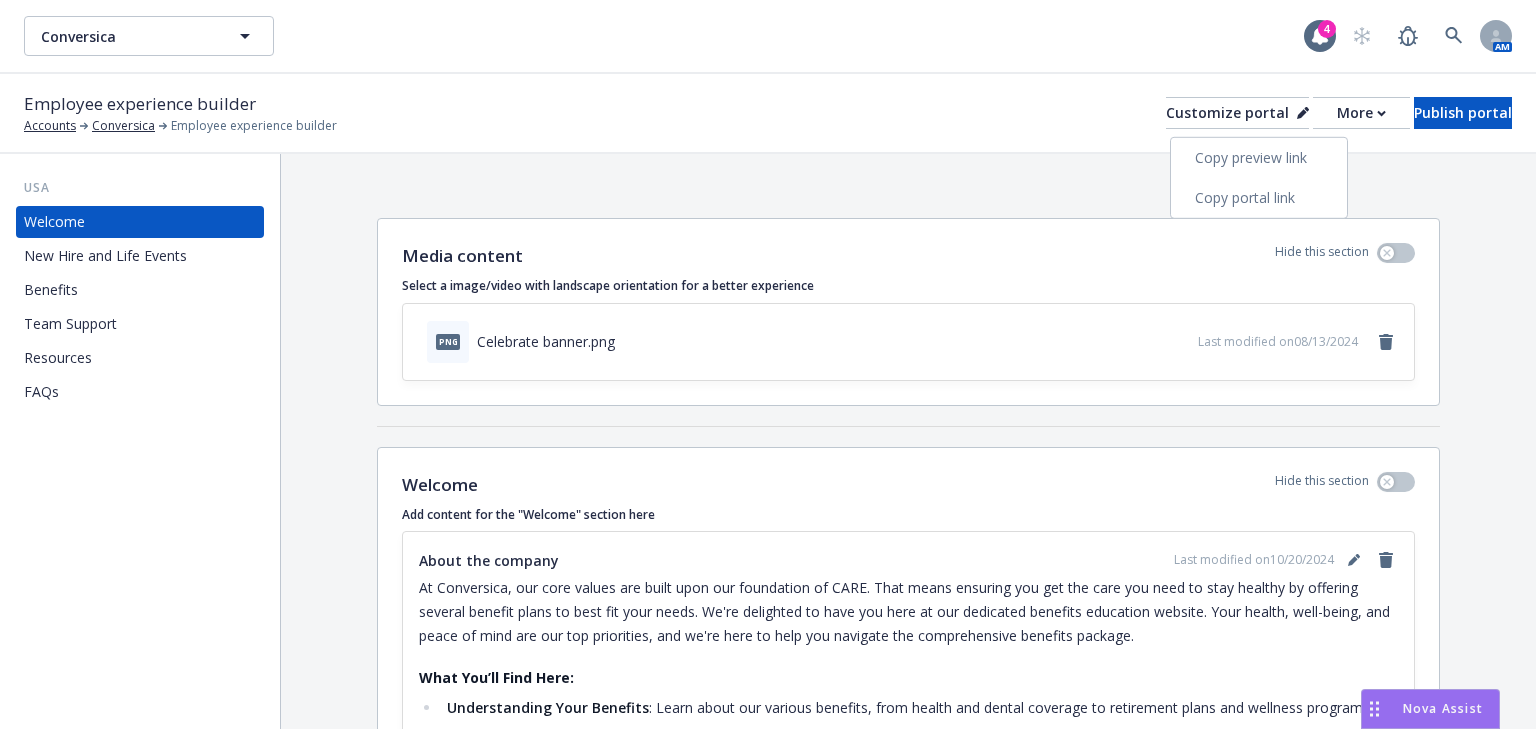 click on "Copy portal link" at bounding box center (1259, 198) 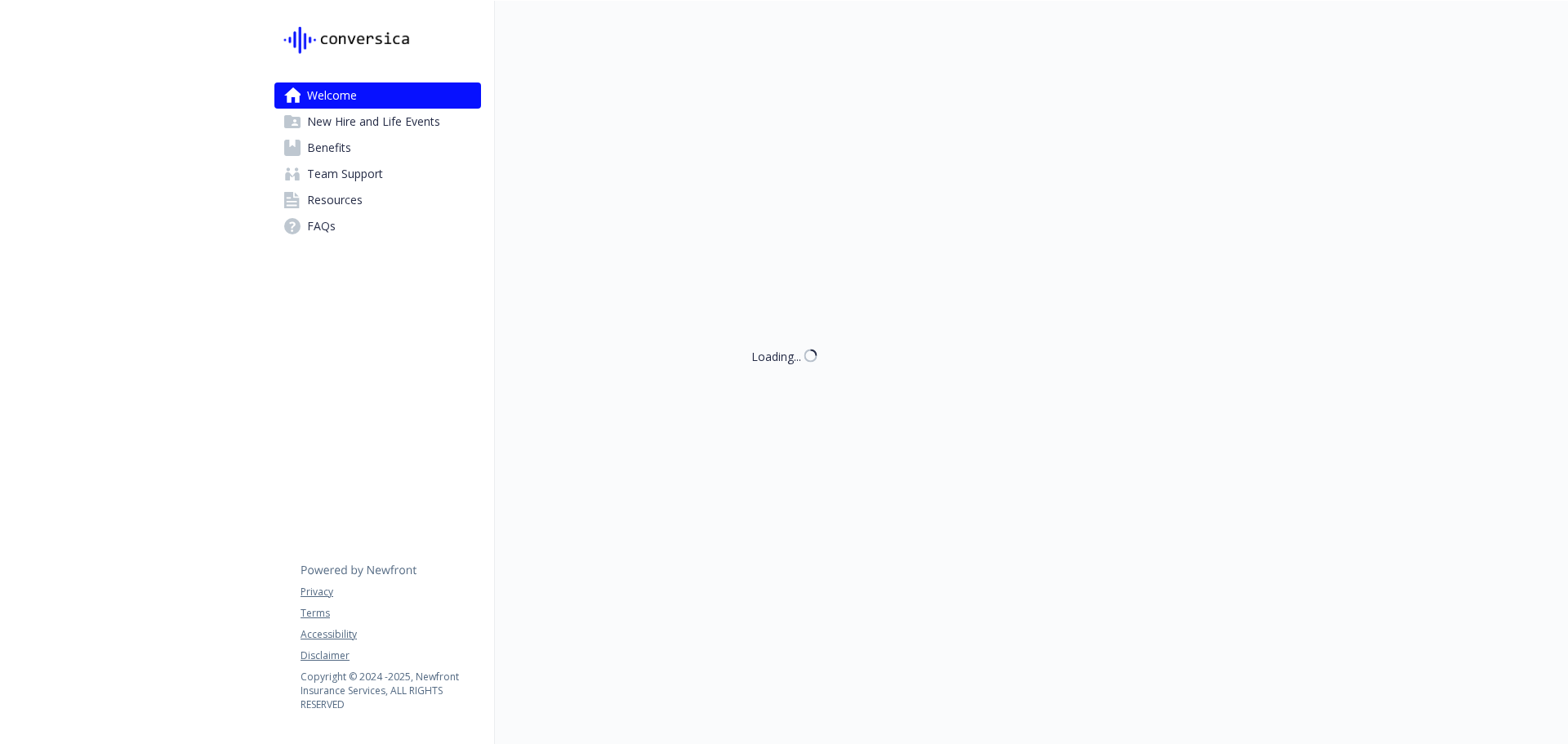 scroll, scrollTop: 0, scrollLeft: 0, axis: both 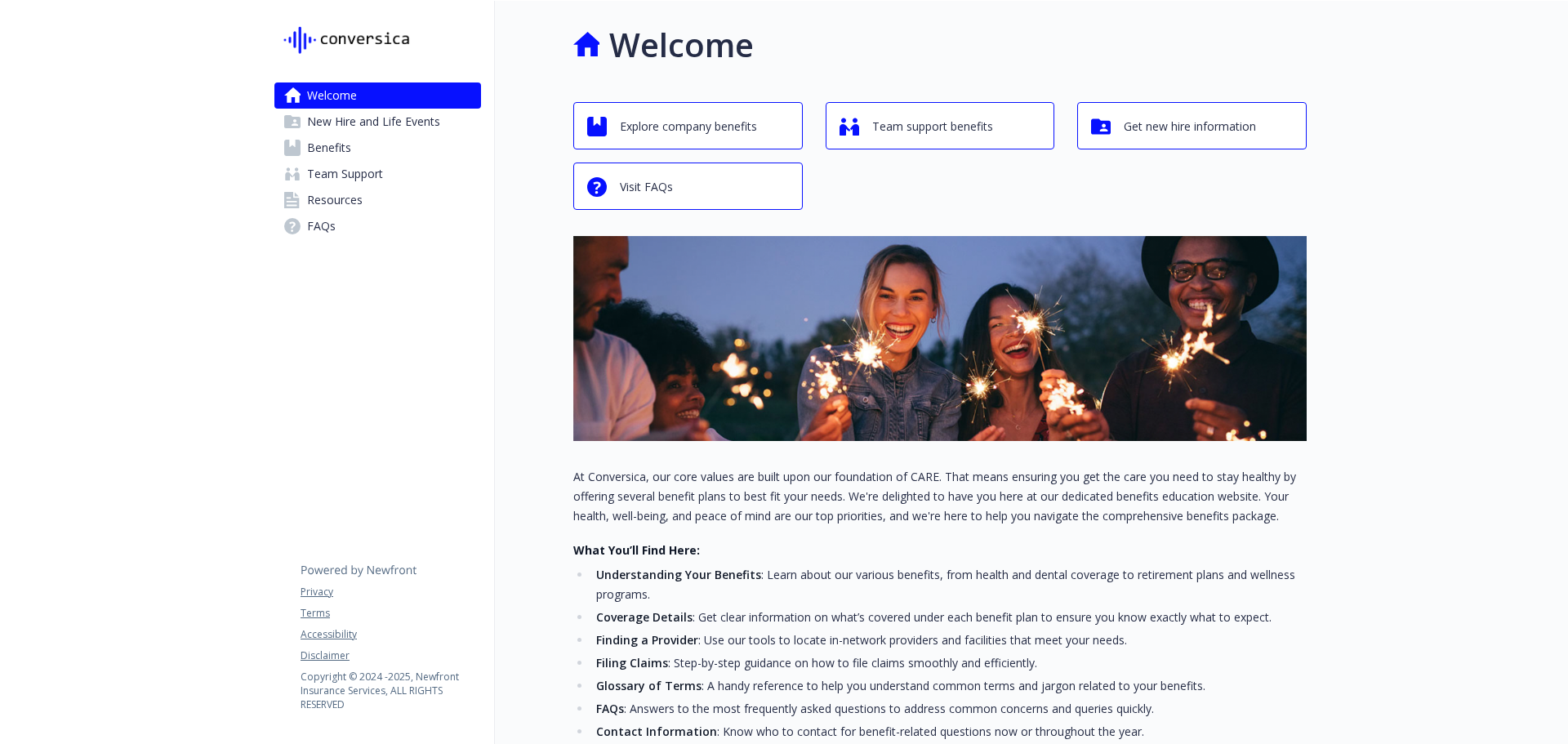 click on "Benefits" at bounding box center (377, 148) 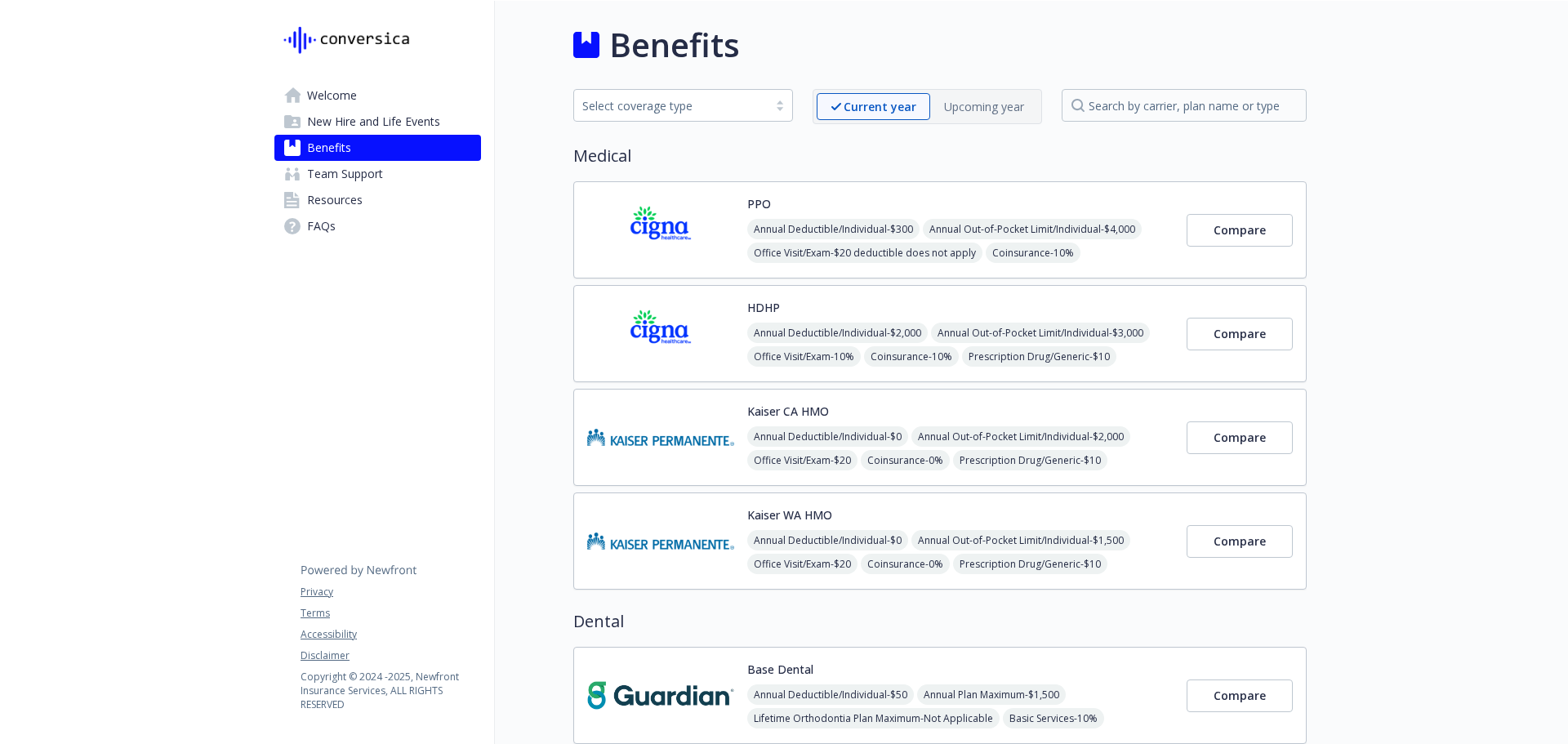 click on "Annual Deductible/Individual  -  $300" at bounding box center [833, 229] 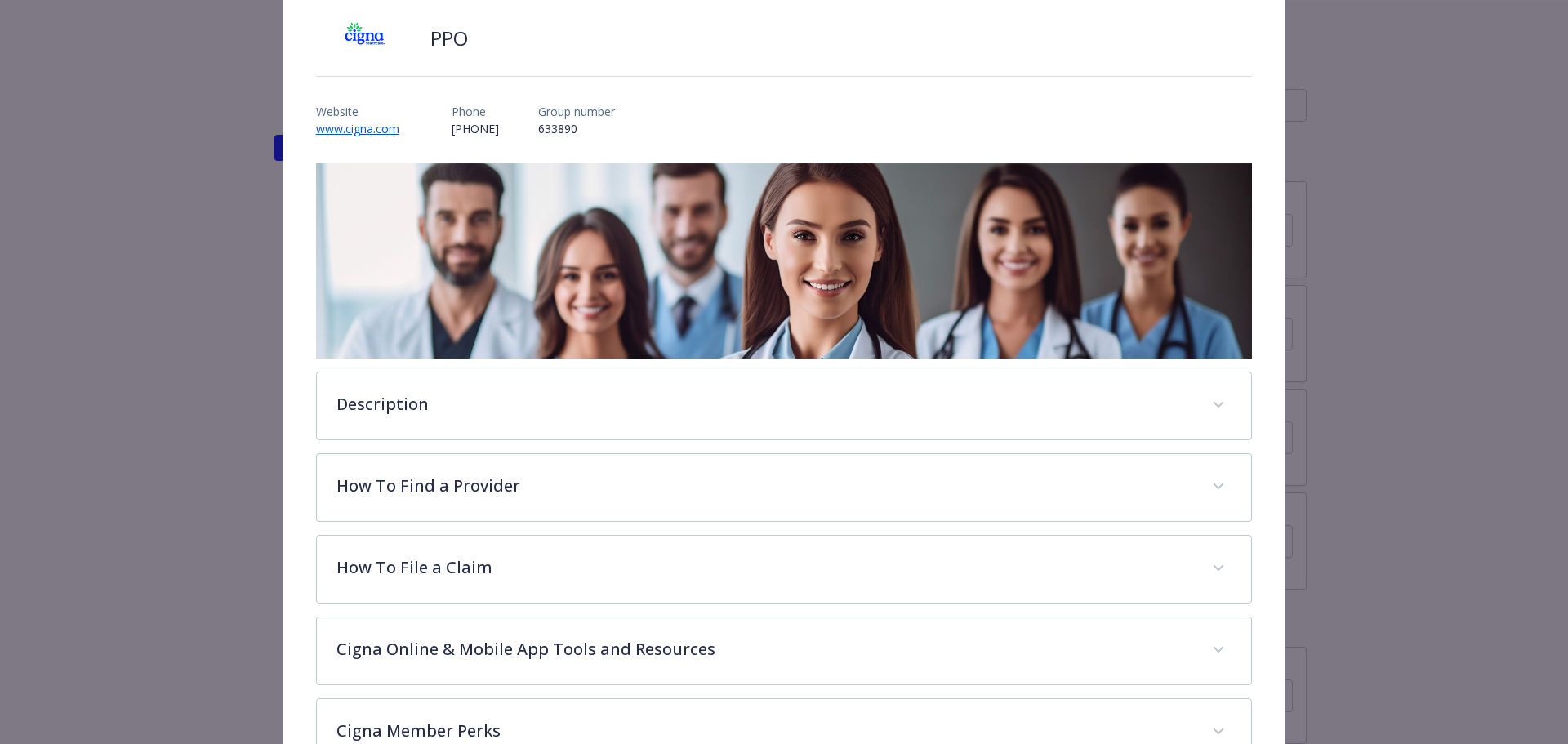 scroll, scrollTop: 294, scrollLeft: 0, axis: vertical 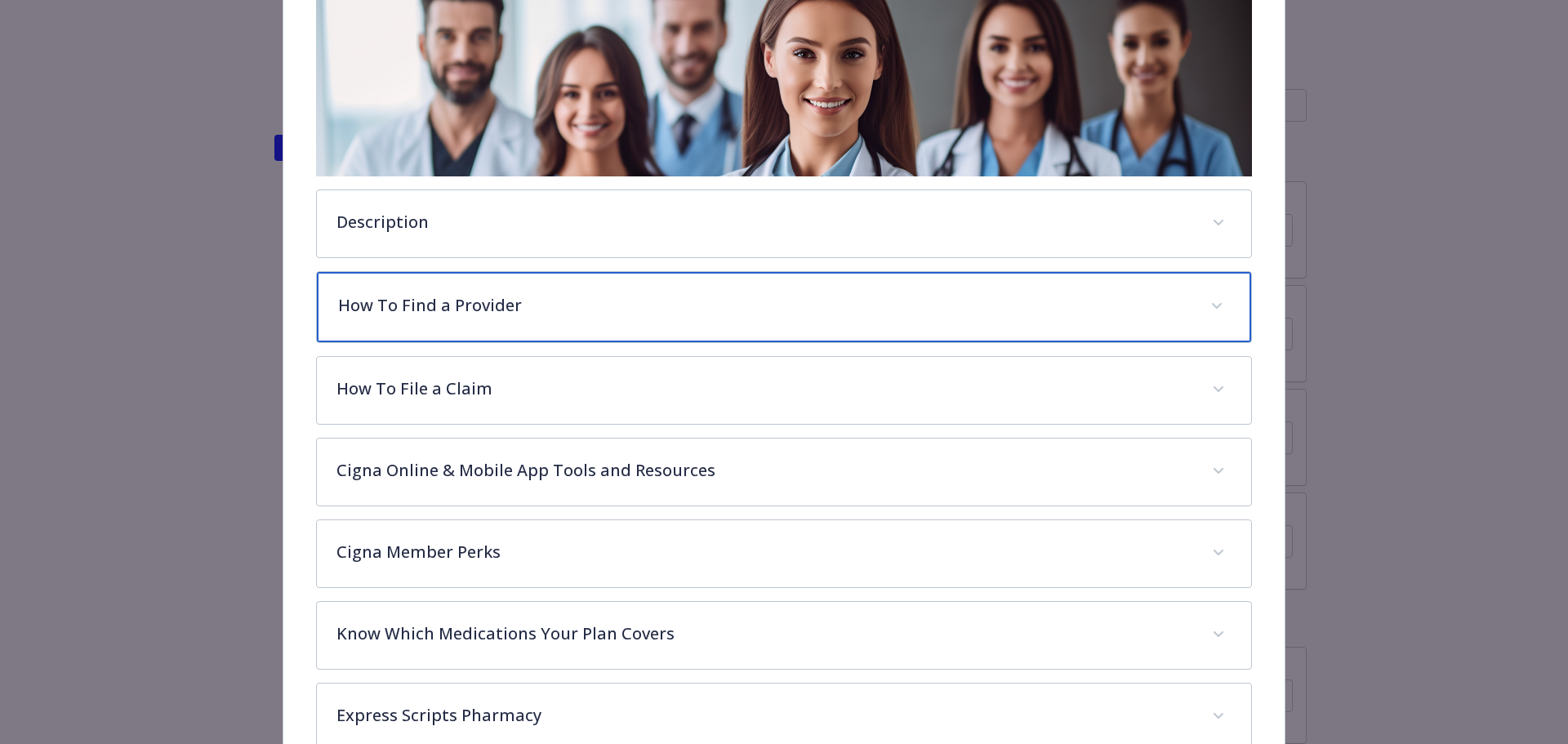 click on "How To Find a Provider" at bounding box center [764, 305] 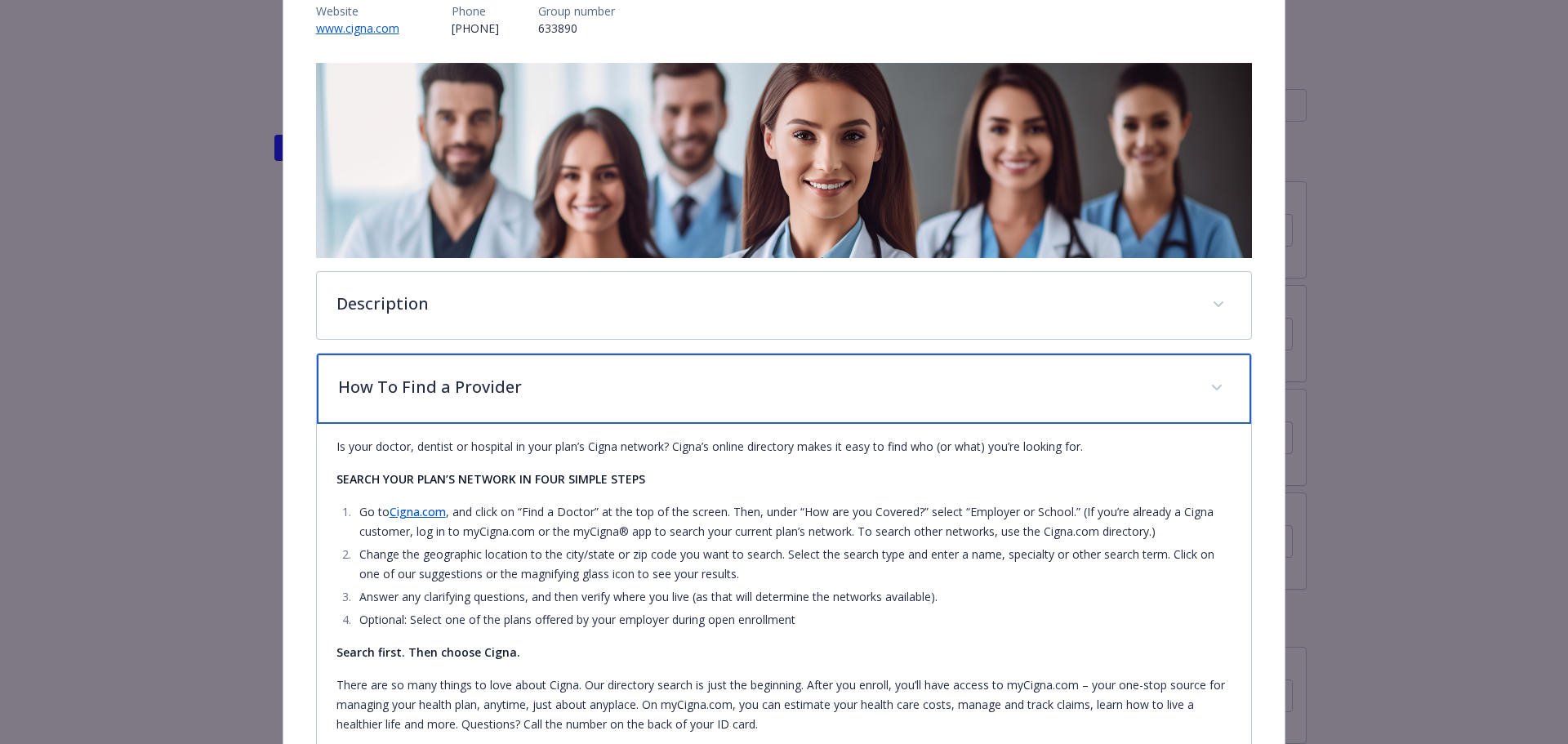 scroll, scrollTop: 0, scrollLeft: 0, axis: both 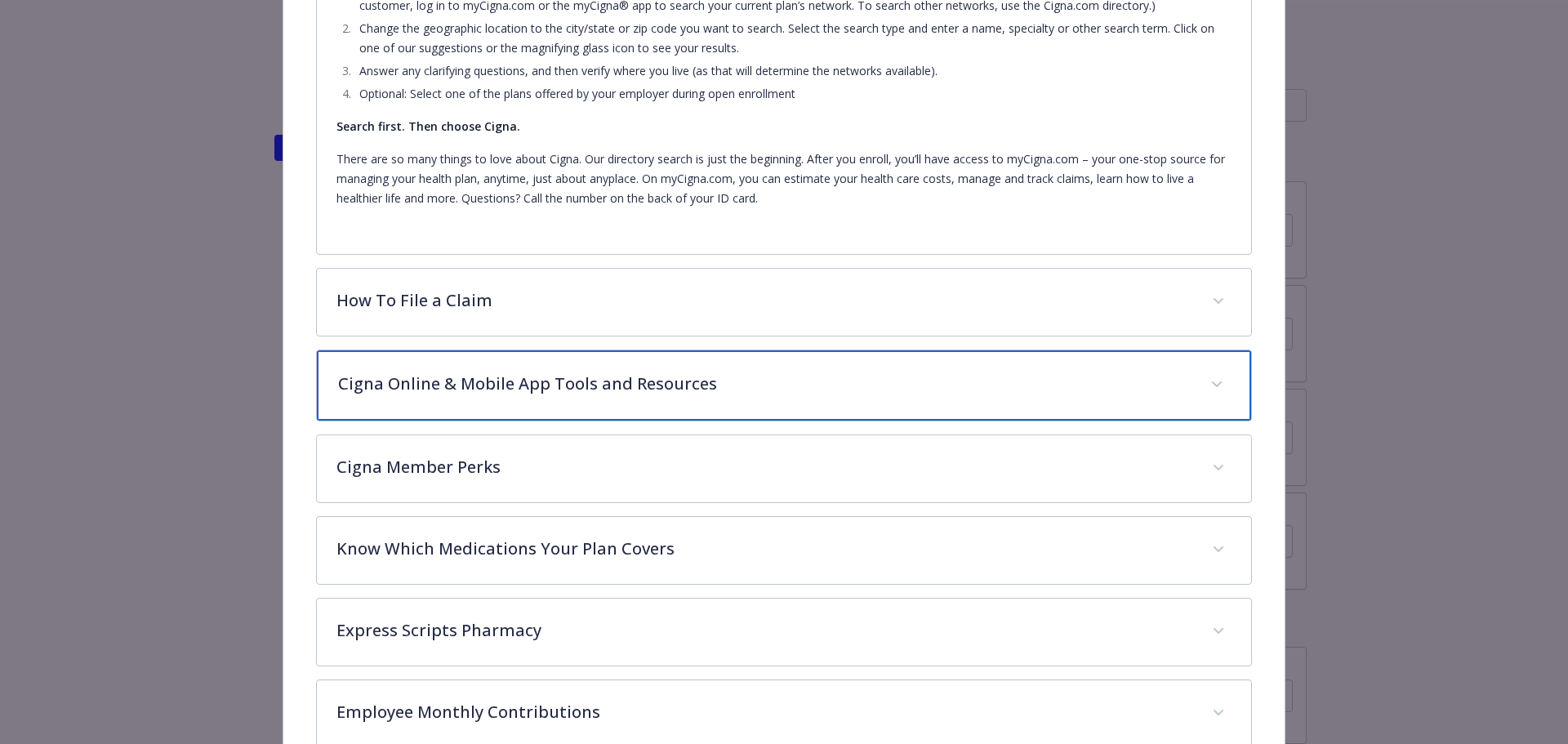 click on "Cigna Online & Mobile App Tools and Resources" at bounding box center [764, 384] 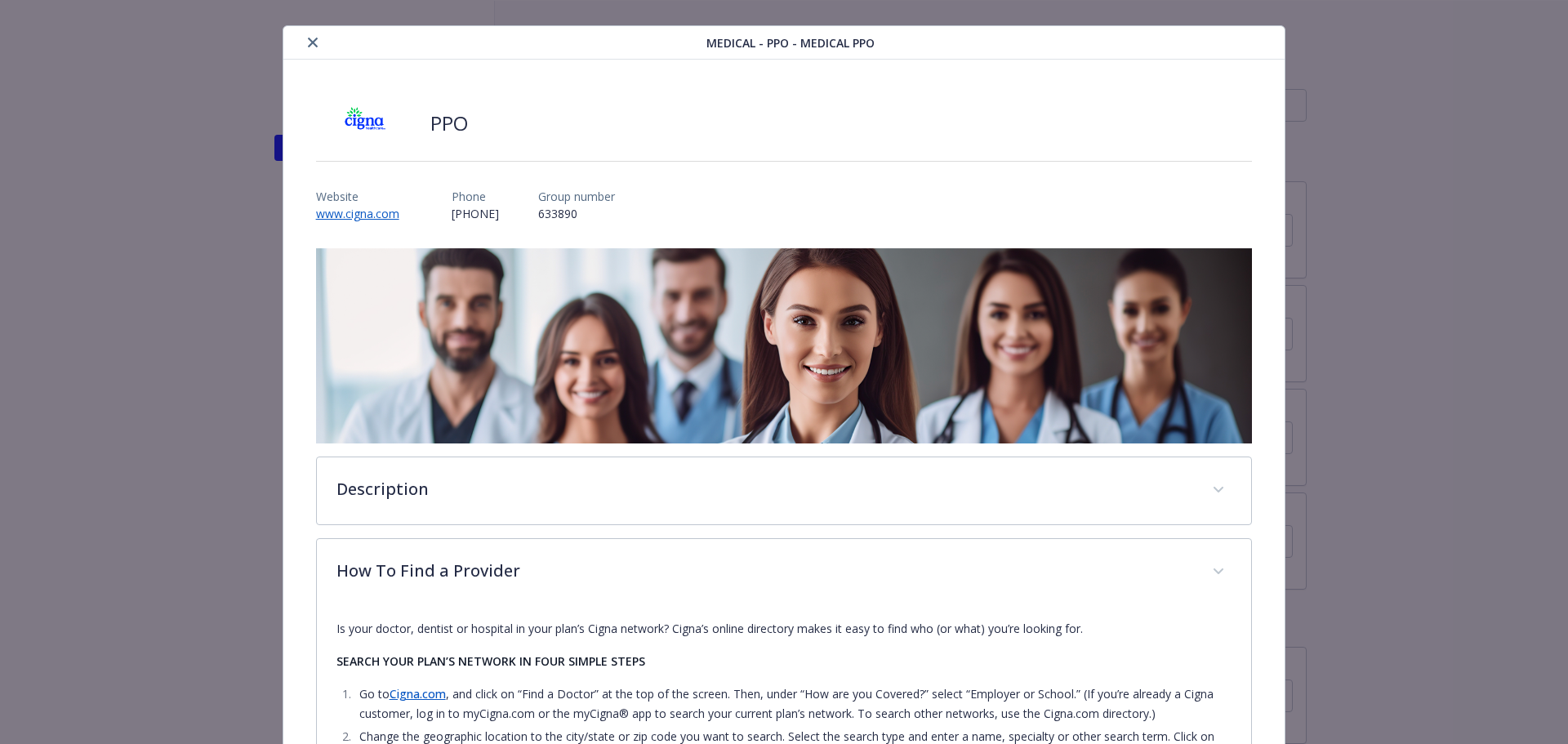 scroll, scrollTop: 0, scrollLeft: 0, axis: both 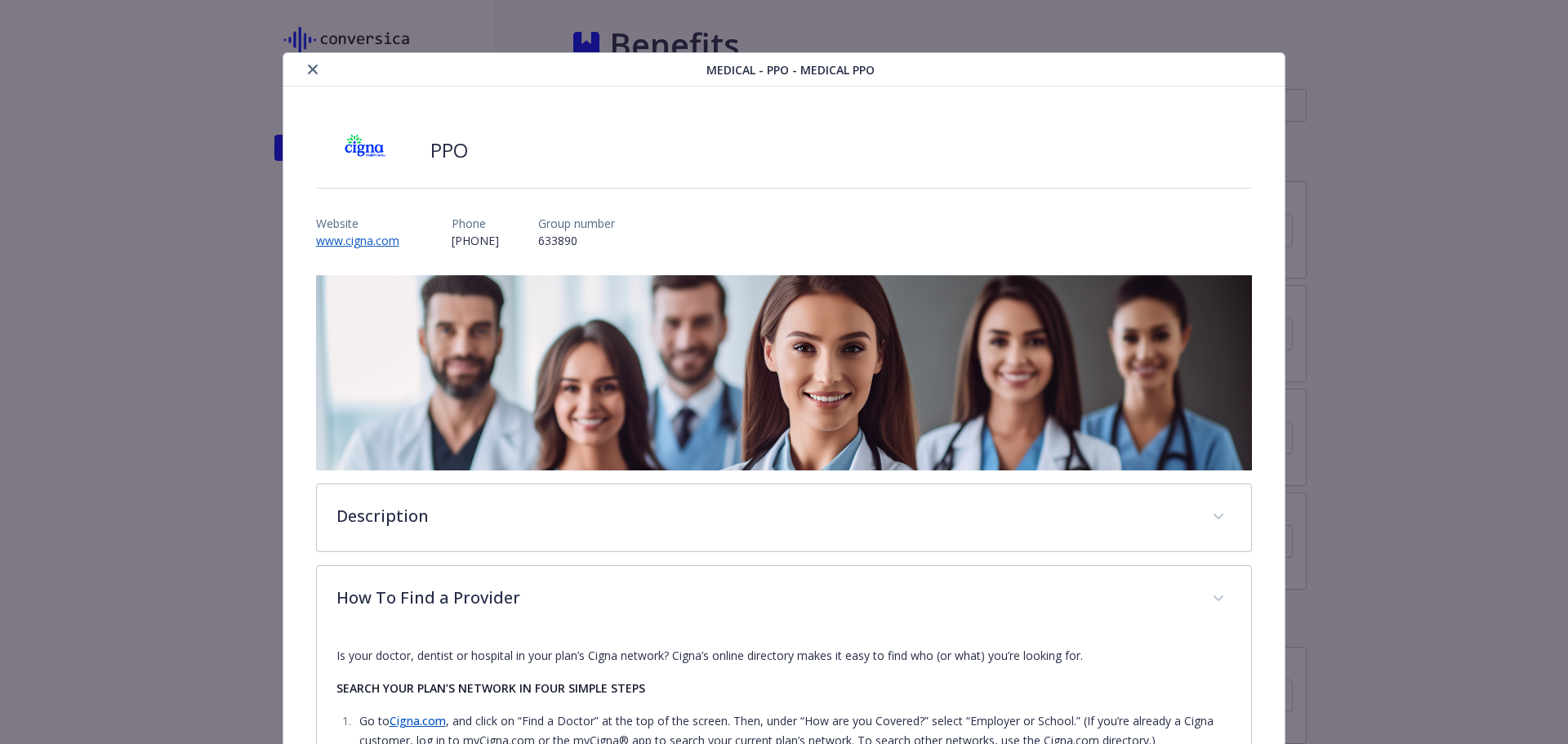 click 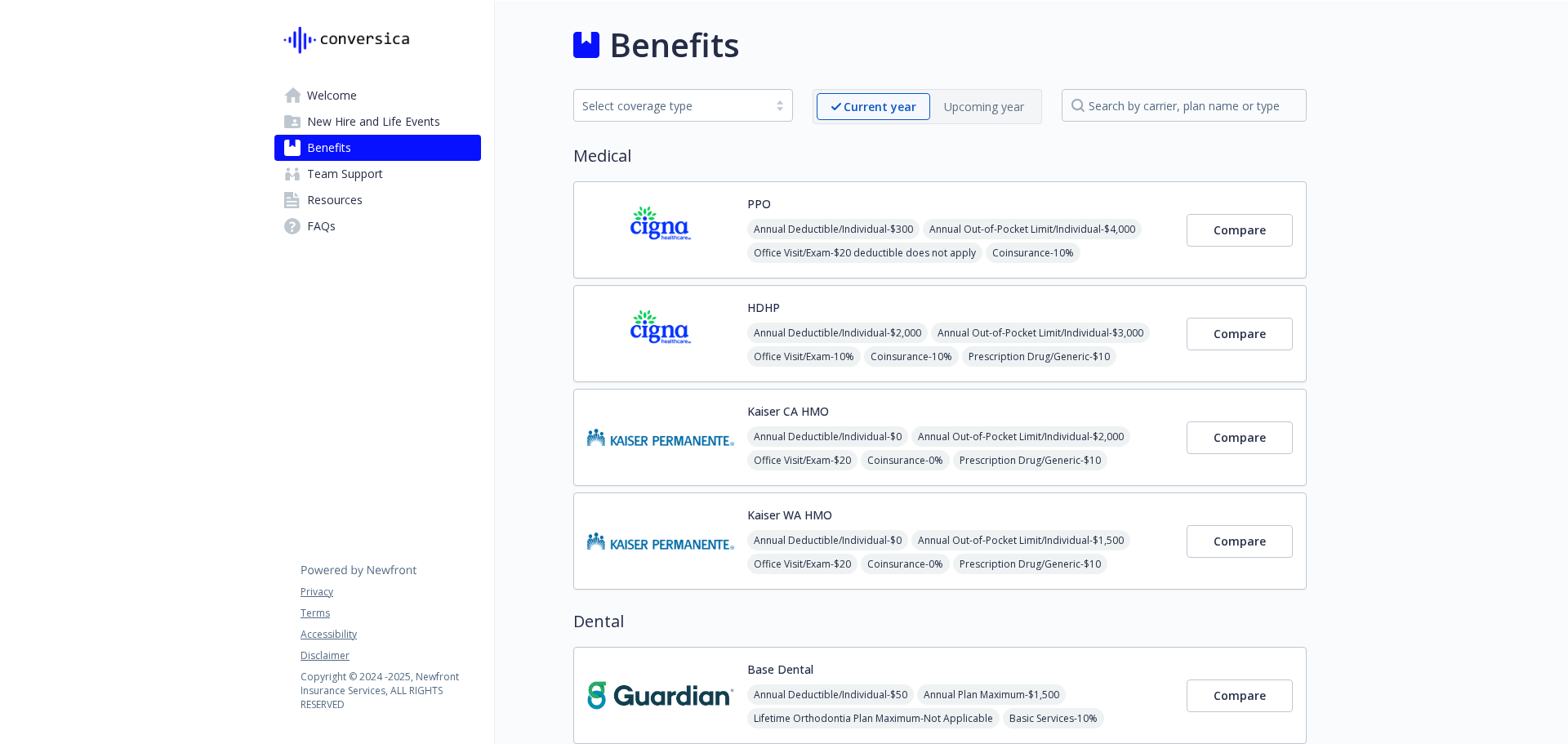 click on "Office Visit/Exam  -  $20 deductible does not apply" at bounding box center [865, 252] 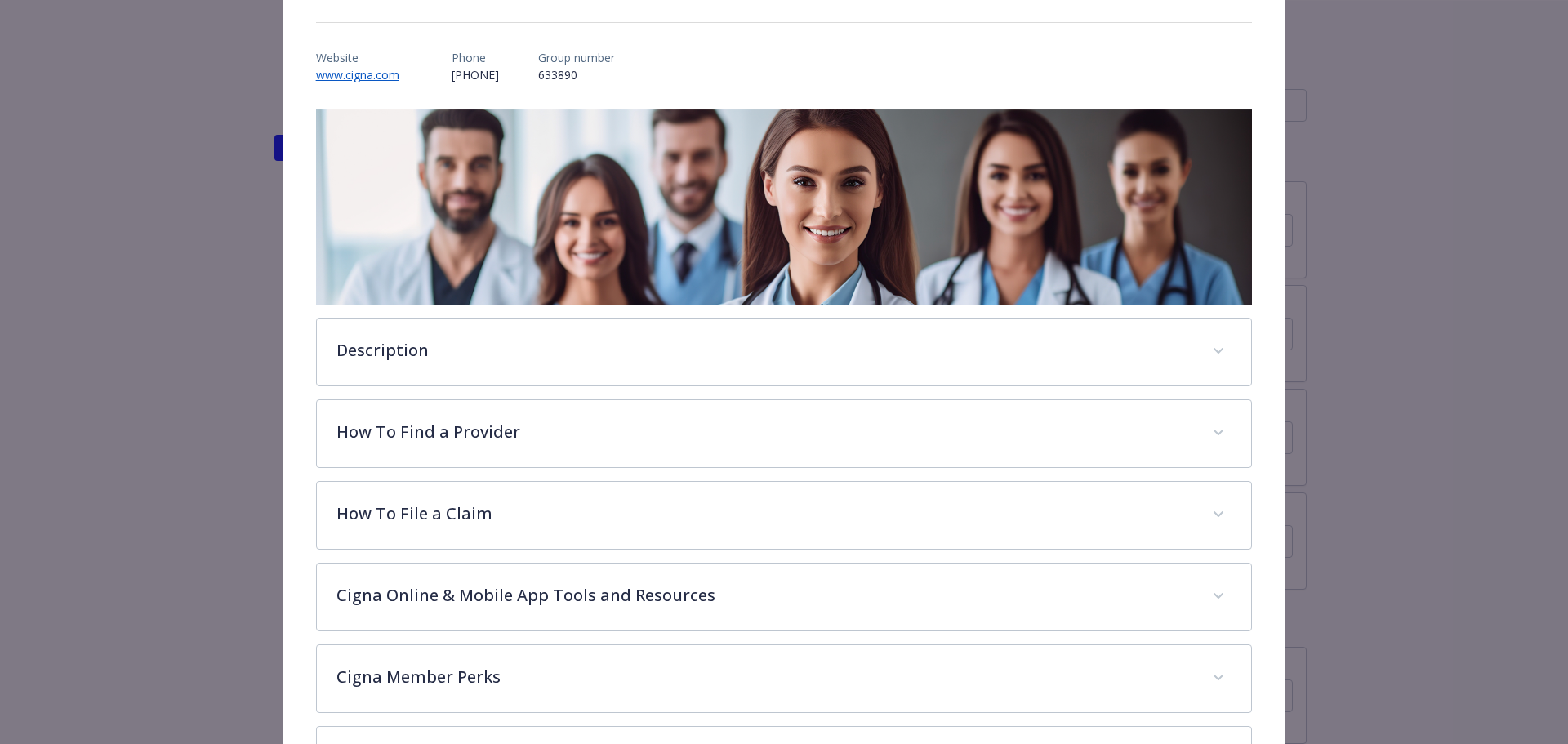 scroll, scrollTop: 0, scrollLeft: 0, axis: both 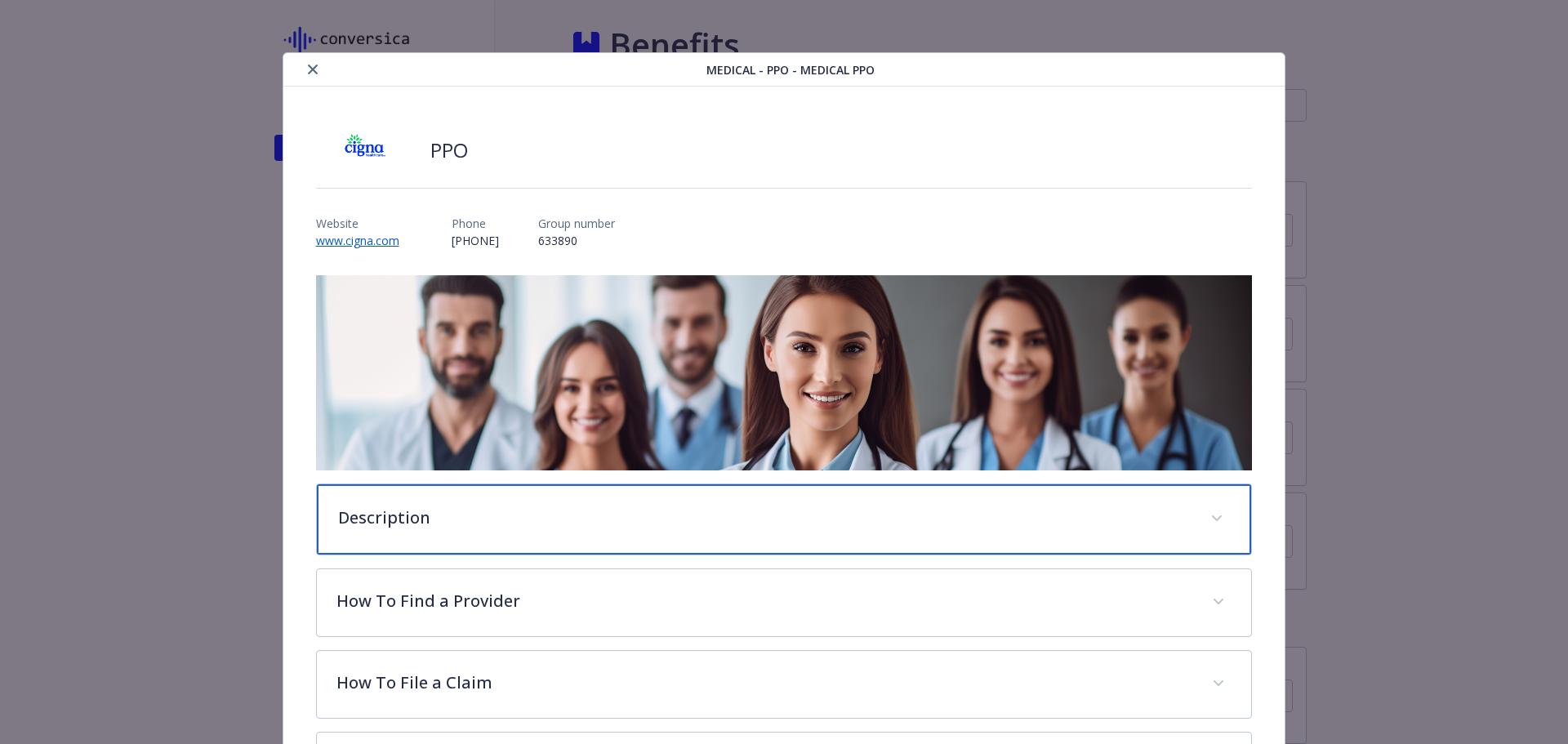 click on "Description" at bounding box center [764, 518] 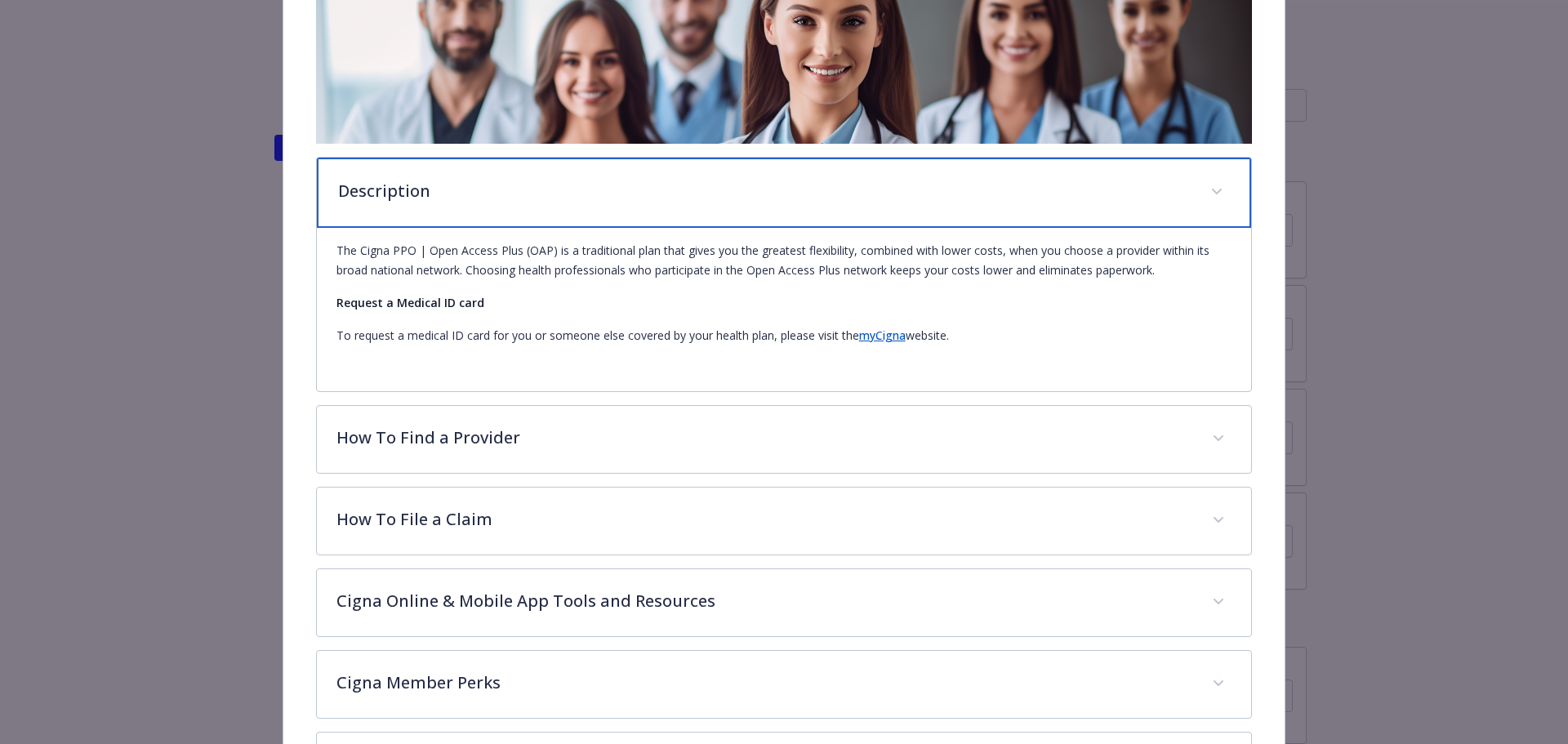 scroll, scrollTop: 0, scrollLeft: 0, axis: both 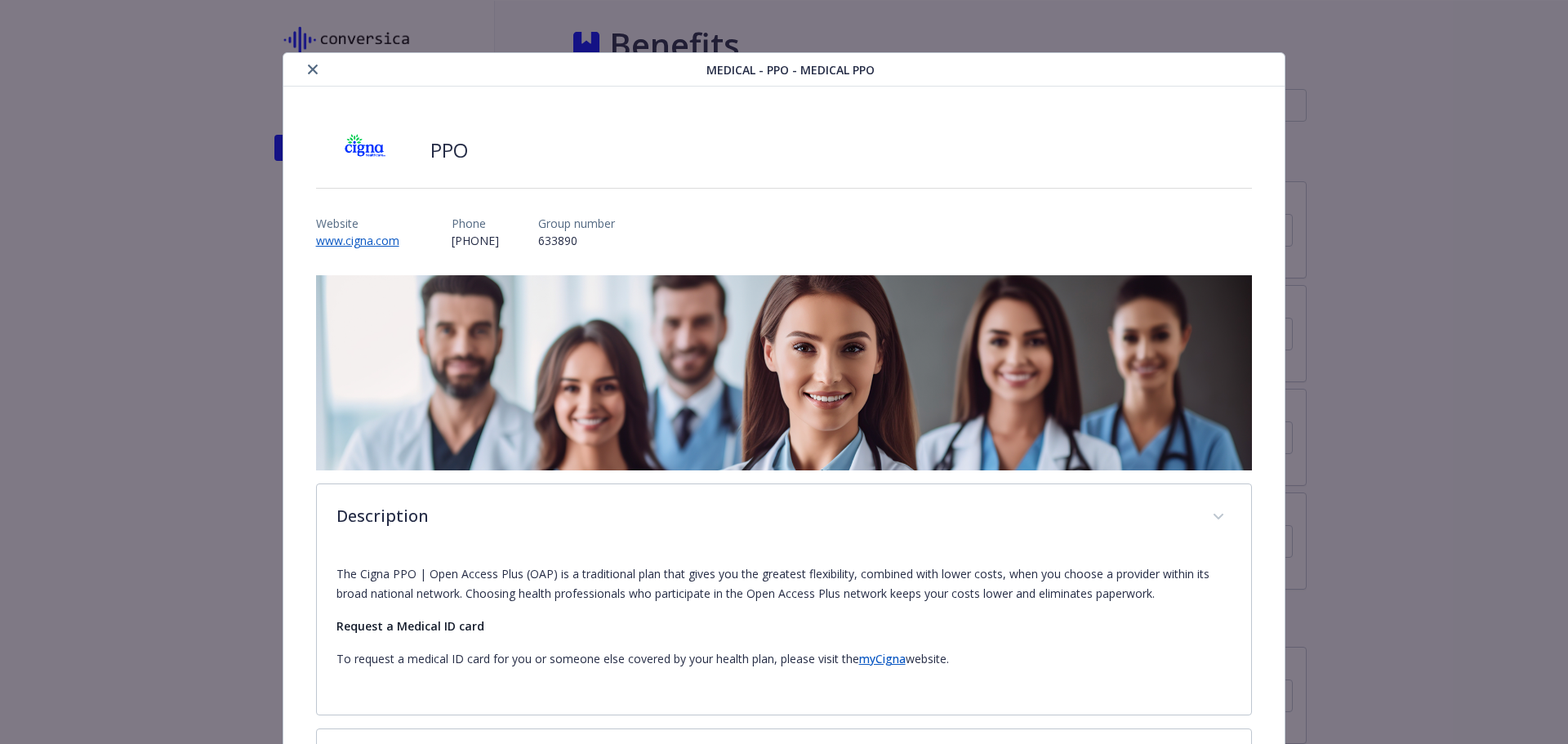 click 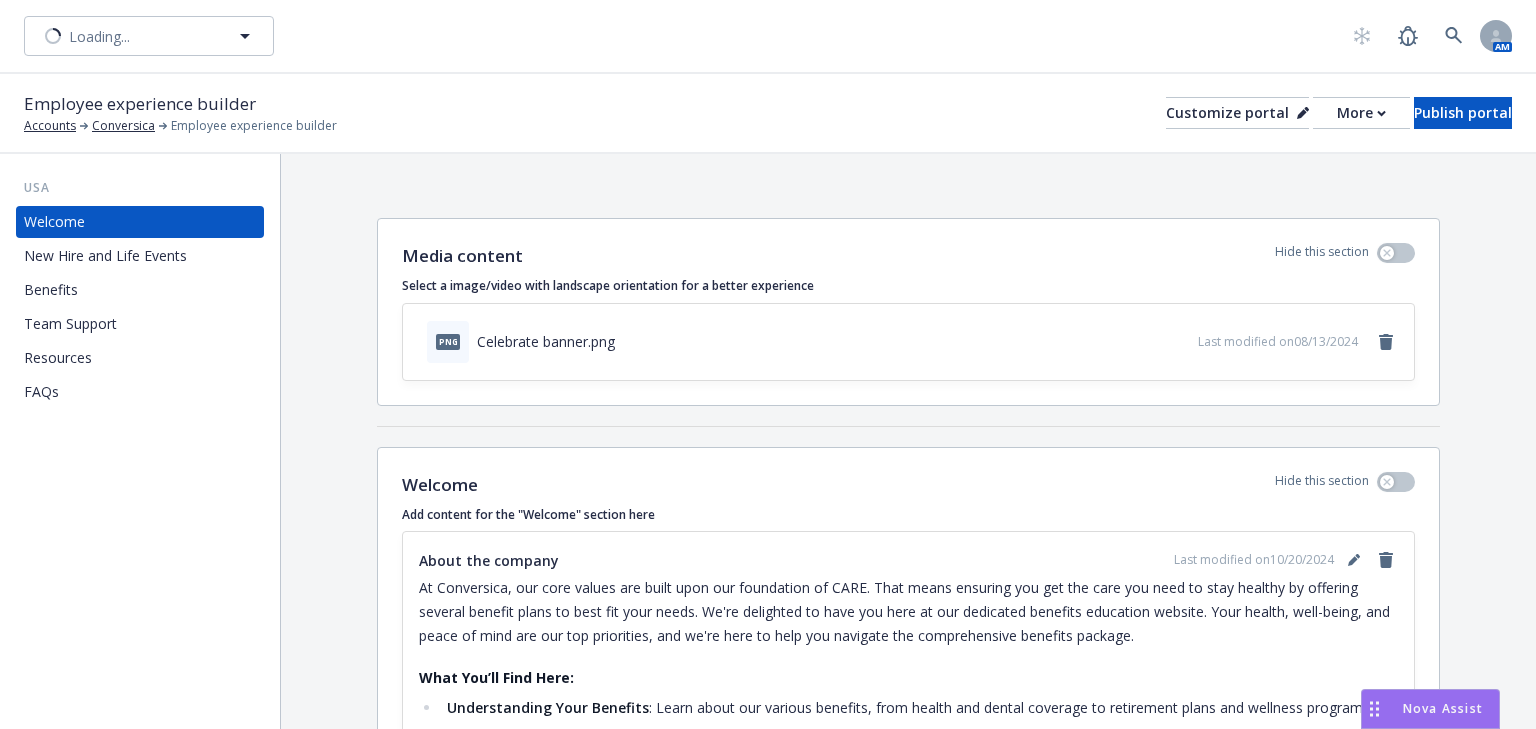 scroll, scrollTop: 0, scrollLeft: 0, axis: both 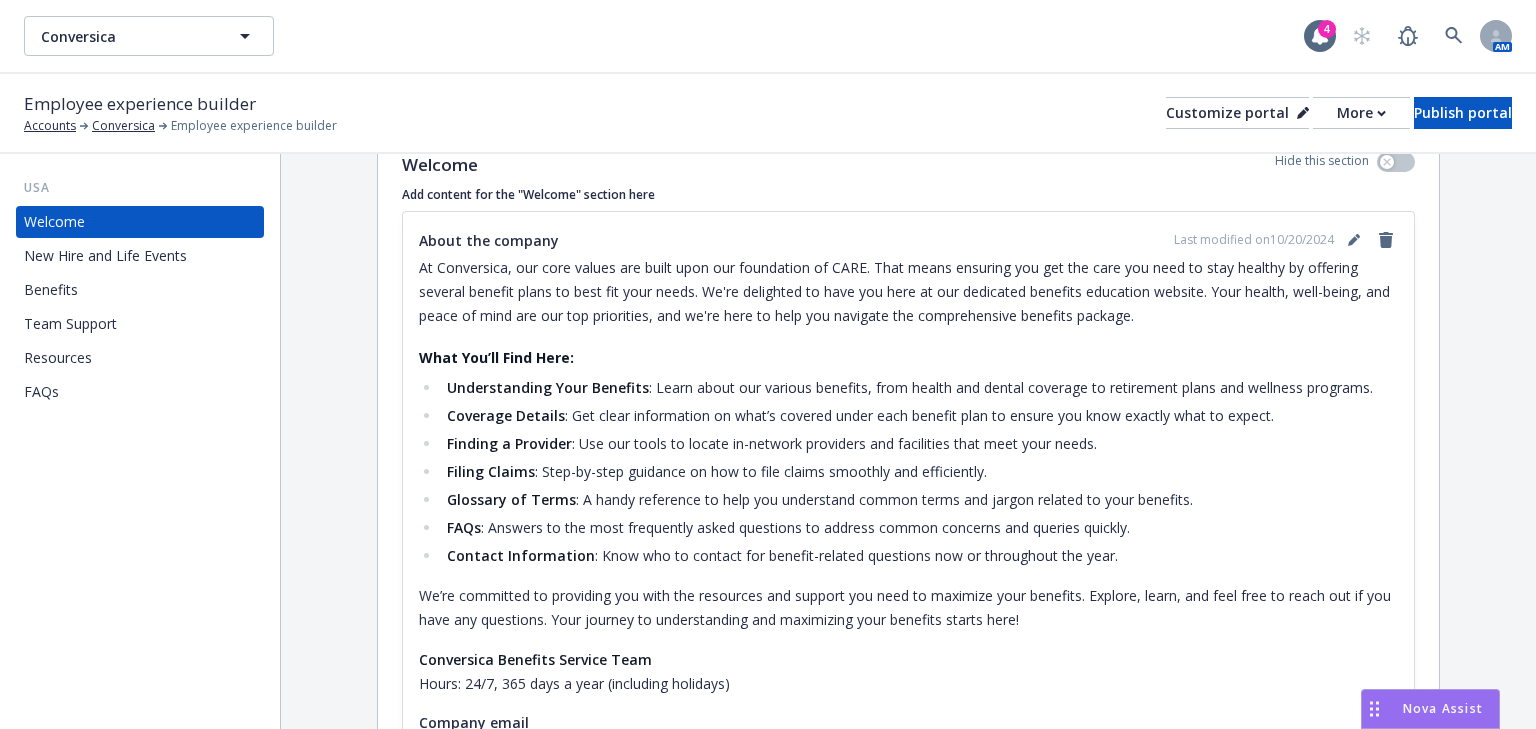 click on "Benefits" at bounding box center (51, 290) 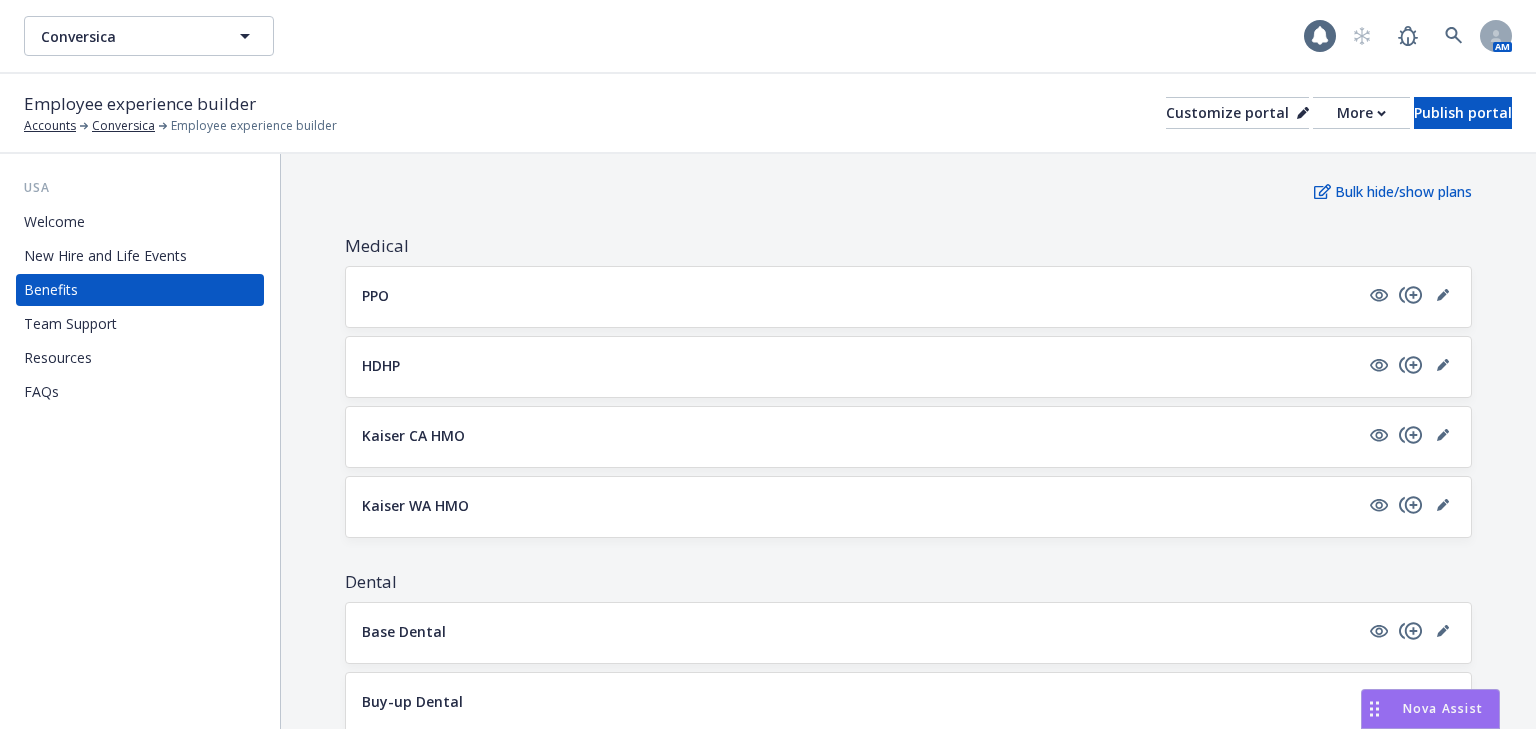 scroll, scrollTop: 320, scrollLeft: 0, axis: vertical 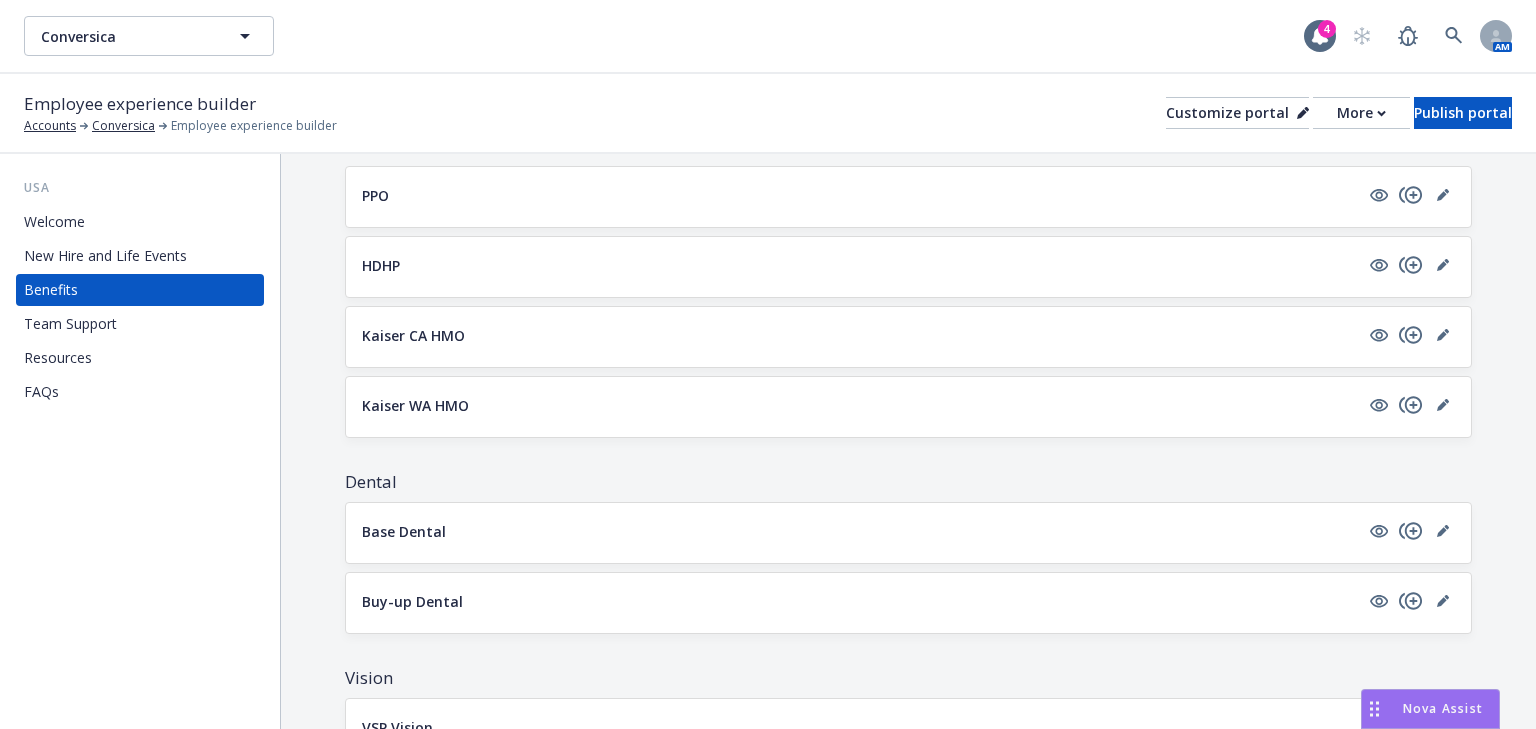 click on "PPO" at bounding box center (860, 195) 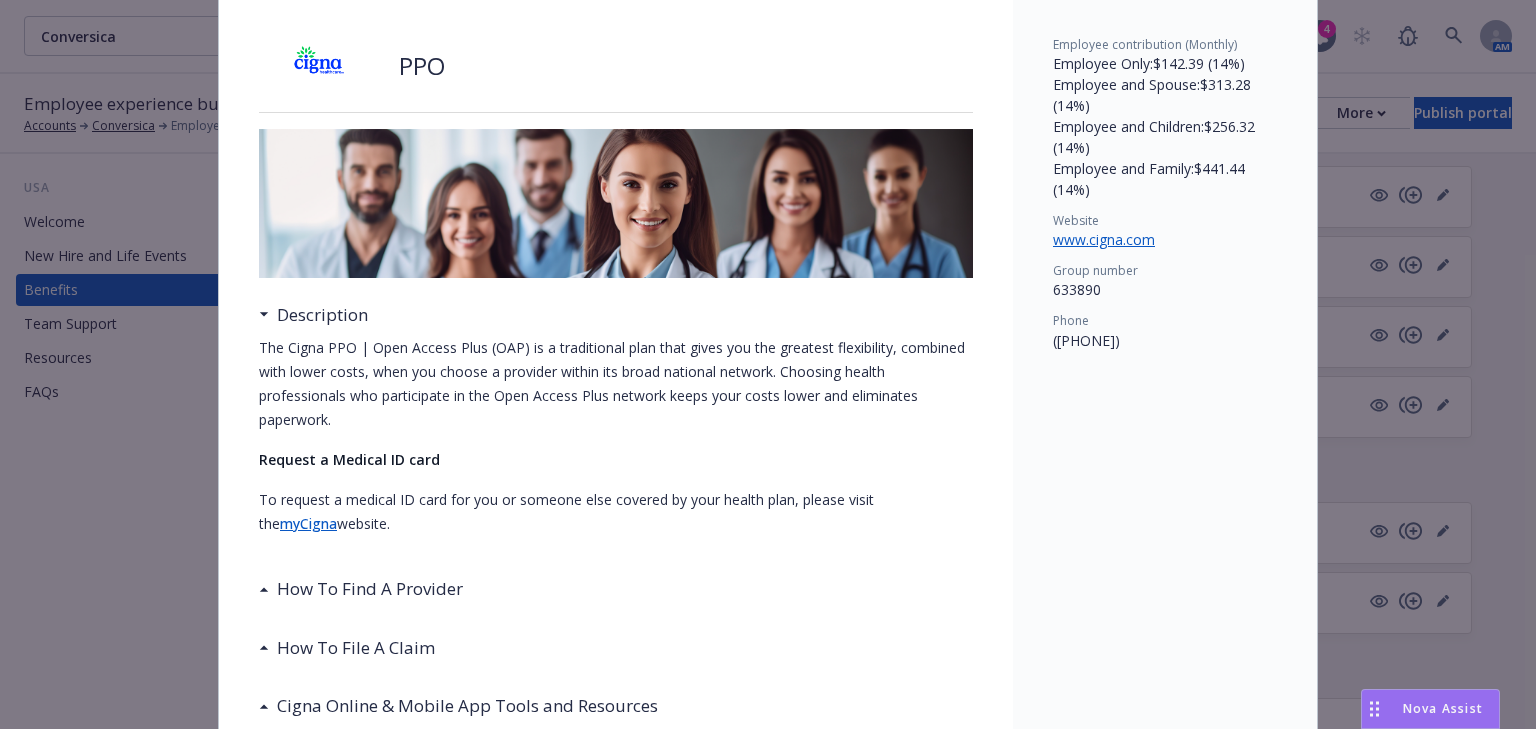 scroll, scrollTop: 220, scrollLeft: 0, axis: vertical 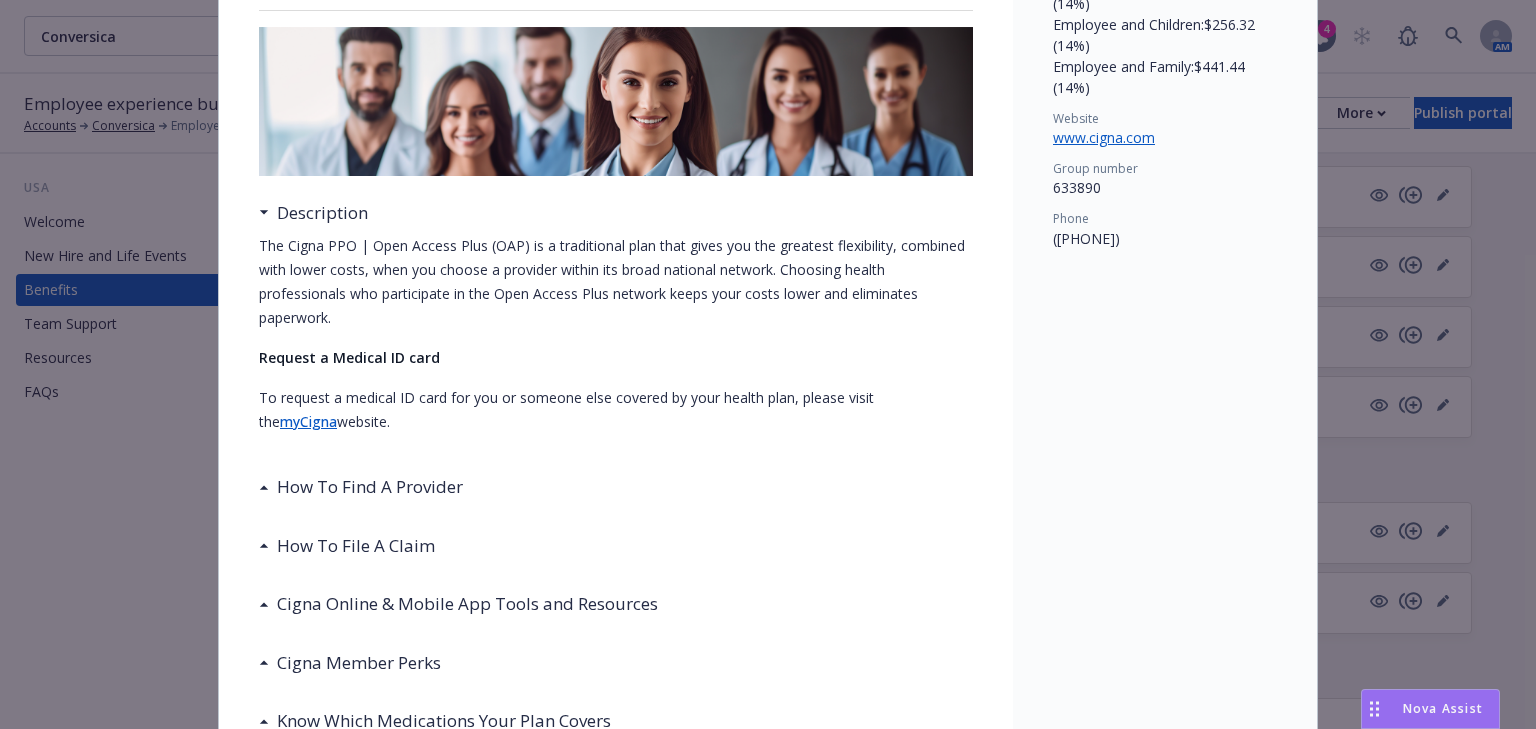 click on "myCigna" at bounding box center (308, 421) 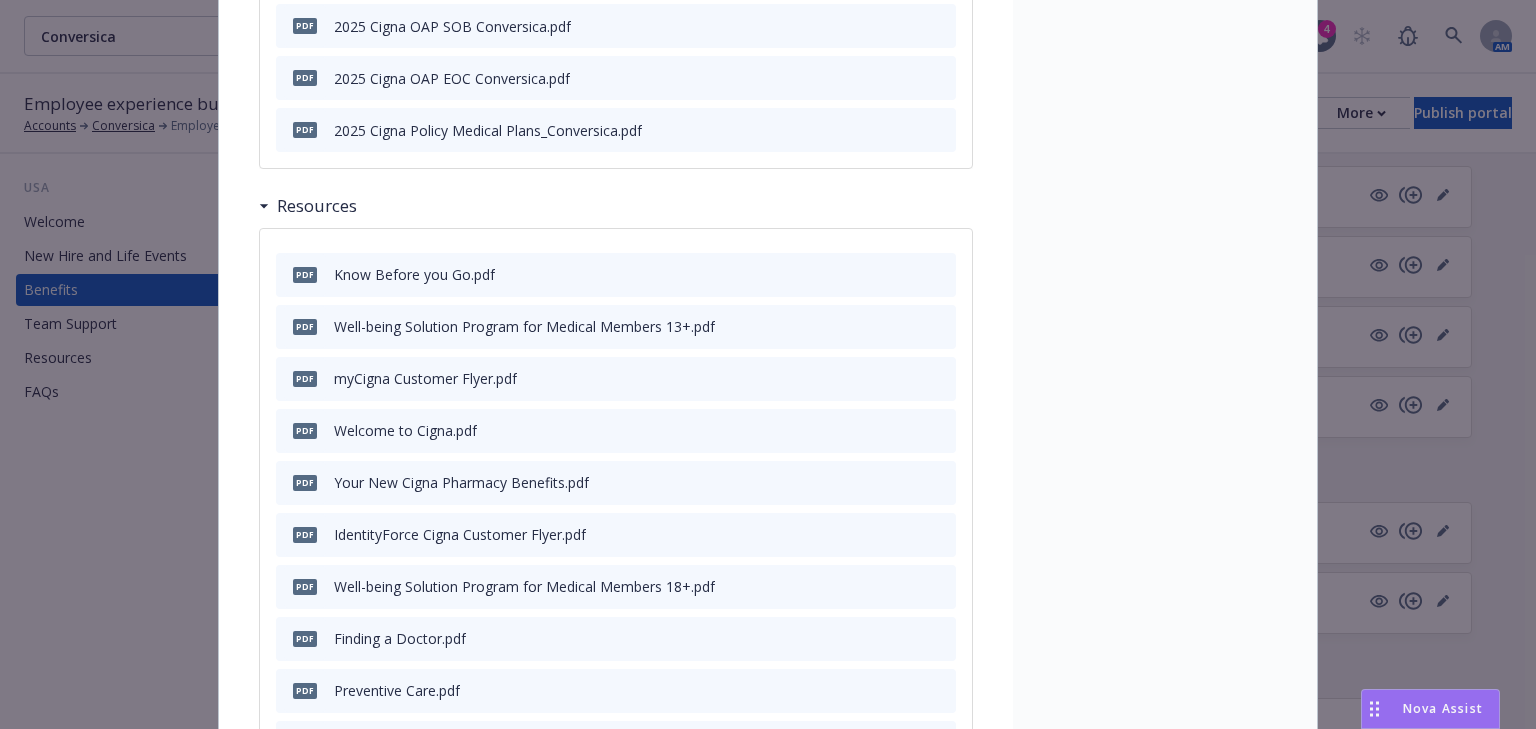 scroll, scrollTop: 1180, scrollLeft: 0, axis: vertical 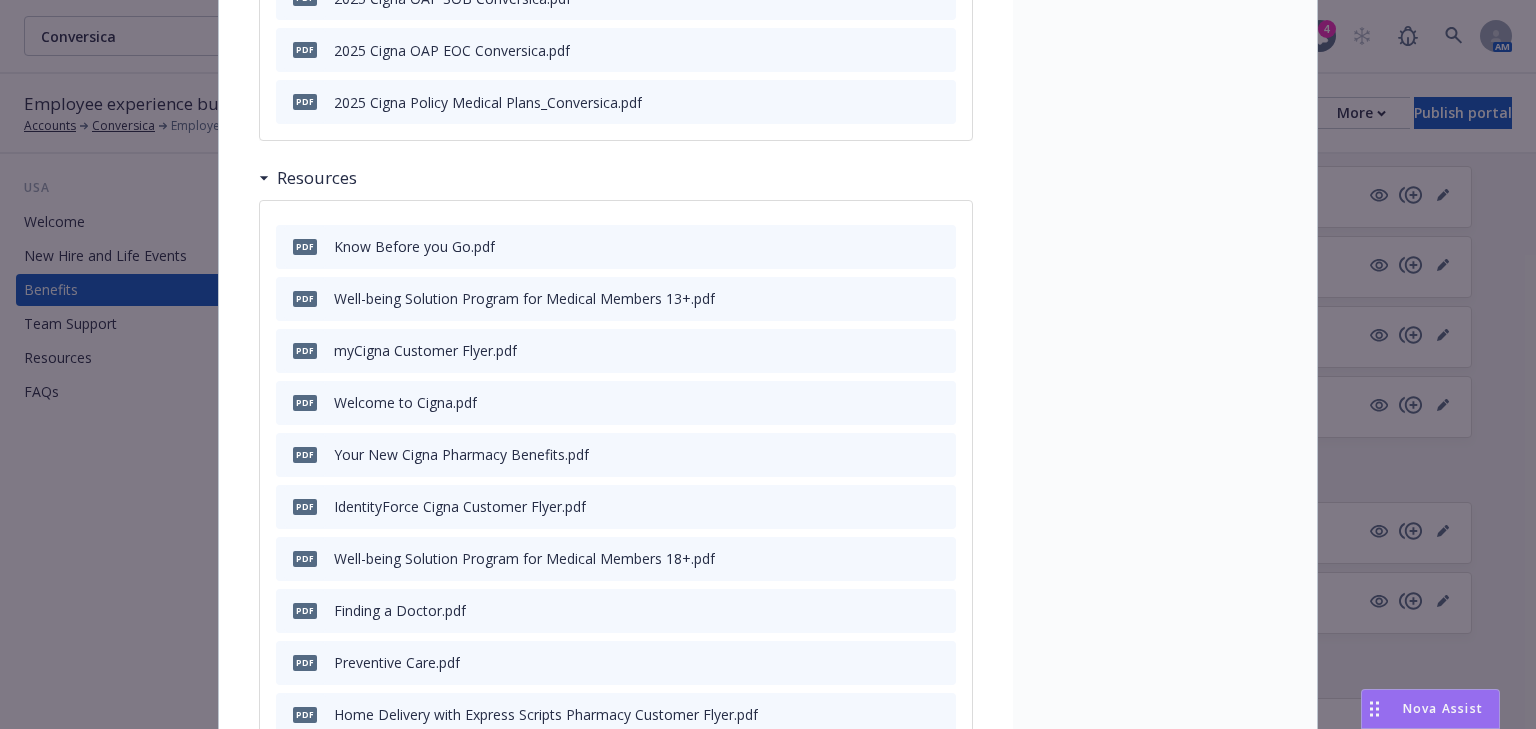 click on "myCigna Customer Flyer.pdf" at bounding box center [425, 350] 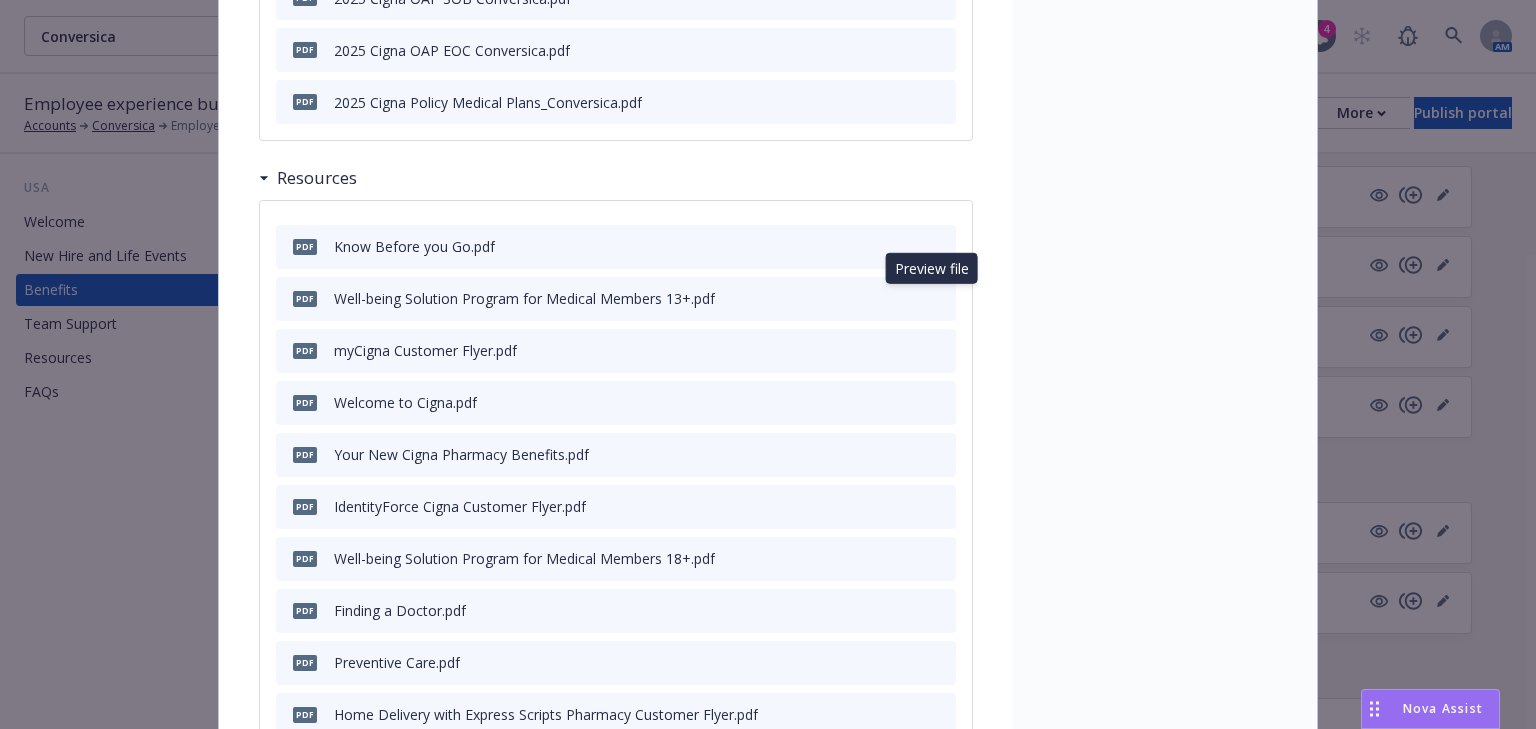 click 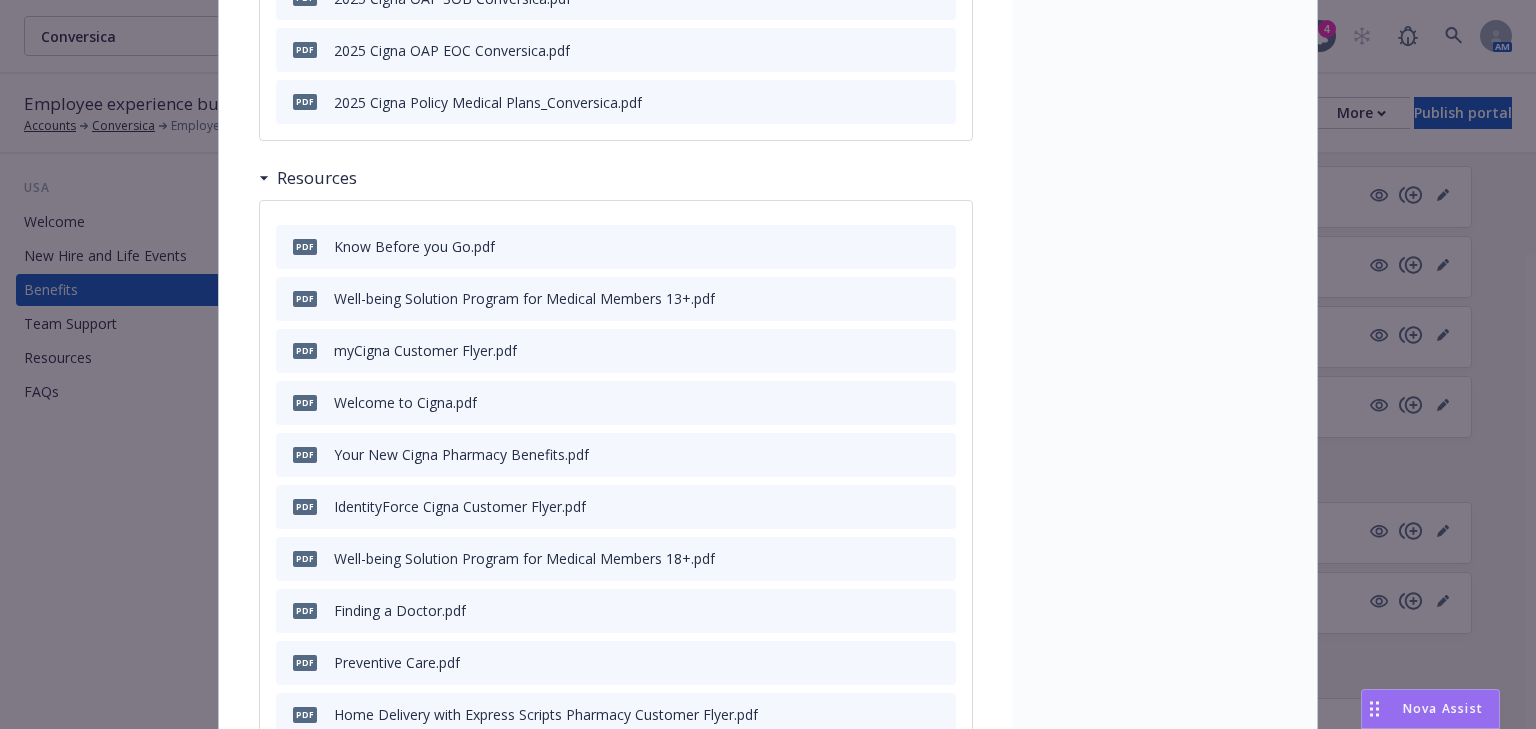 click 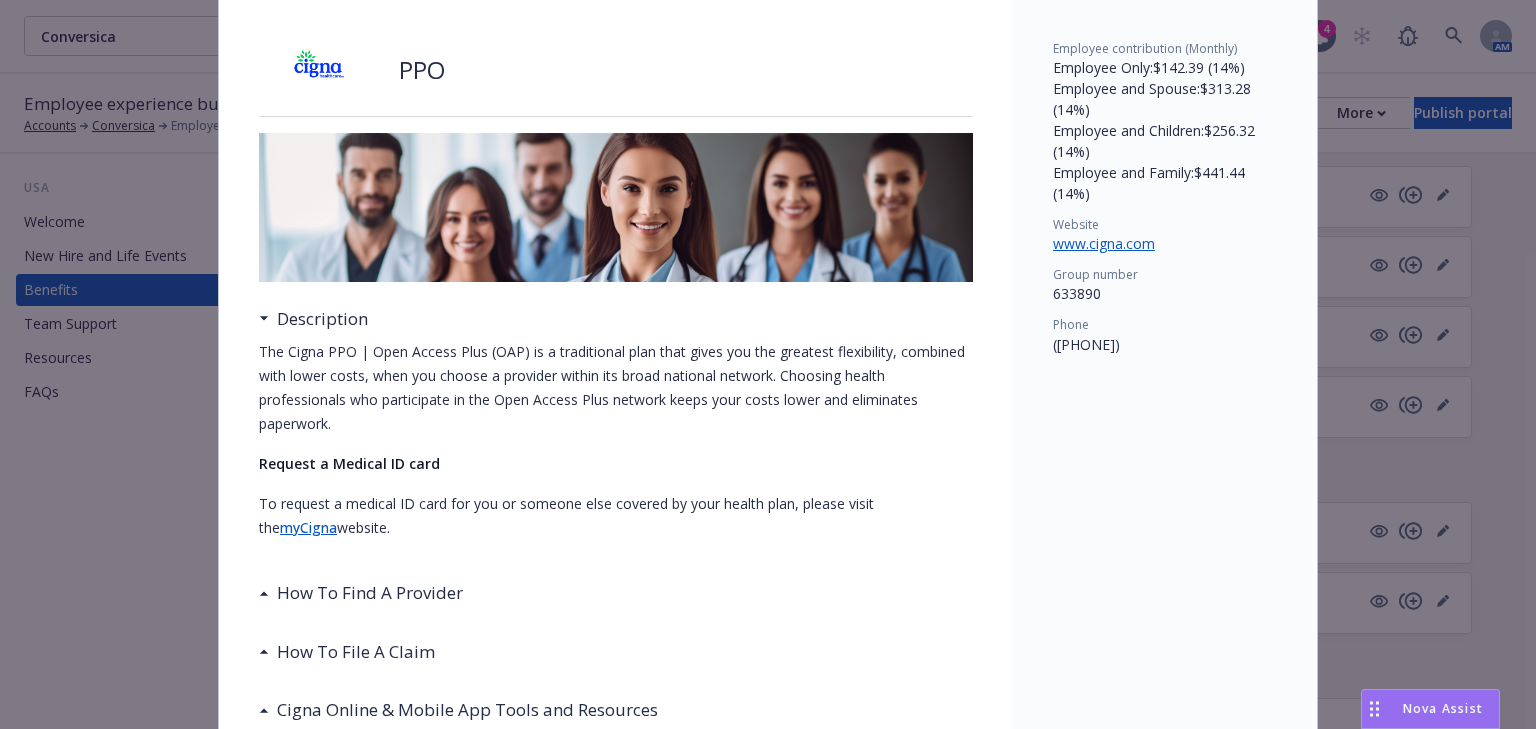 scroll, scrollTop: 160, scrollLeft: 0, axis: vertical 